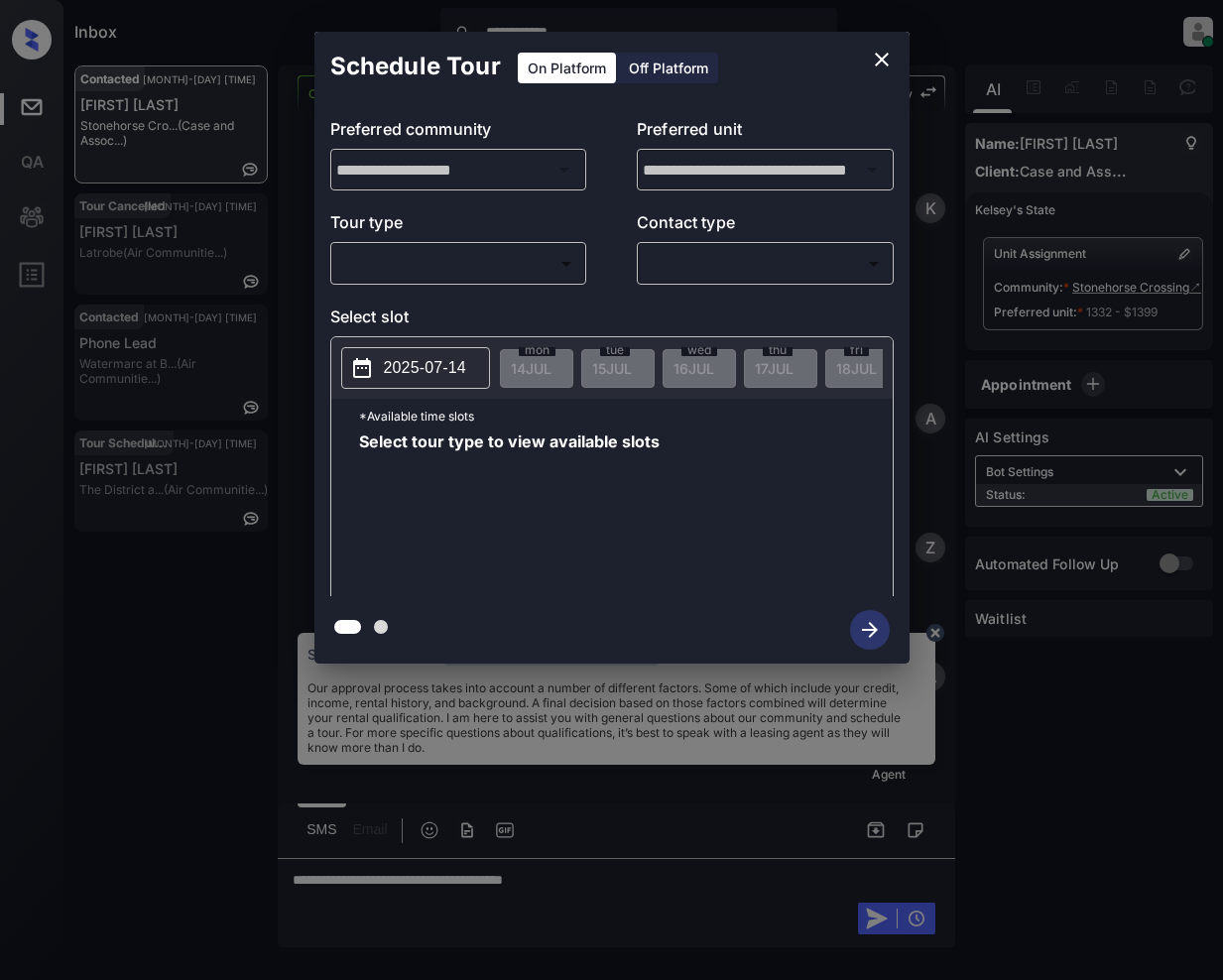 scroll, scrollTop: 0, scrollLeft: 0, axis: both 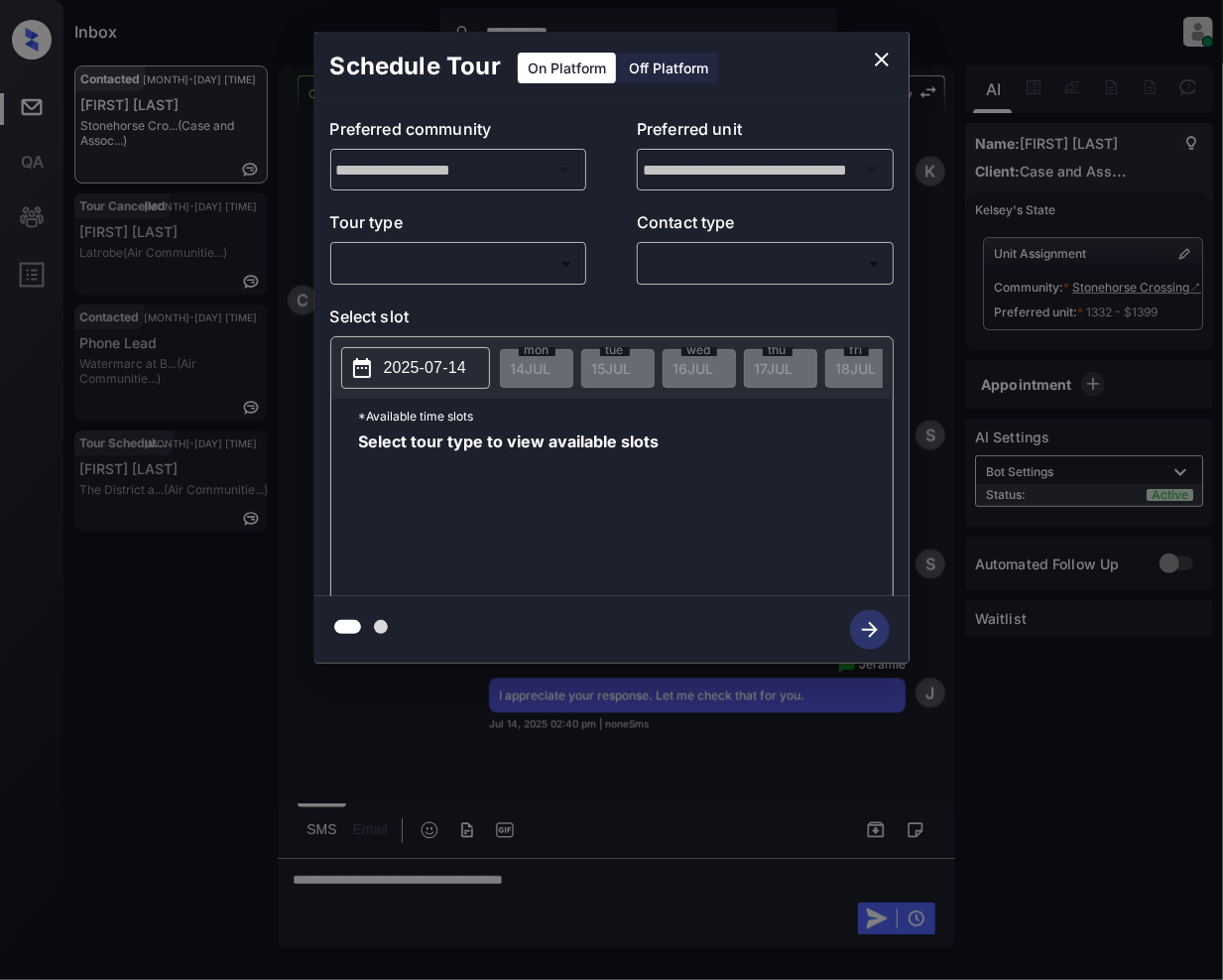 click on "**********" at bounding box center [611, 490] 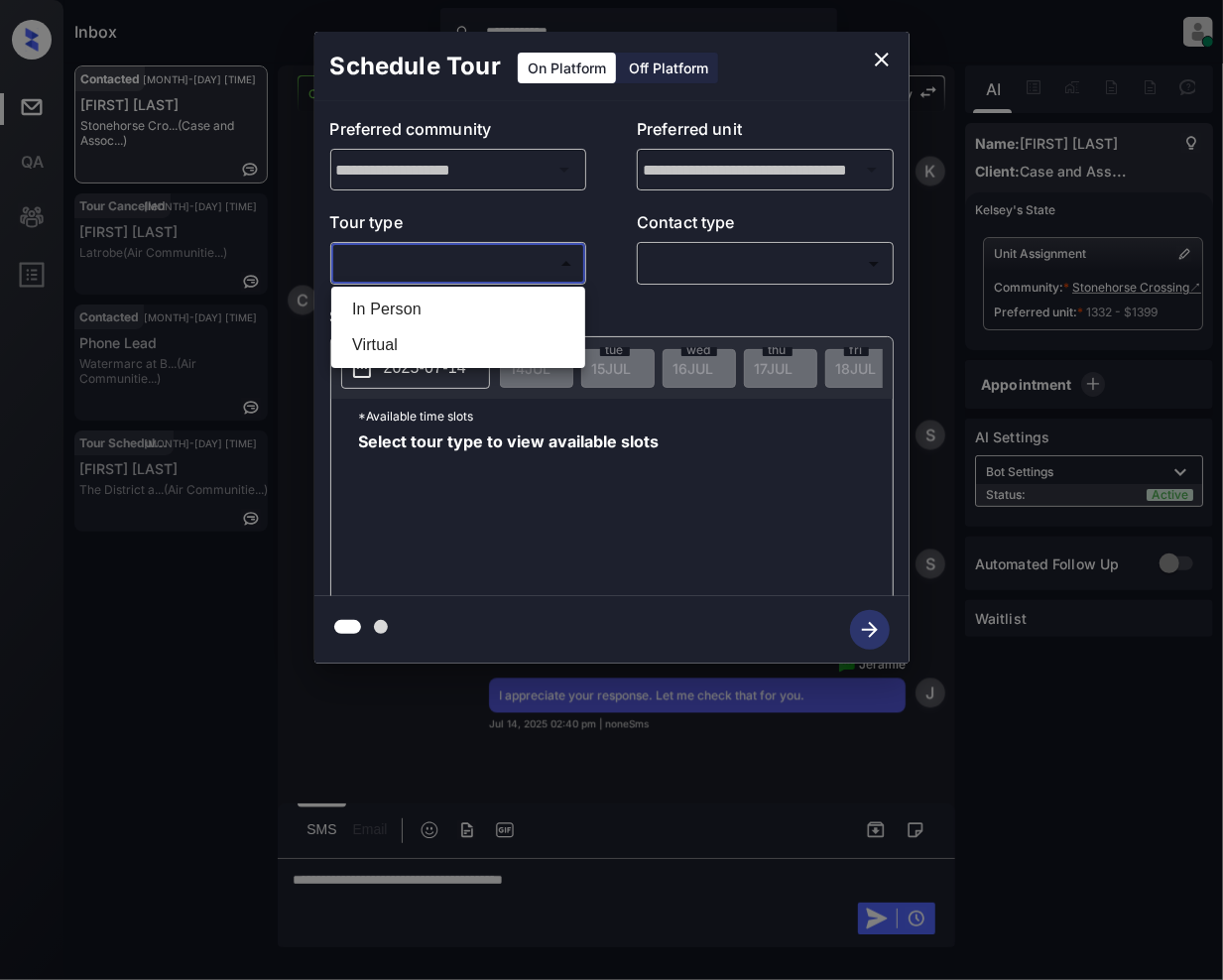 click on "In Person" at bounding box center (458, 309) 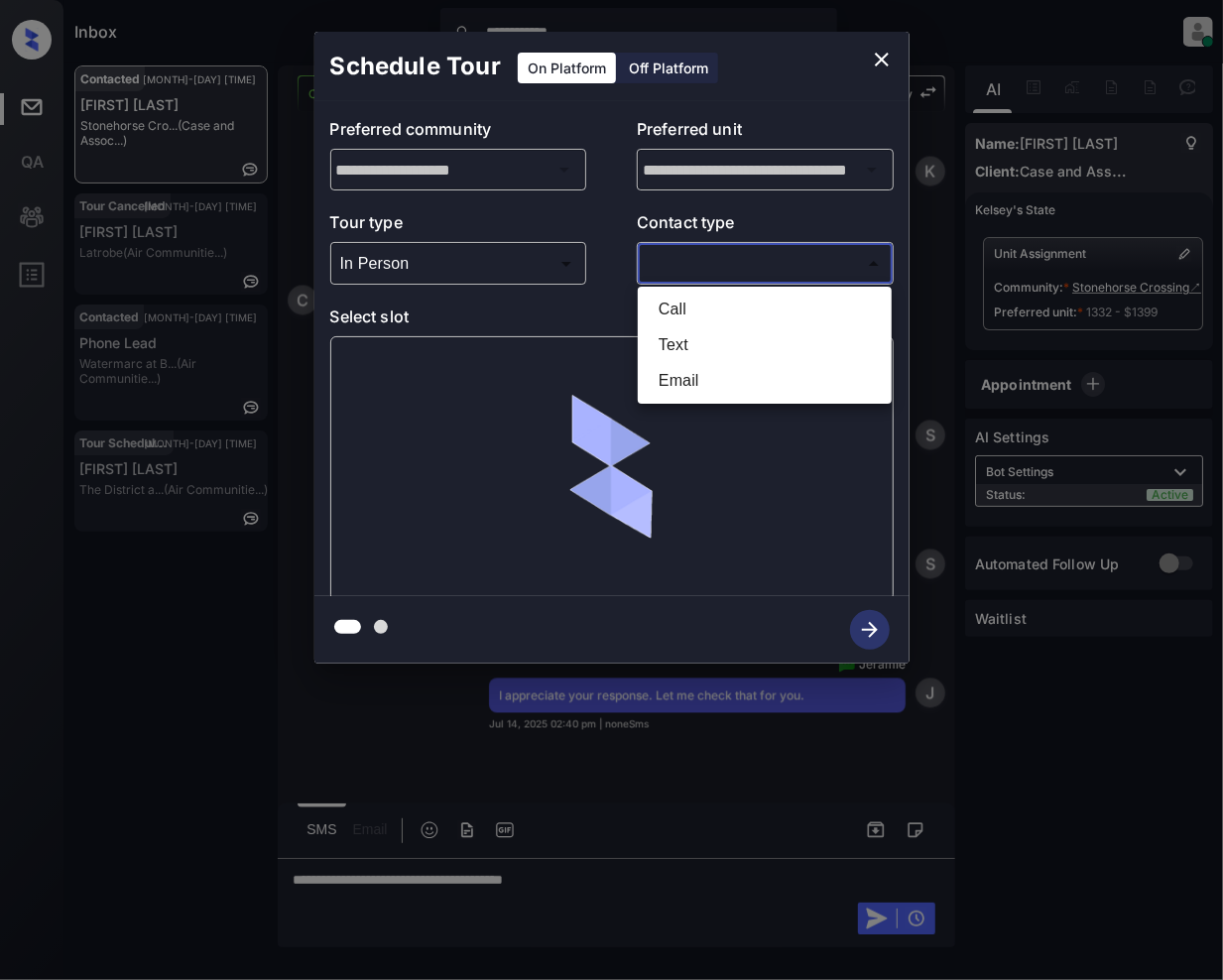 click on "**********" at bounding box center [611, 490] 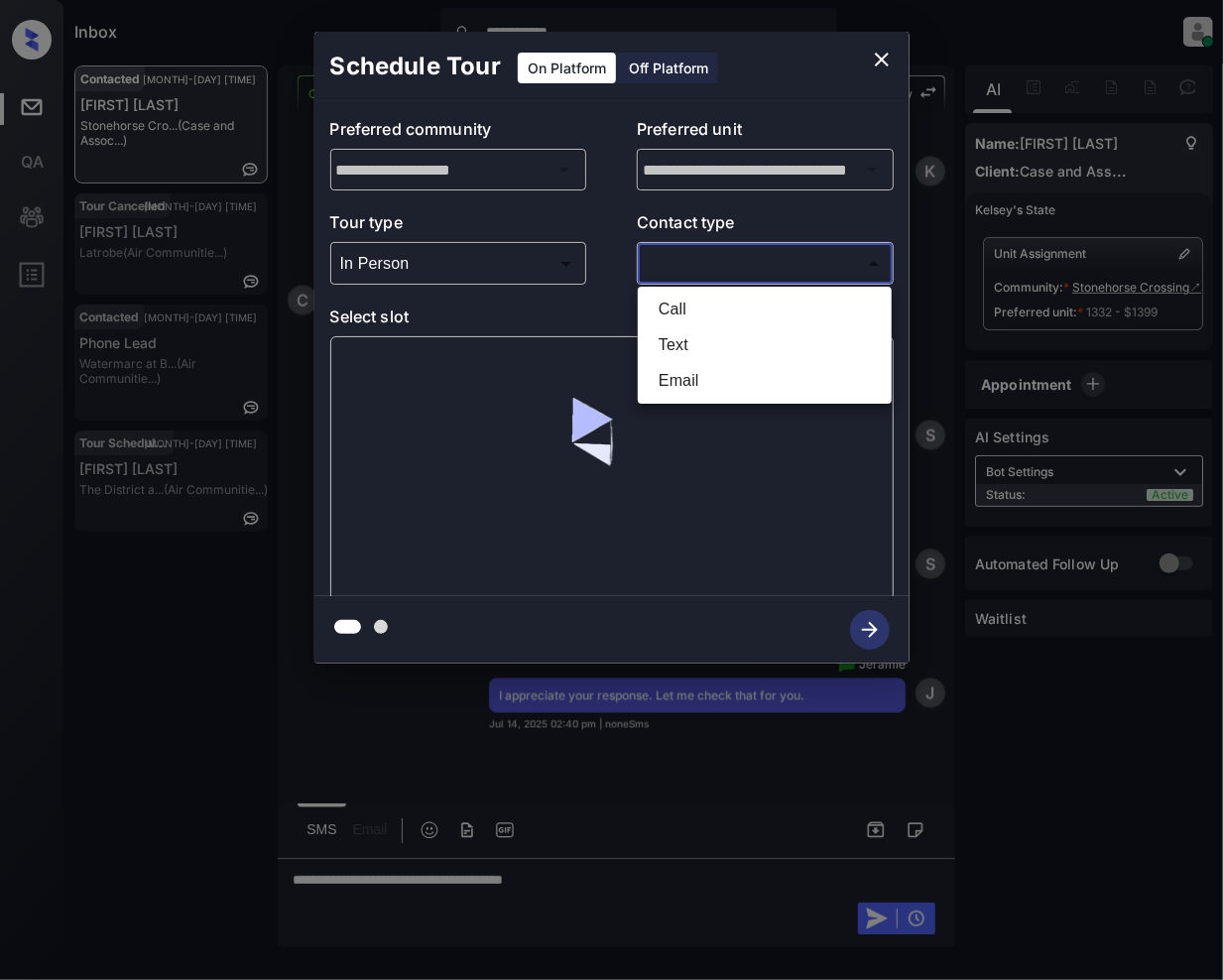 click on "Text" at bounding box center (765, 345) 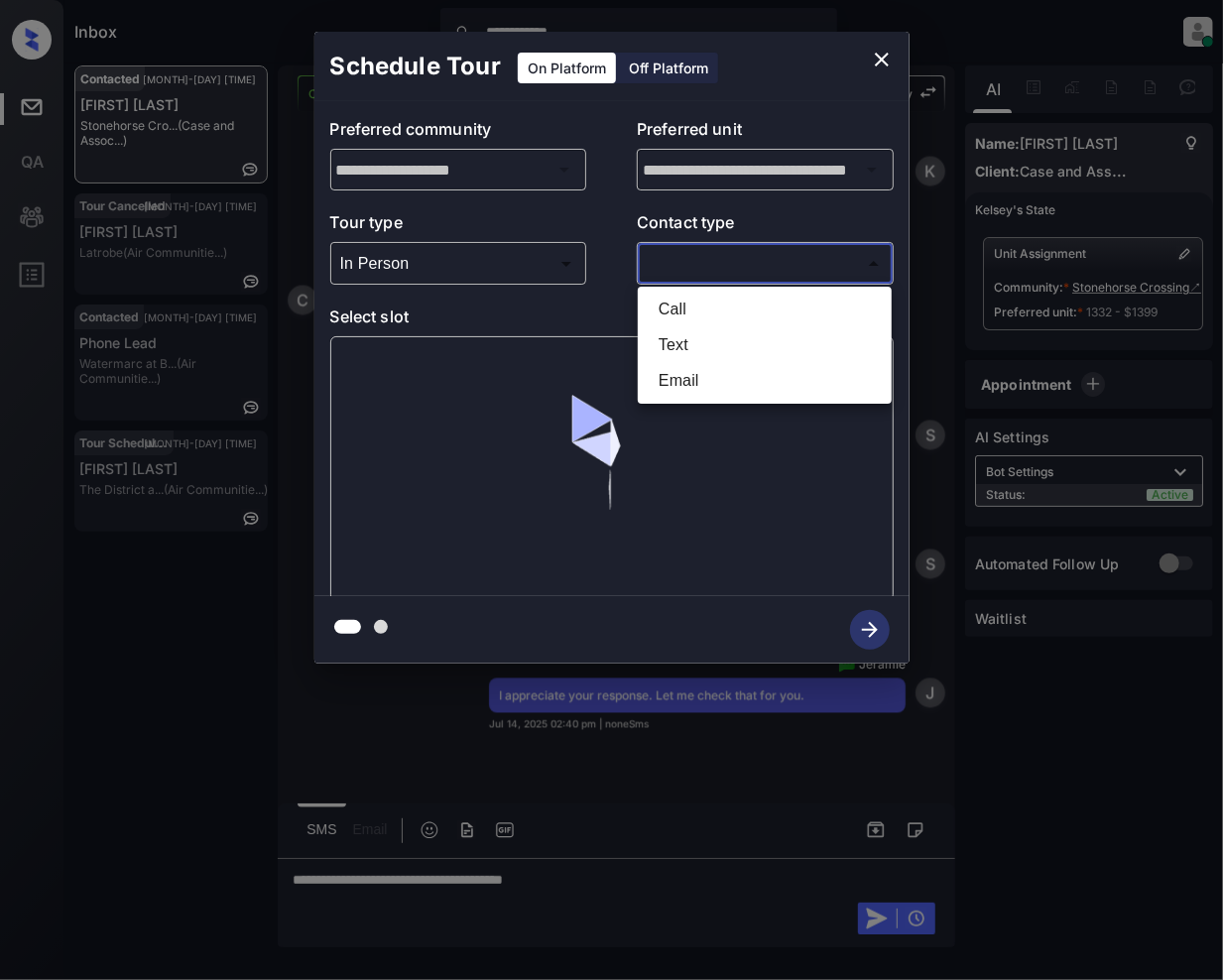 type on "****" 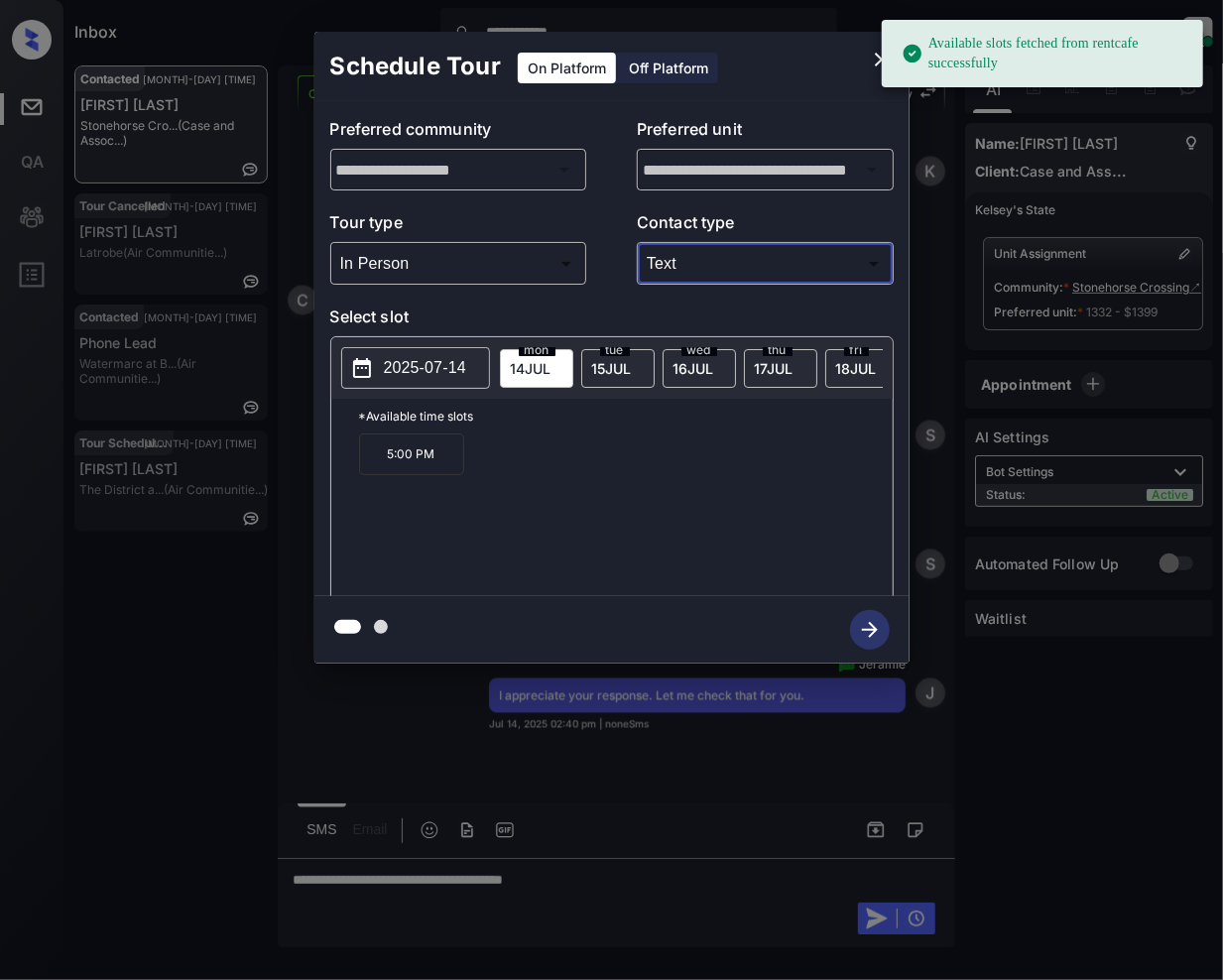 click on "15 JUL" at bounding box center (531, 368) 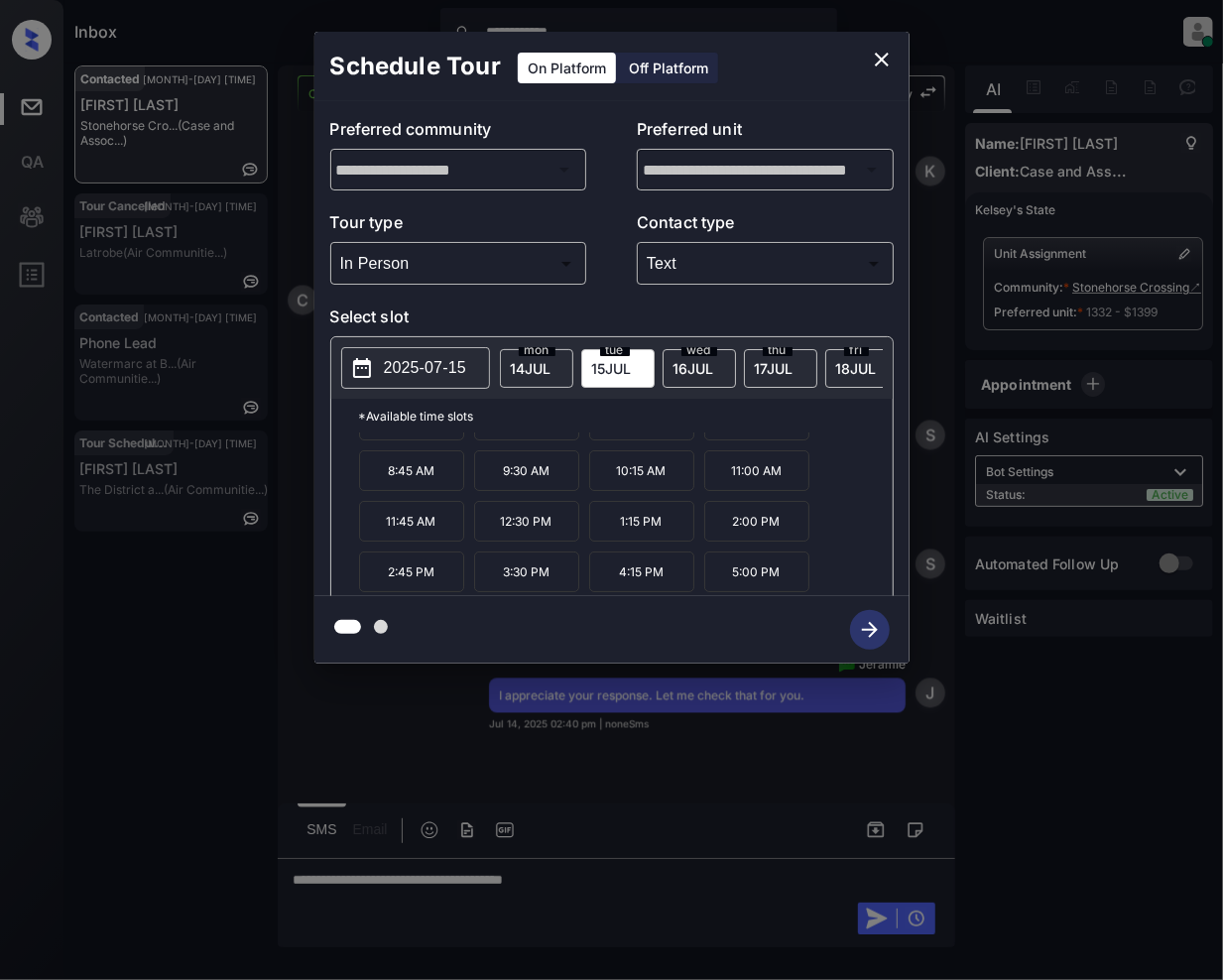 scroll, scrollTop: 0, scrollLeft: 0, axis: both 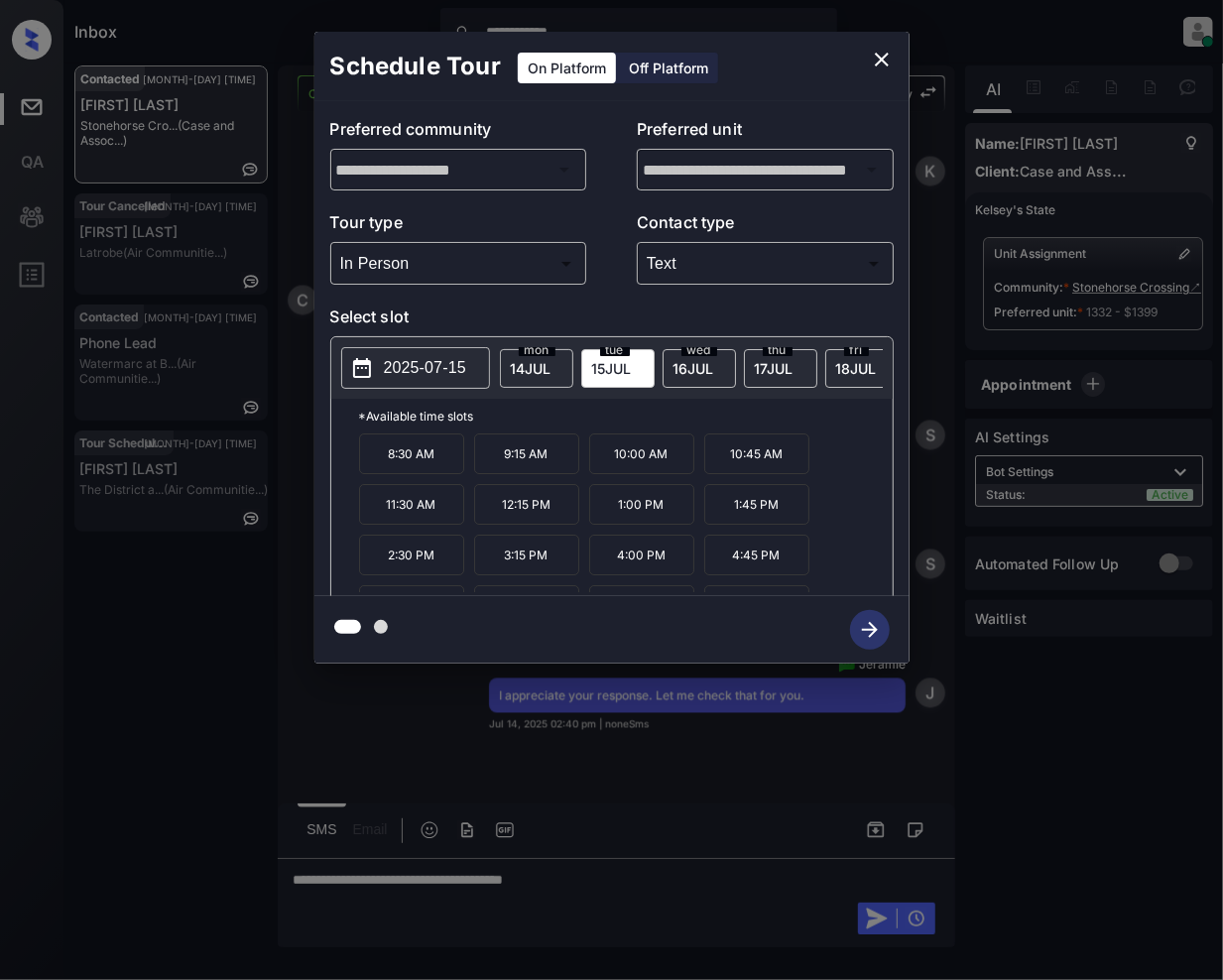 click 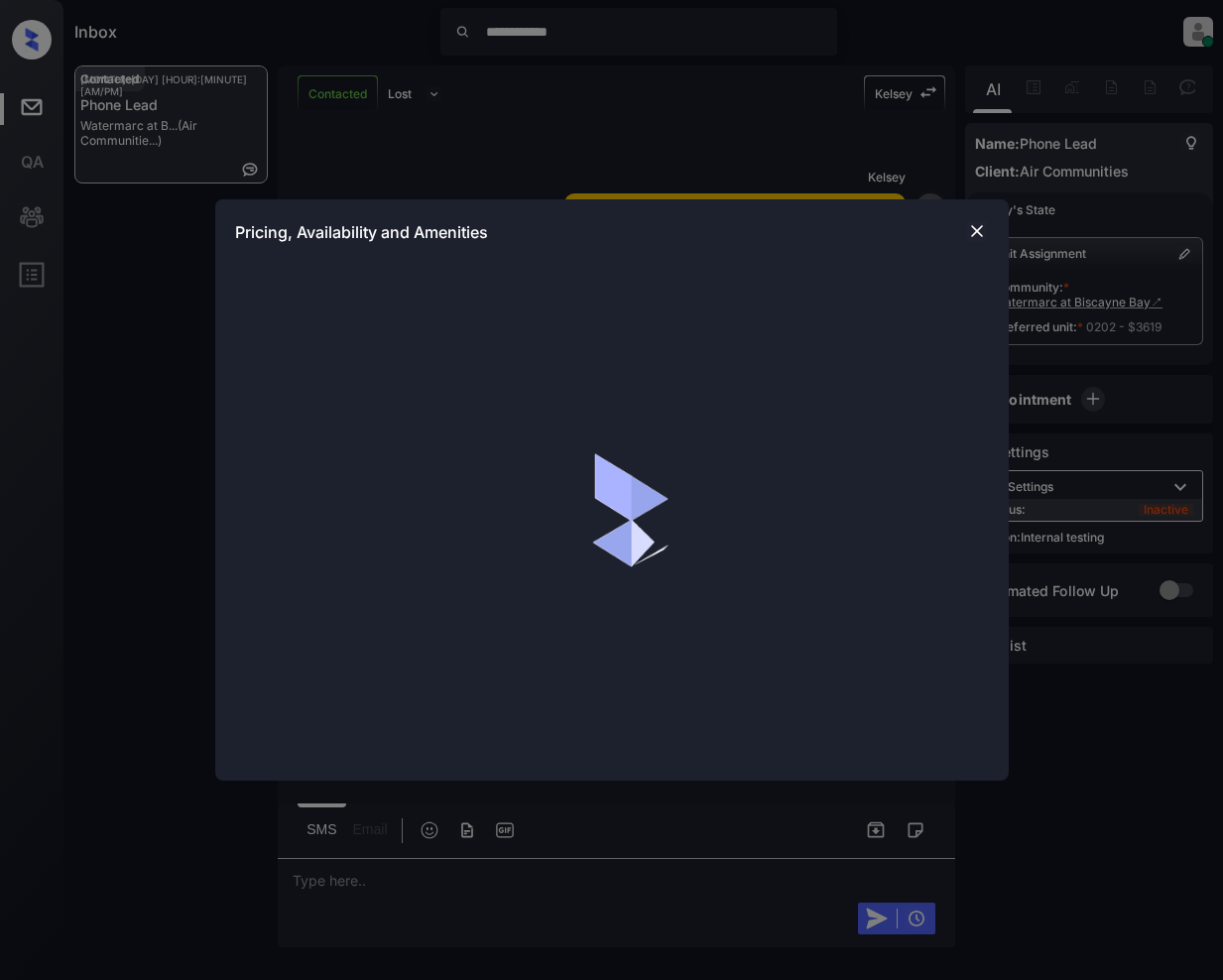 scroll, scrollTop: 0, scrollLeft: 0, axis: both 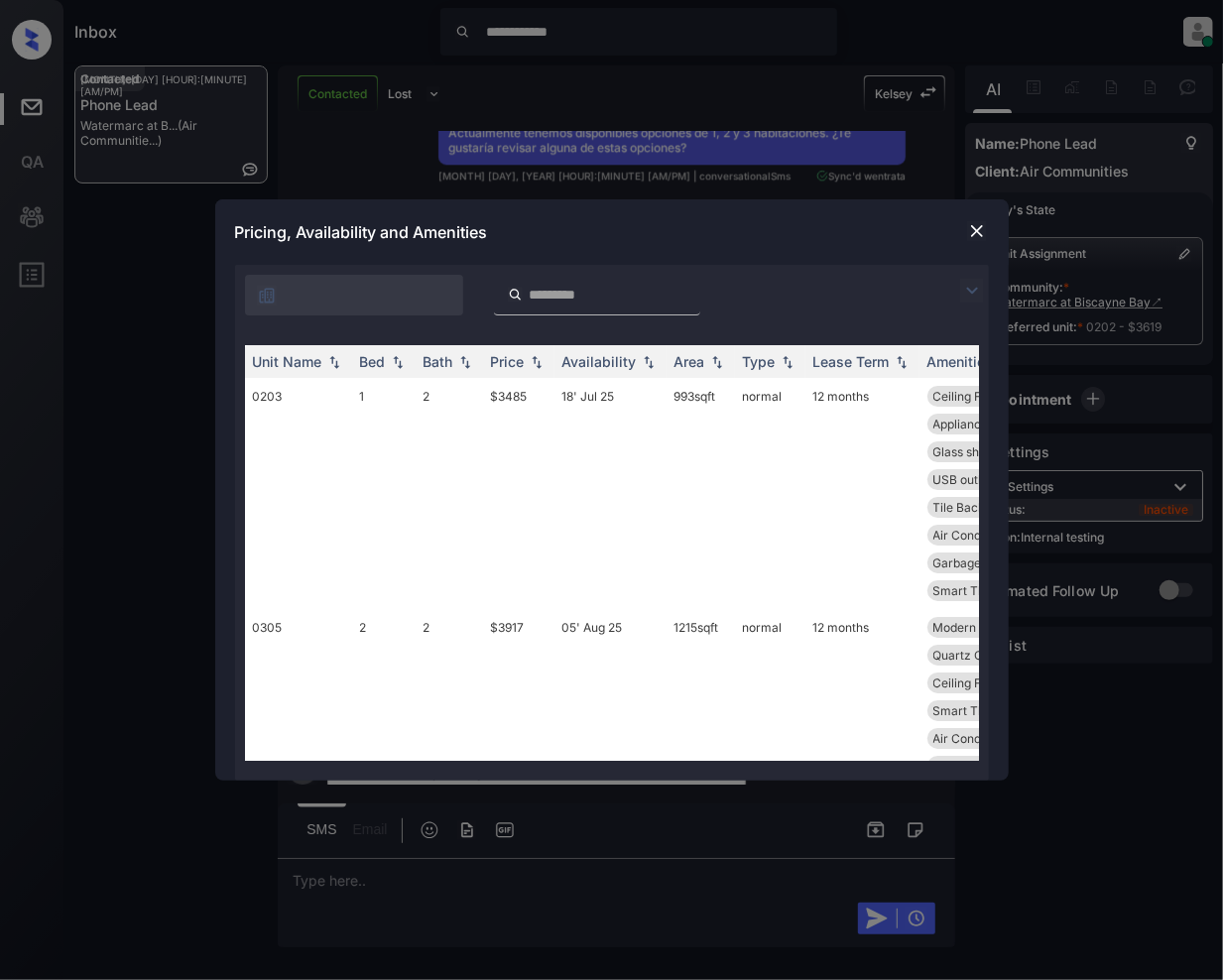 click at bounding box center [972, 291] 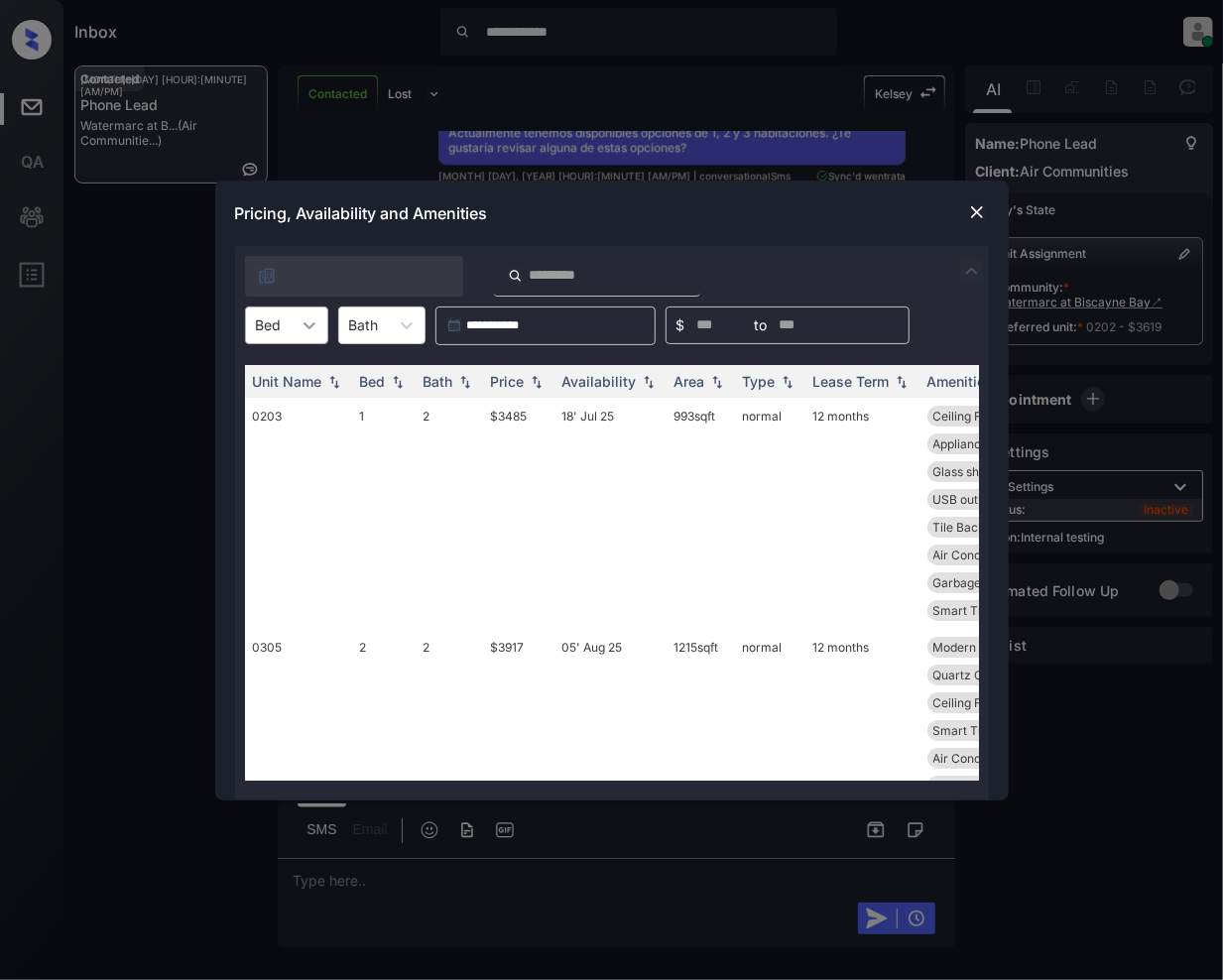 click at bounding box center [309, 325] 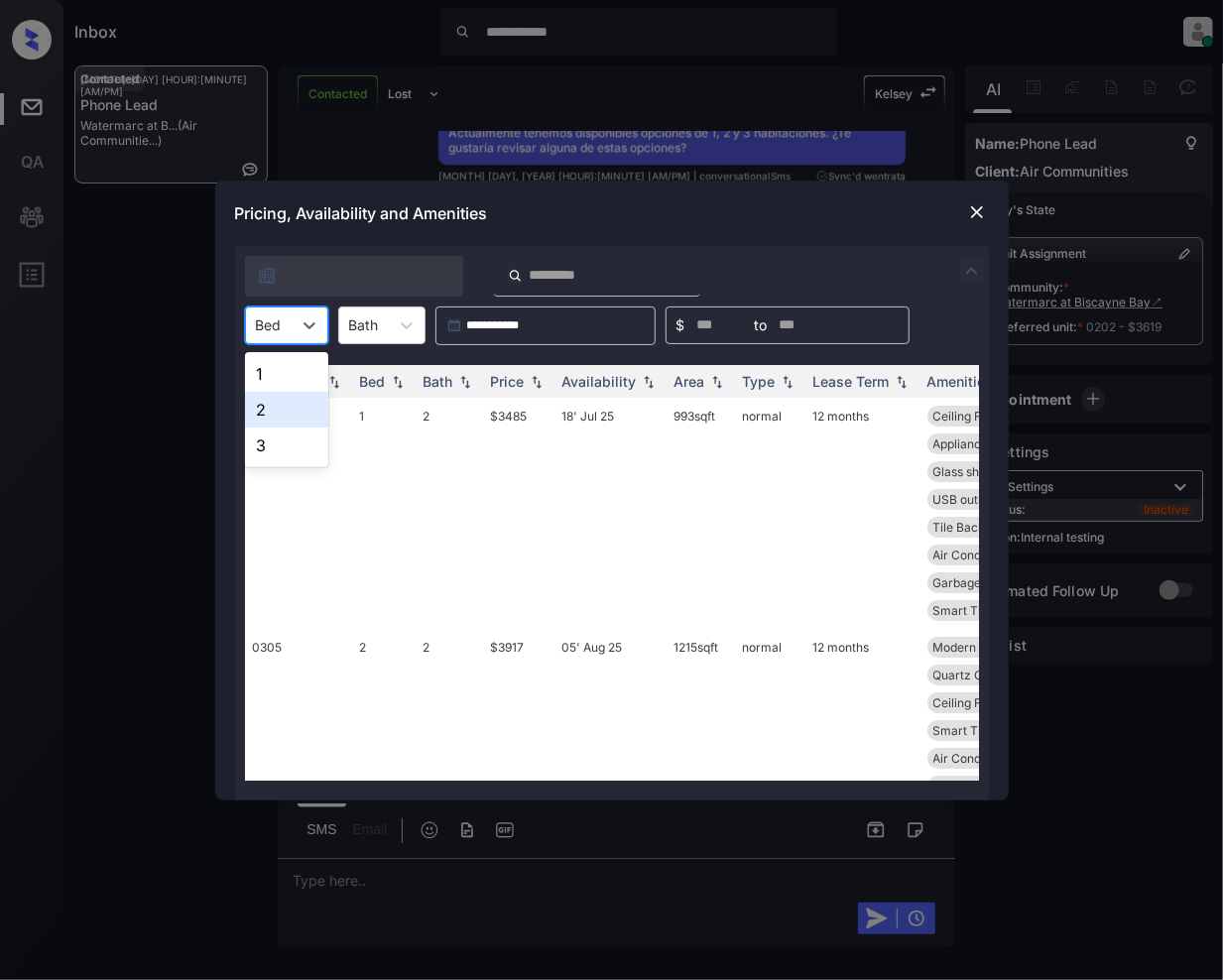 click on "2" at bounding box center (287, 410) 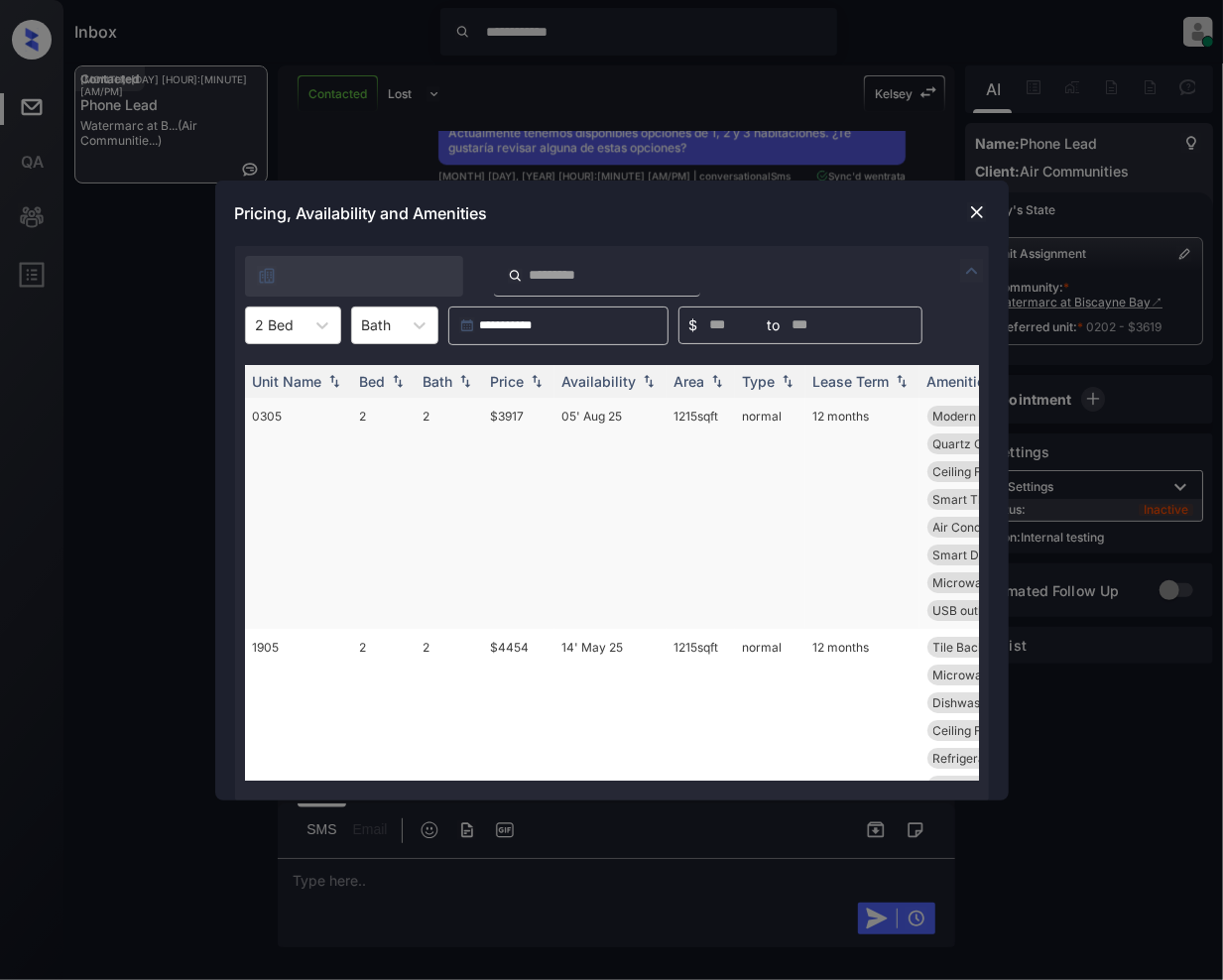 drag, startPoint x: 541, startPoint y: 379, endPoint x: 573, endPoint y: 417, distance: 49.67897 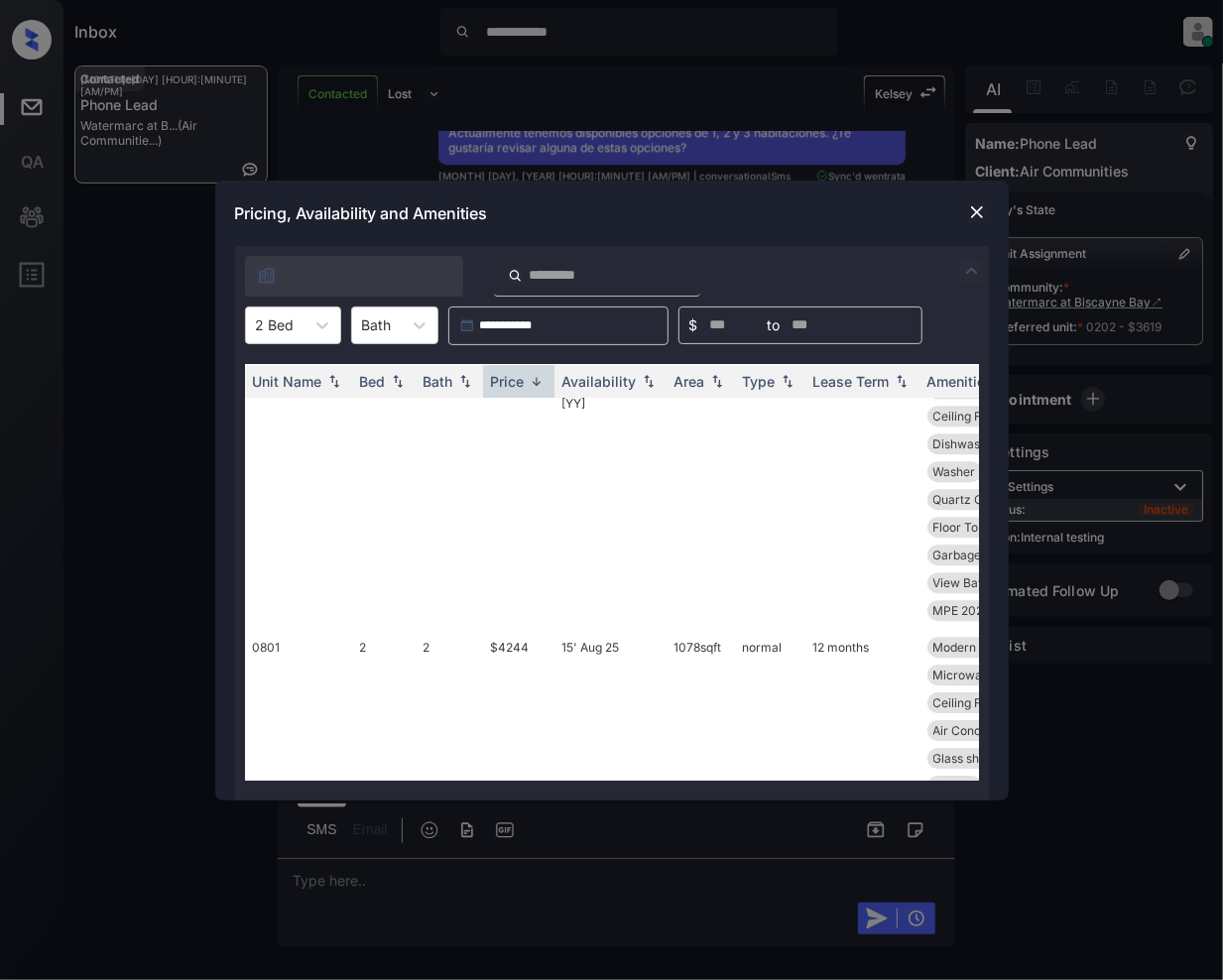 scroll, scrollTop: 4195, scrollLeft: 0, axis: vertical 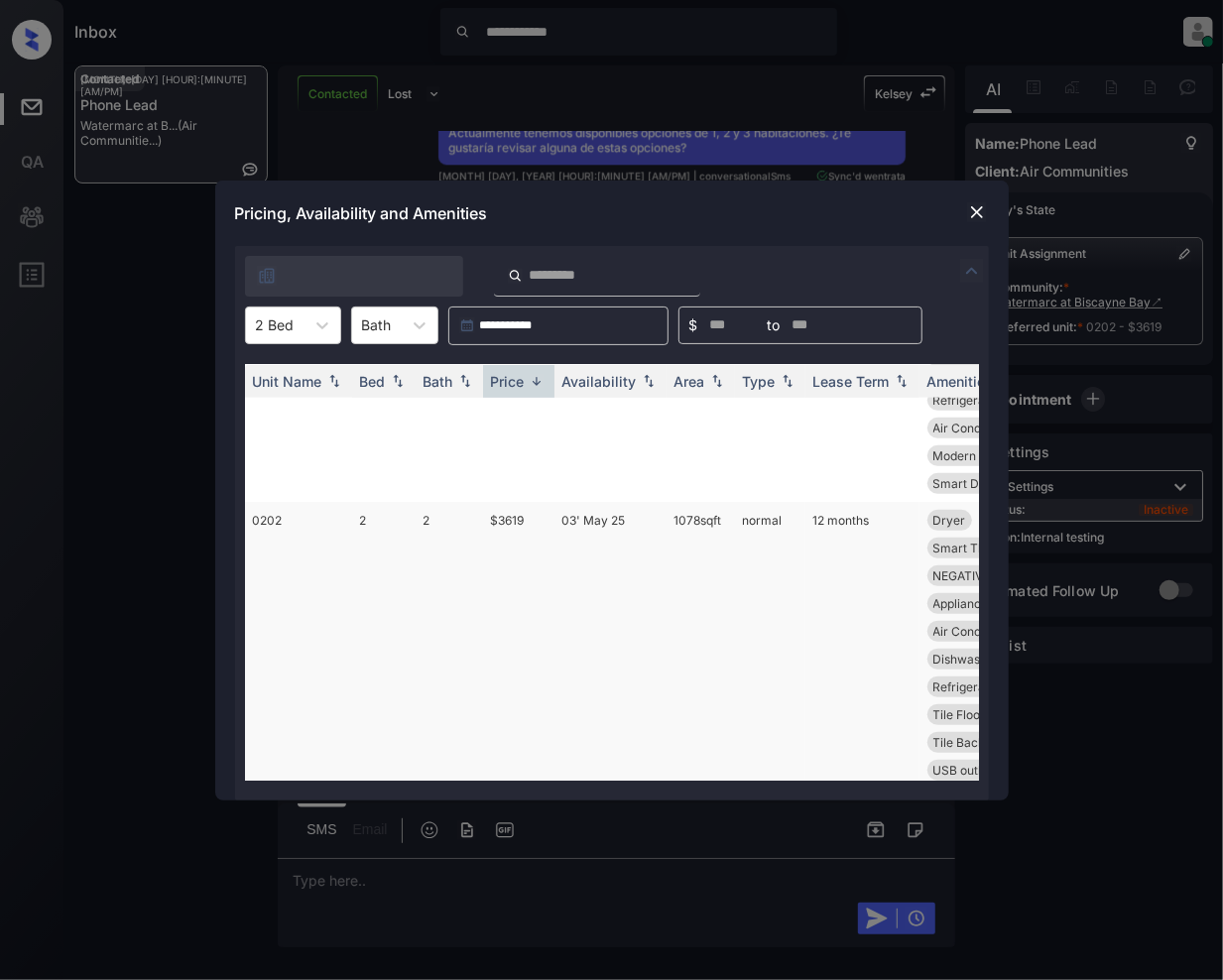 click on "$3619" at bounding box center [519, 645] 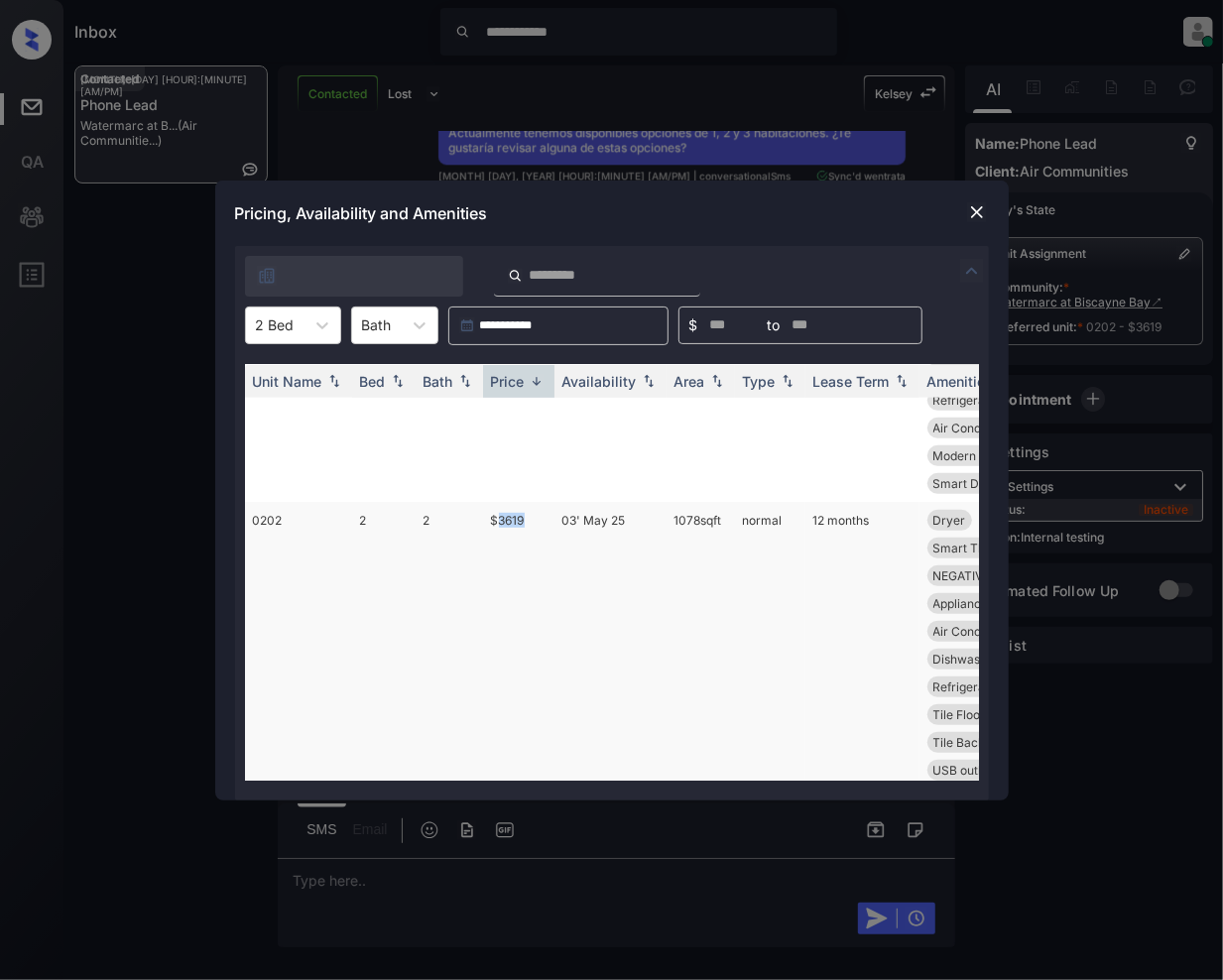 click on "$3619" at bounding box center (519, 645) 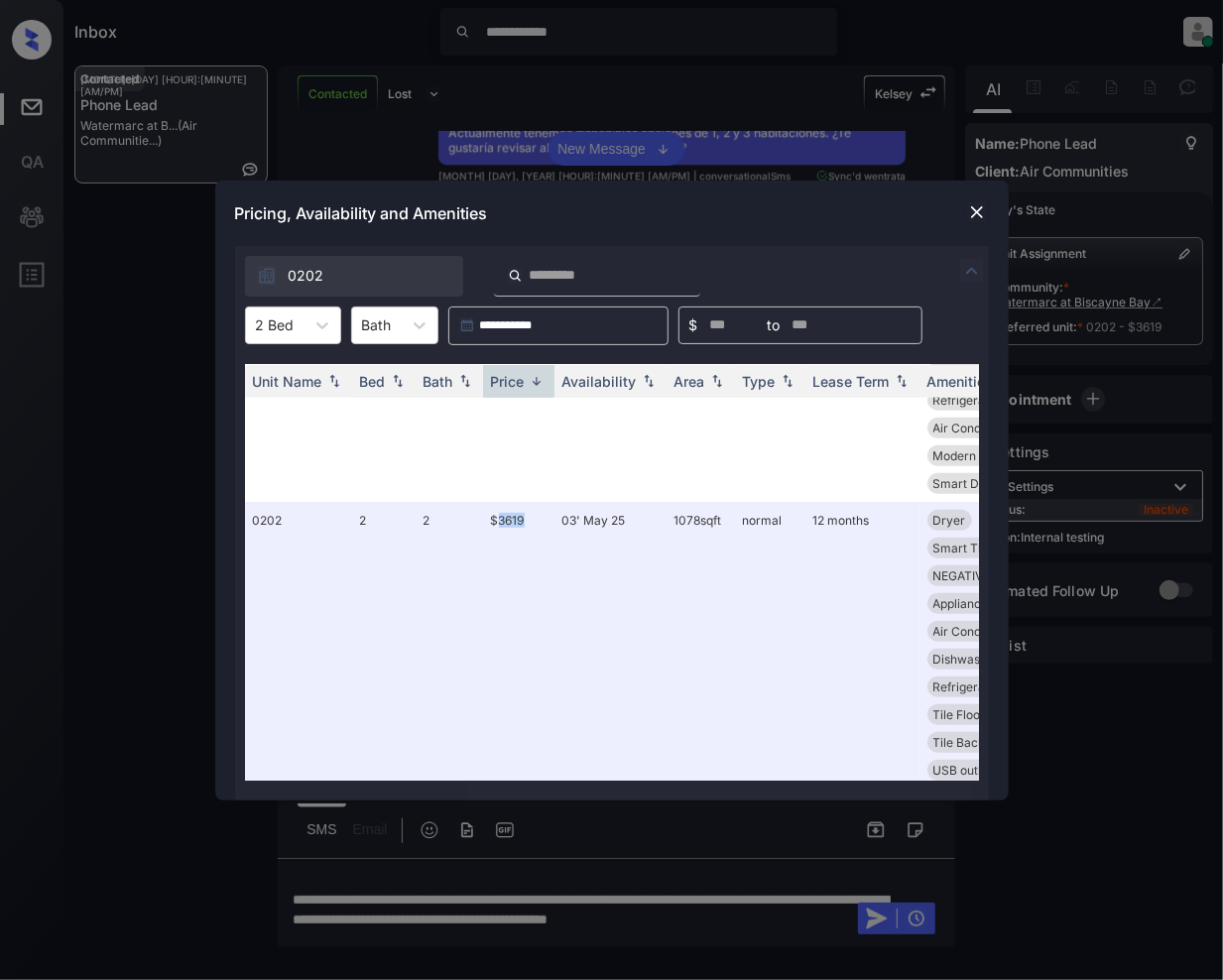 click at bounding box center (977, 212) 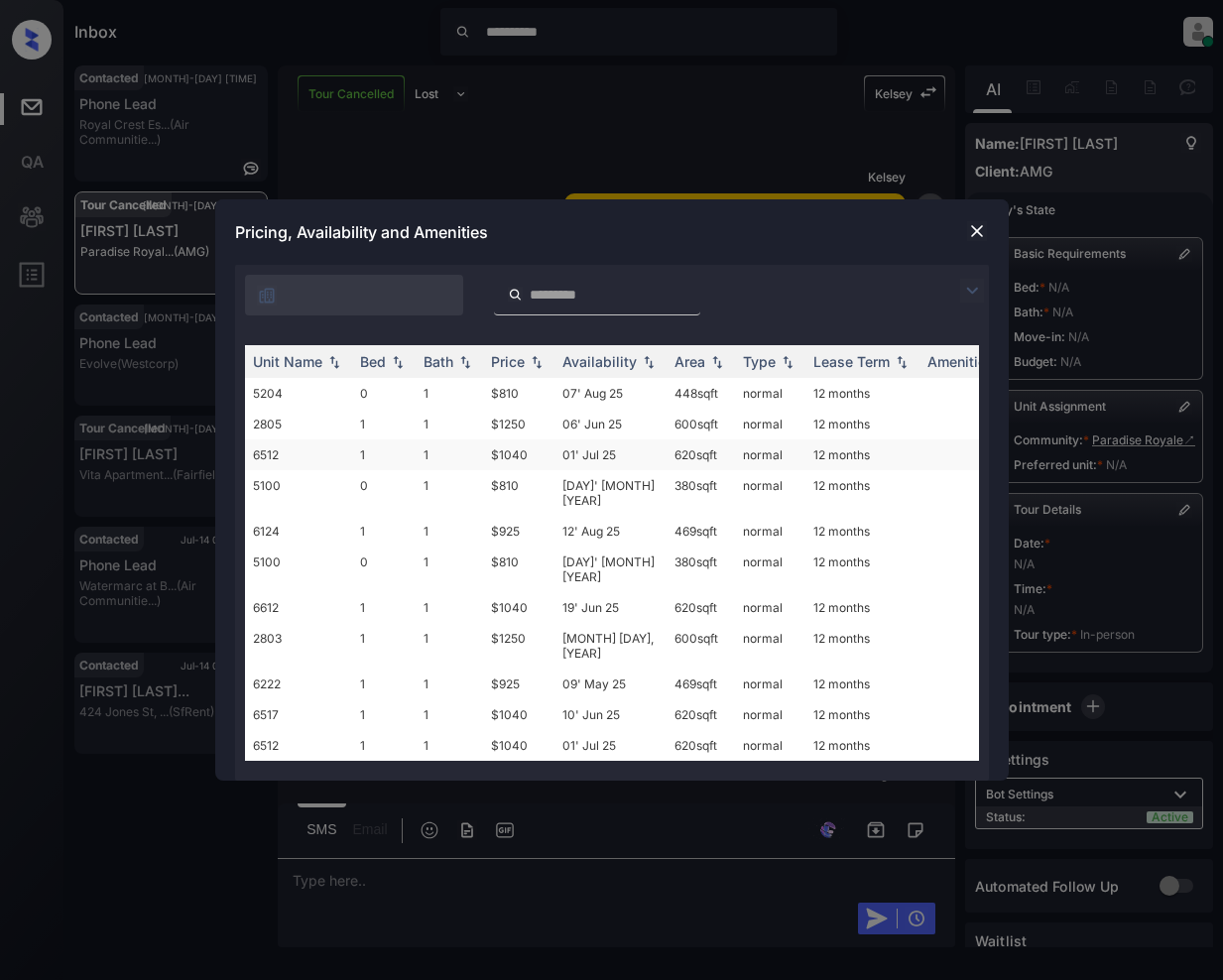 scroll, scrollTop: 0, scrollLeft: 0, axis: both 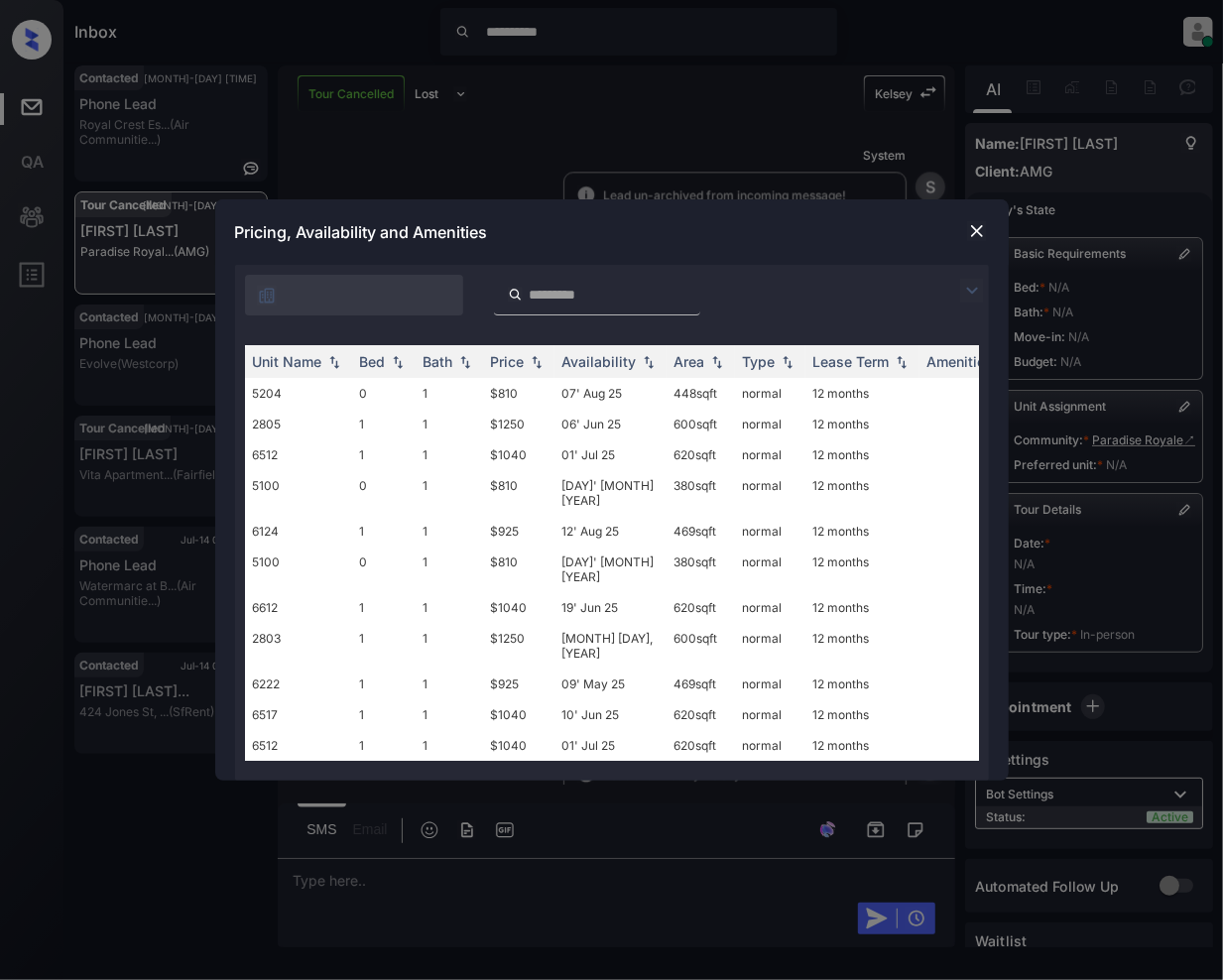 click at bounding box center (972, 291) 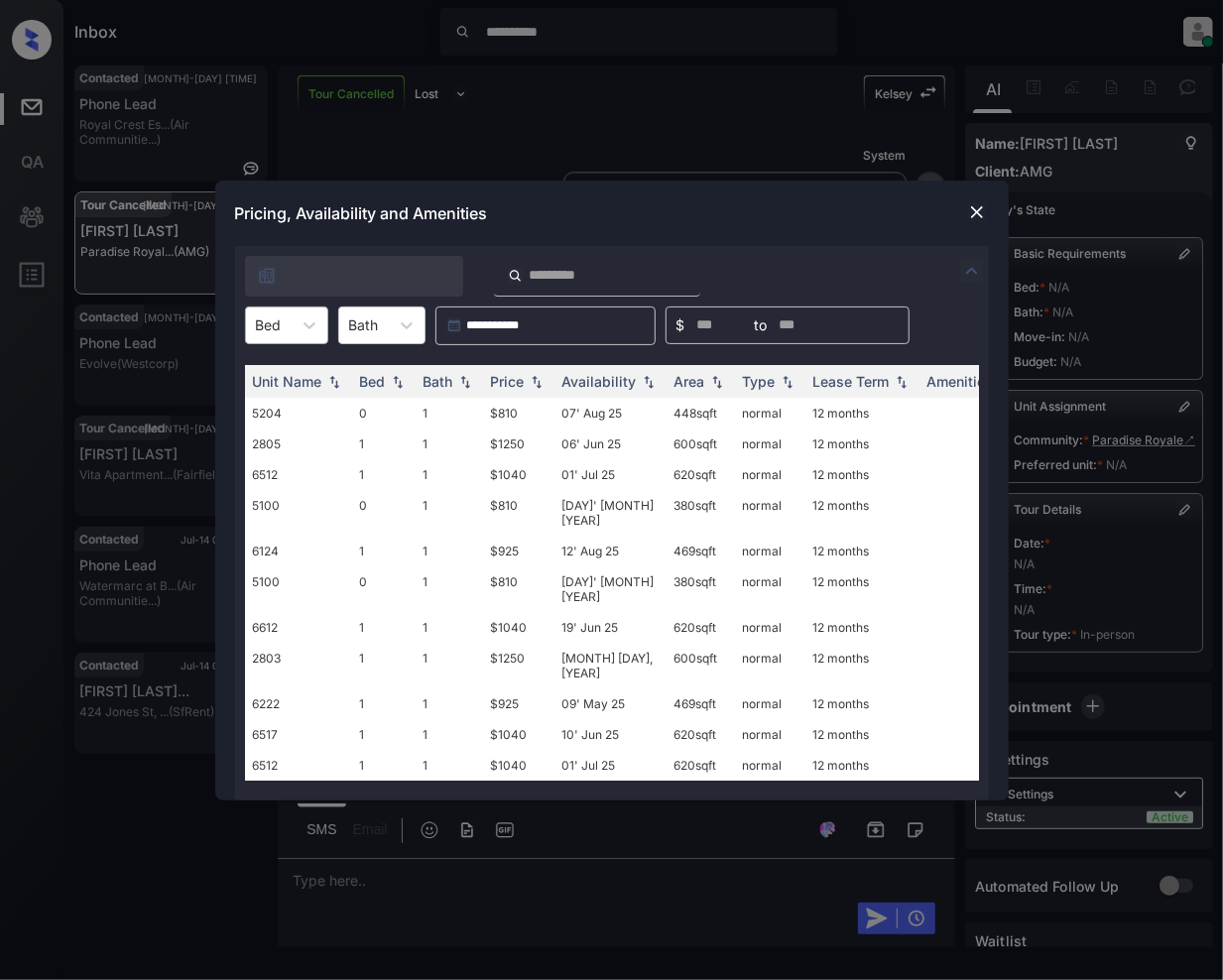 click at bounding box center [269, 324] 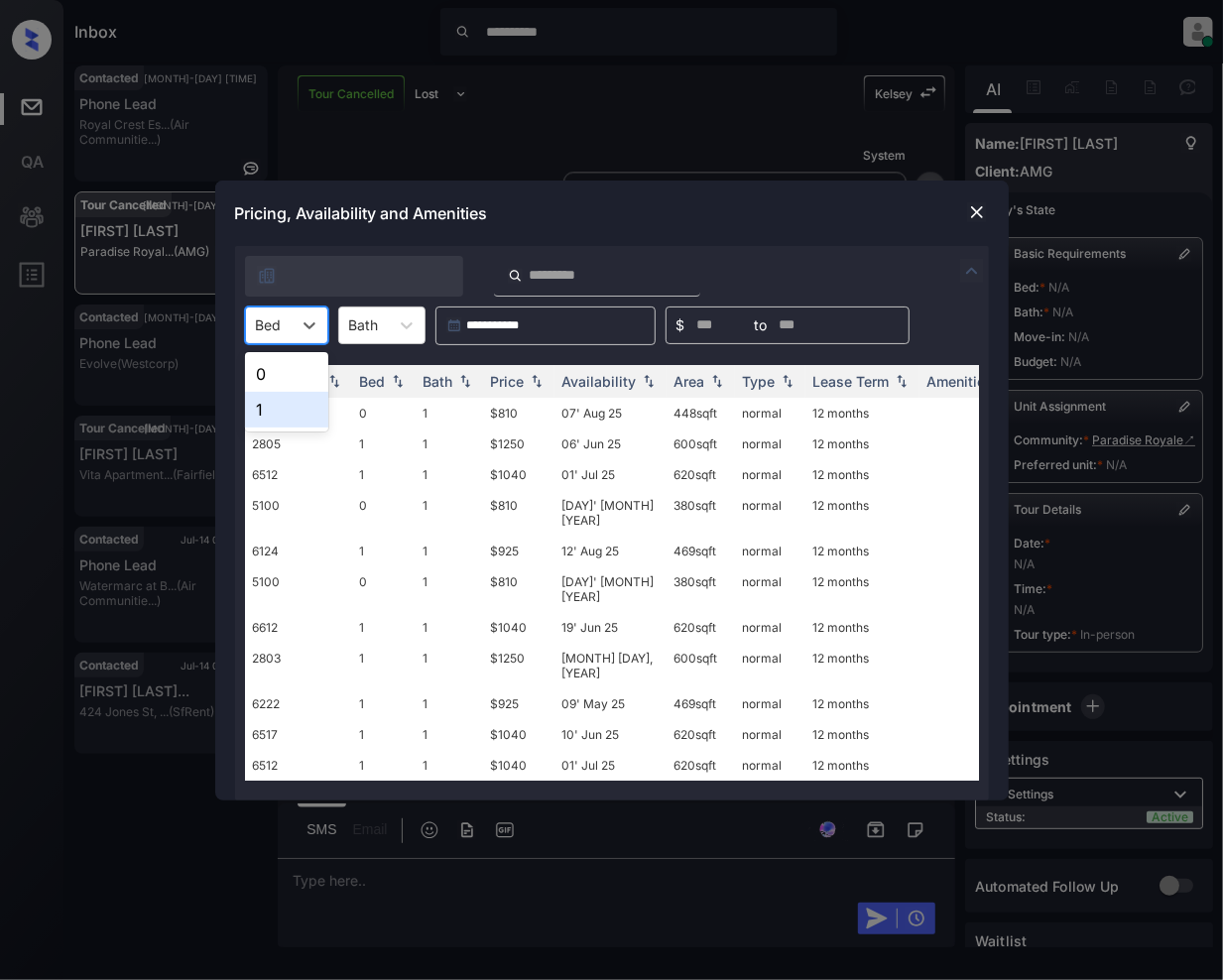 click on "1" at bounding box center (287, 410) 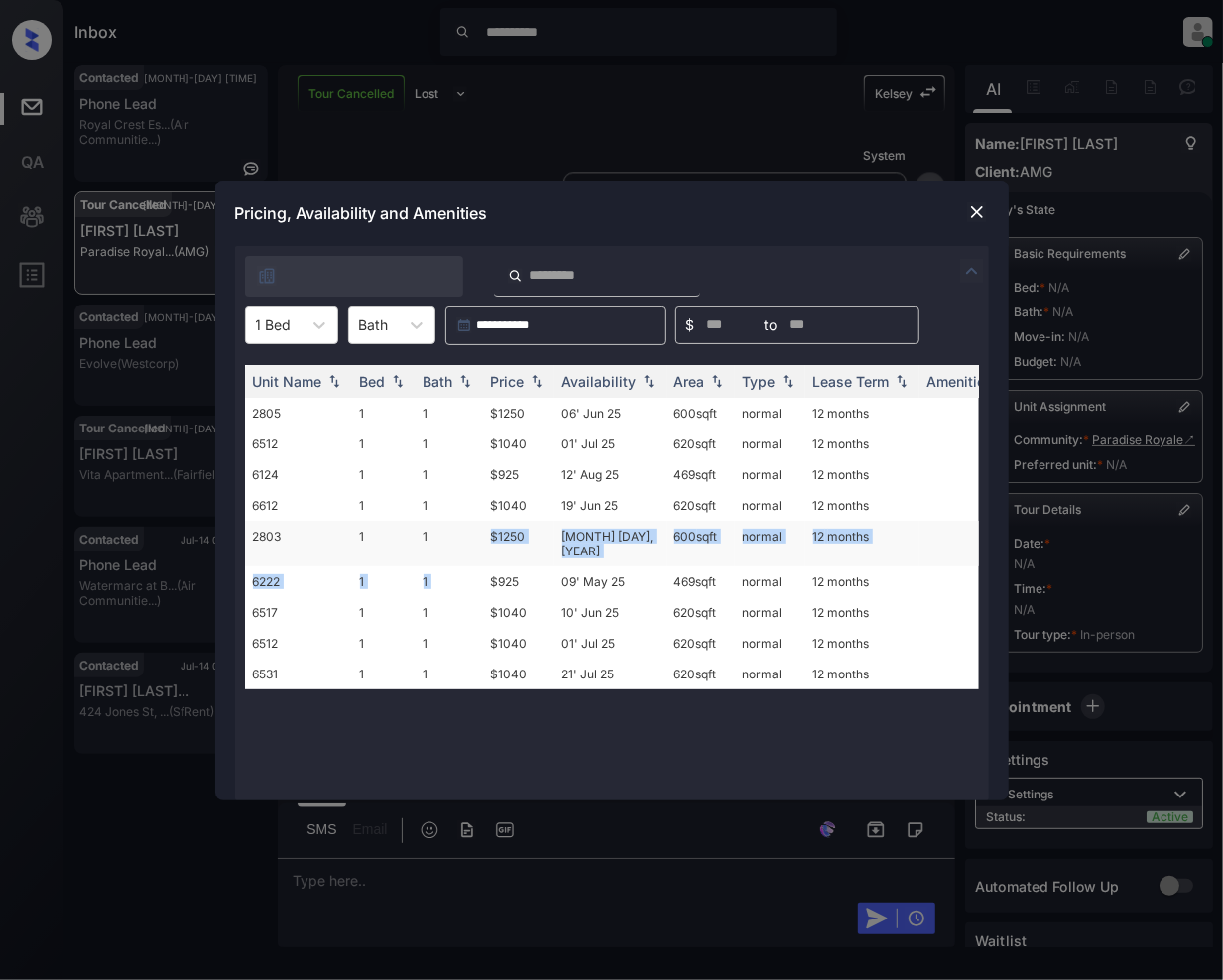 drag, startPoint x: 492, startPoint y: 565, endPoint x: 456, endPoint y: 537, distance: 45.607017 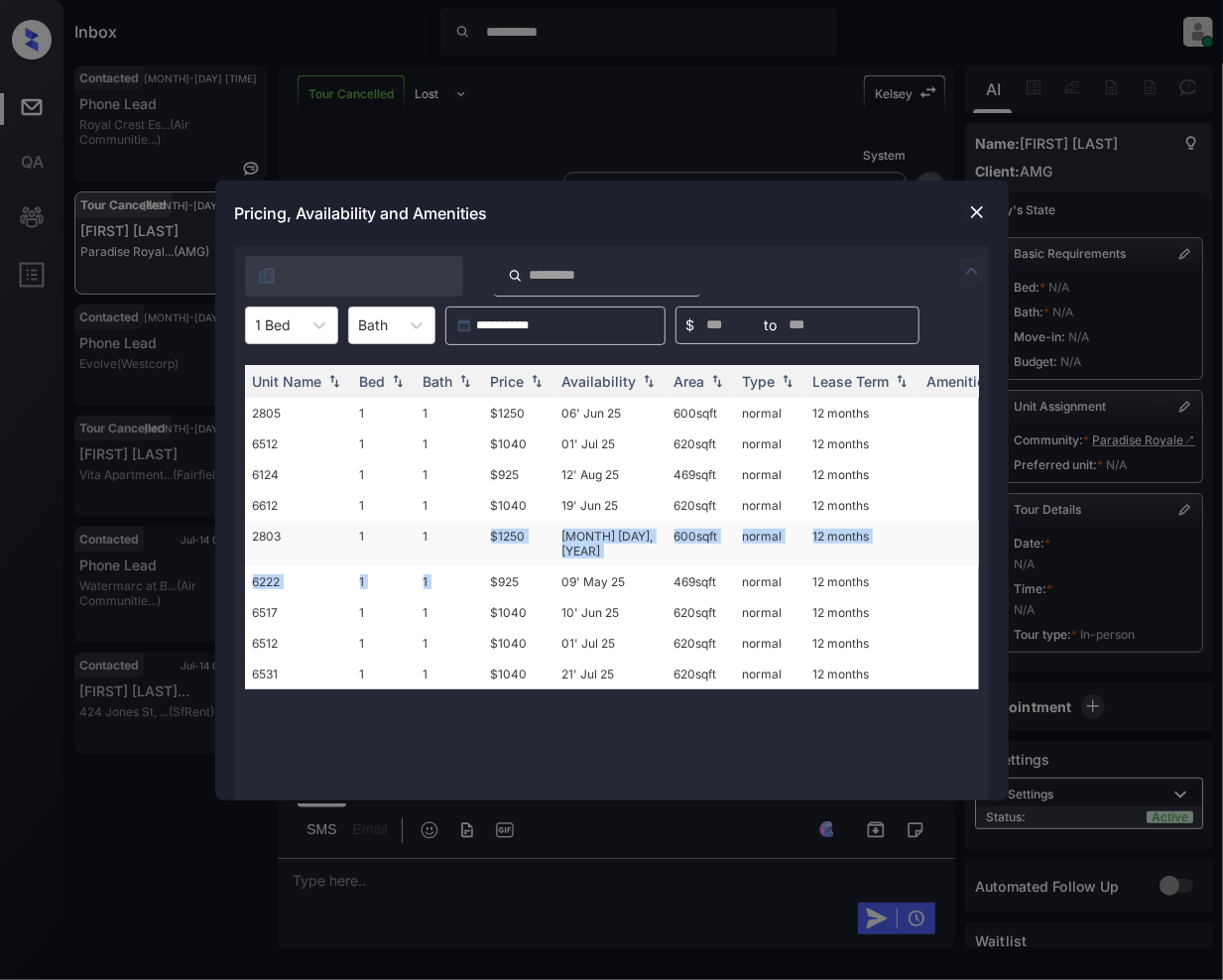click on "2805 1 1 $1250 06' Jun 25 600  sqft normal 12   months 6512 1 1 $1040 01' Jul 25 620  sqft normal 12   months 6124 1 1 $925 12' Aug 25 469  sqft normal 12   months 6612 1 1 $1040 19' Jun 25 620  sqft normal 12   months 2803 1 1 $1250 22' Apr 25 600  sqft normal 12   months 6222 1 1 $925 09' May 25 469  sqft normal 12   months 6517 1 1 $1040 10' Jun 25 620  sqft normal 12   months 6512 1 1 $1040 01' Jul 25 620  sqft normal 12   months 6531 1 1 $1040 21' Jul 25 620  sqft normal 12   months" at bounding box center [763, 544] 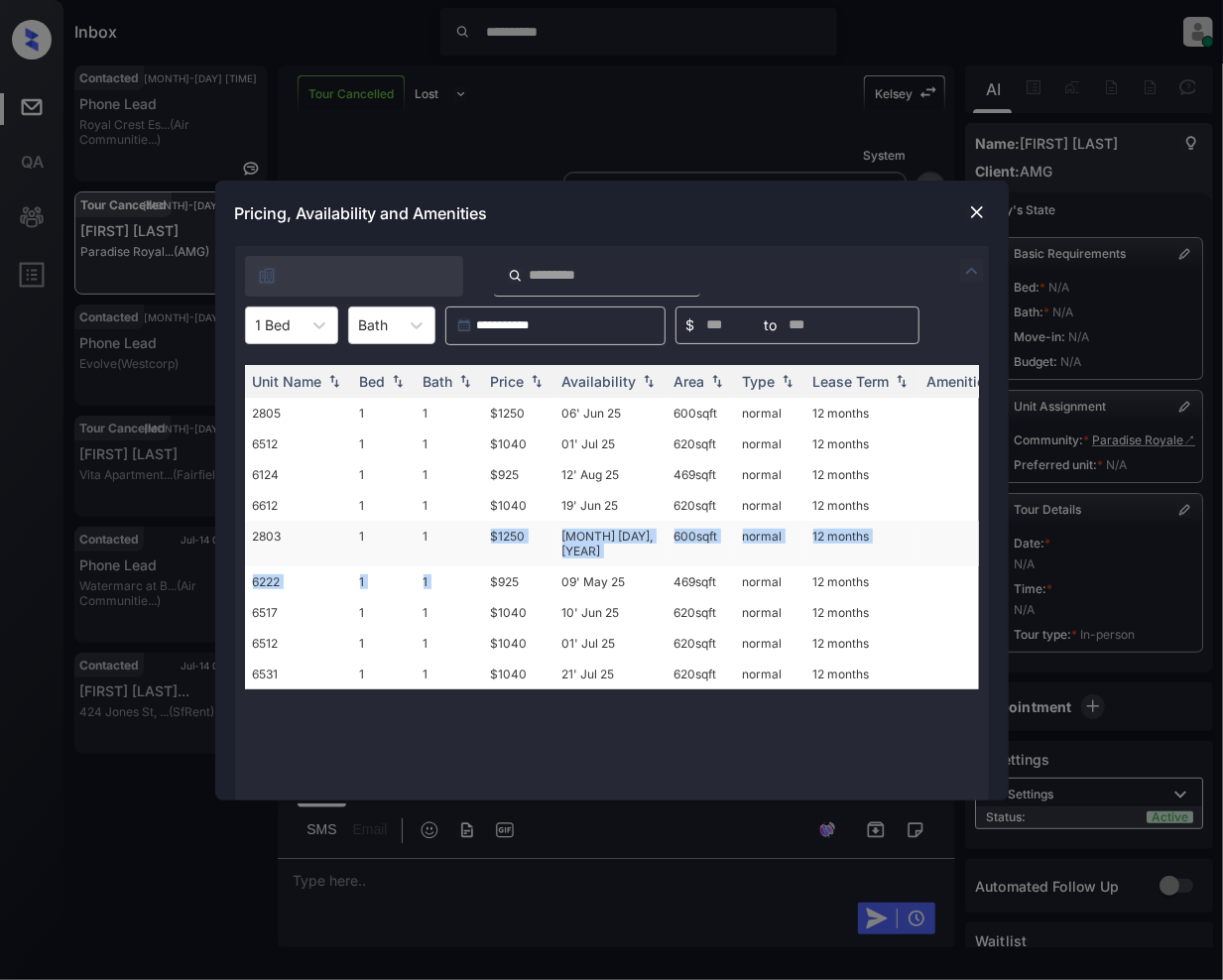 click on "$1250" at bounding box center [519, 544] 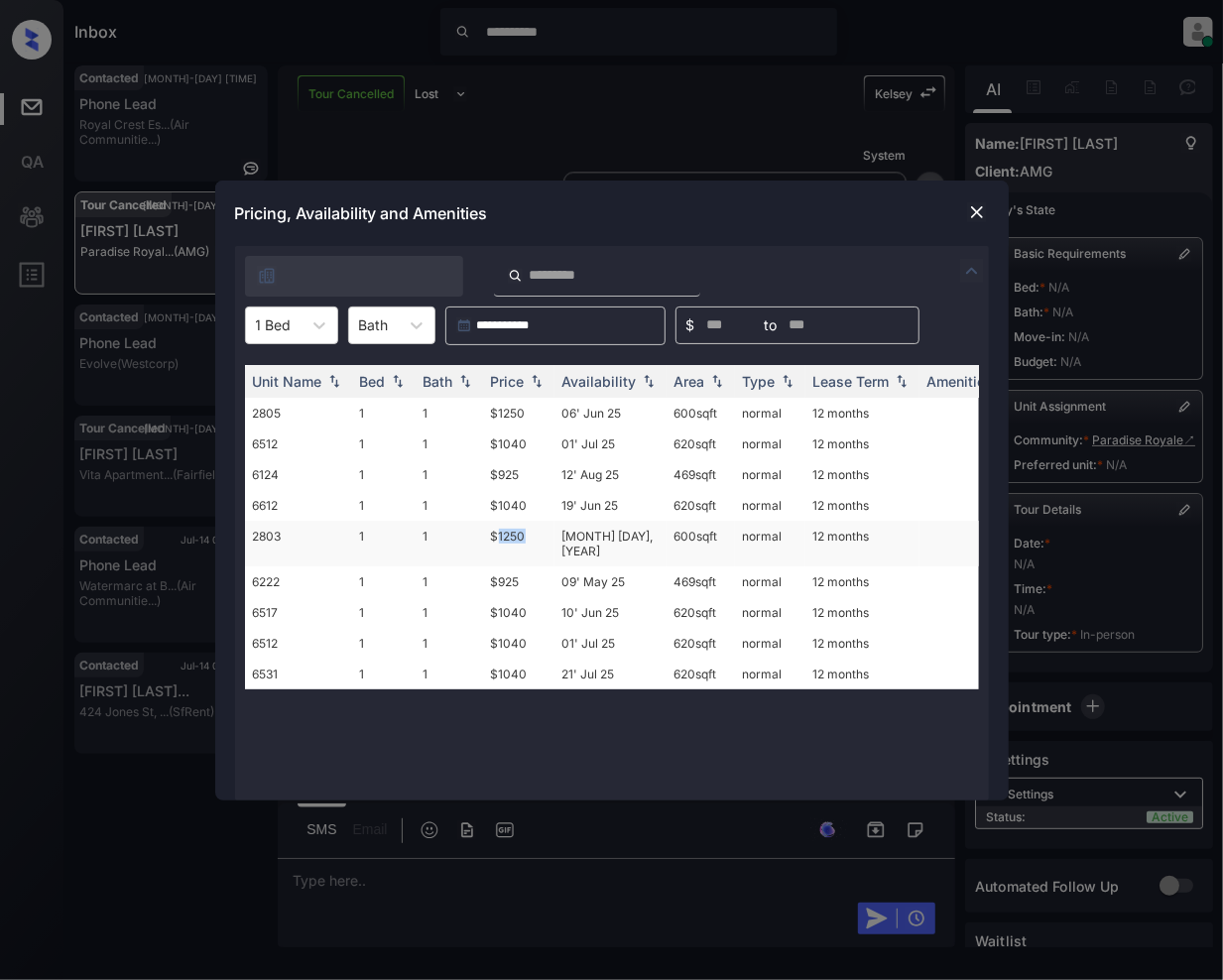 click on "$1250" at bounding box center [519, 544] 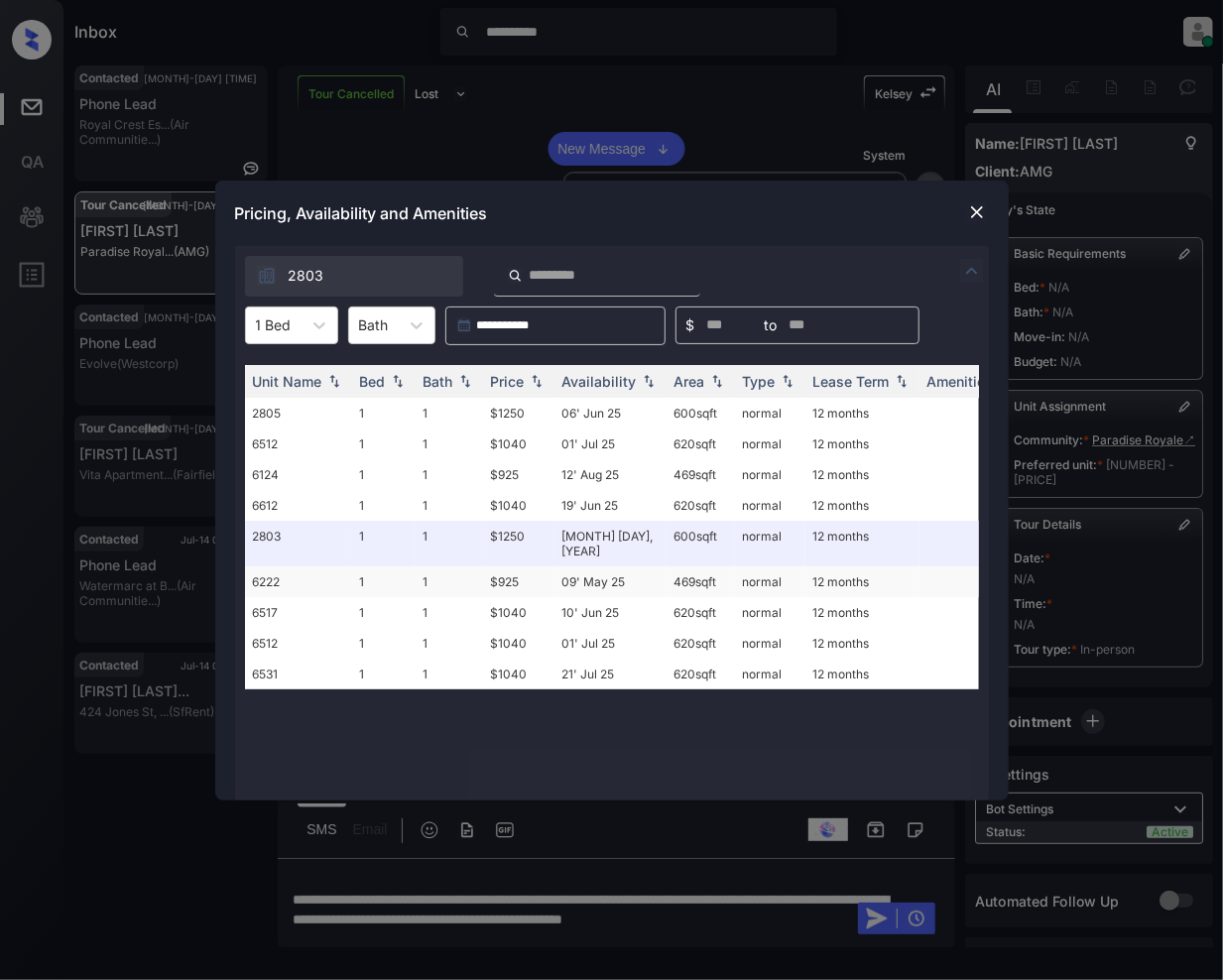 click on "$925" at bounding box center (519, 581) 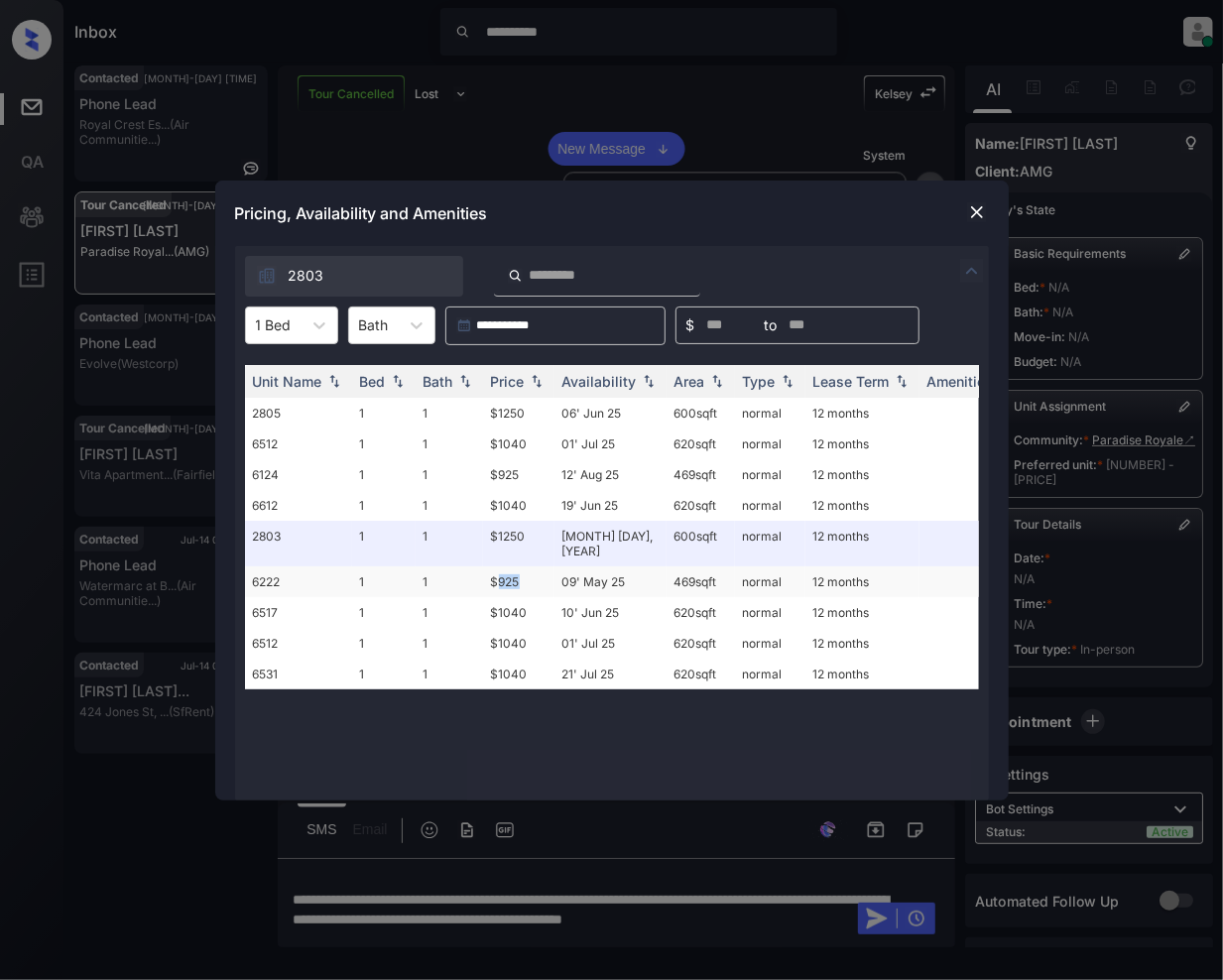 click on "$925" at bounding box center [519, 581] 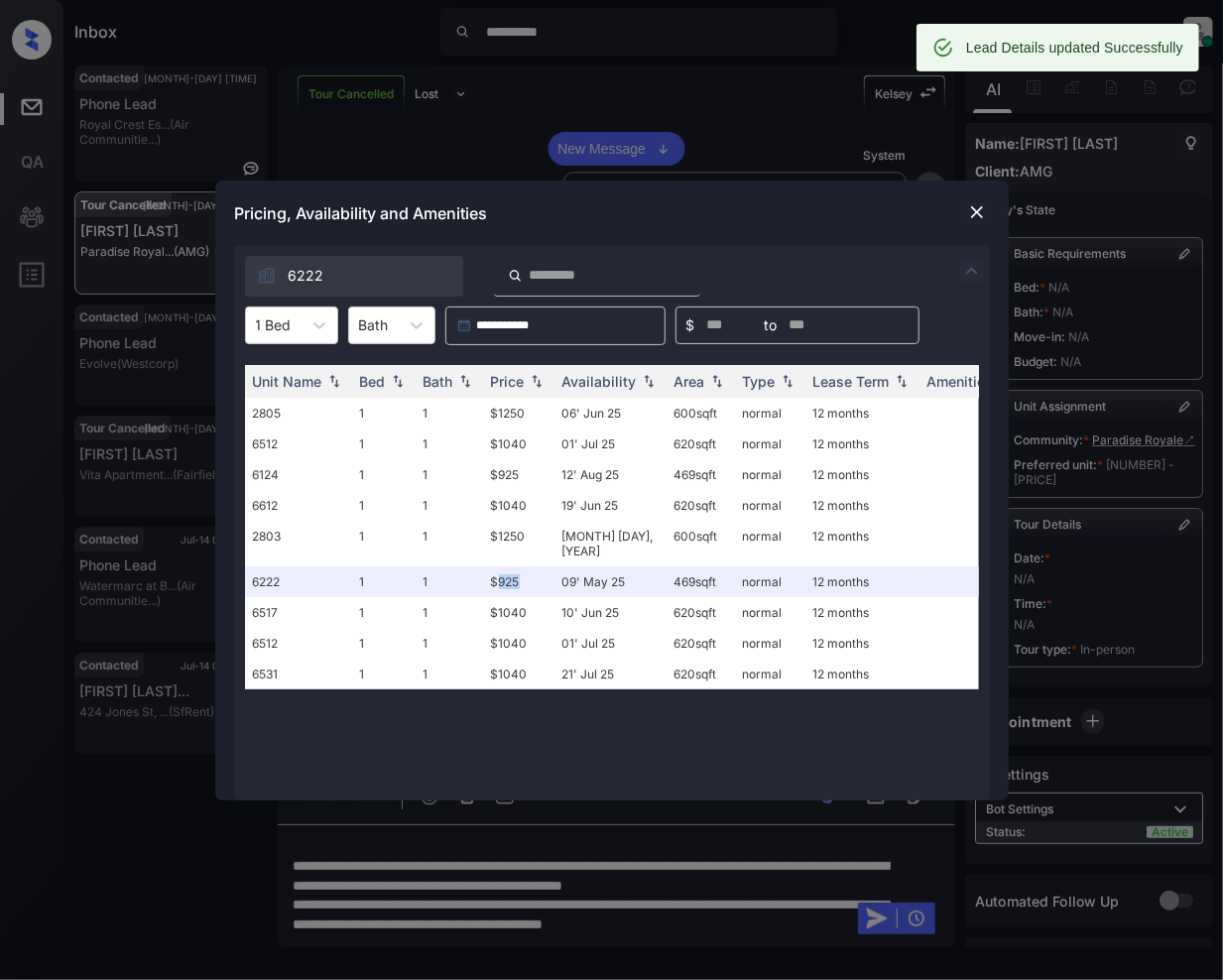 click at bounding box center [977, 212] 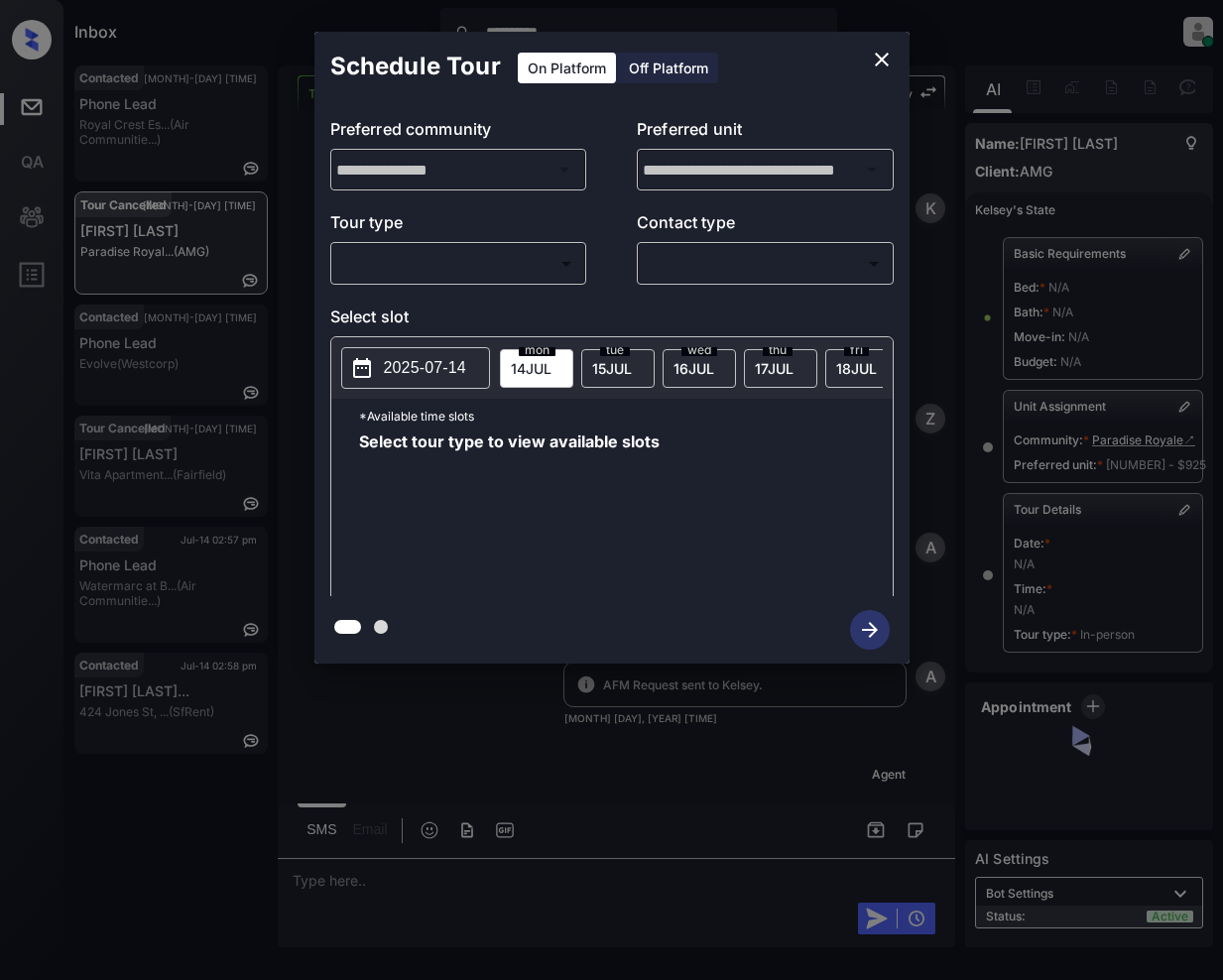 scroll, scrollTop: 0, scrollLeft: 0, axis: both 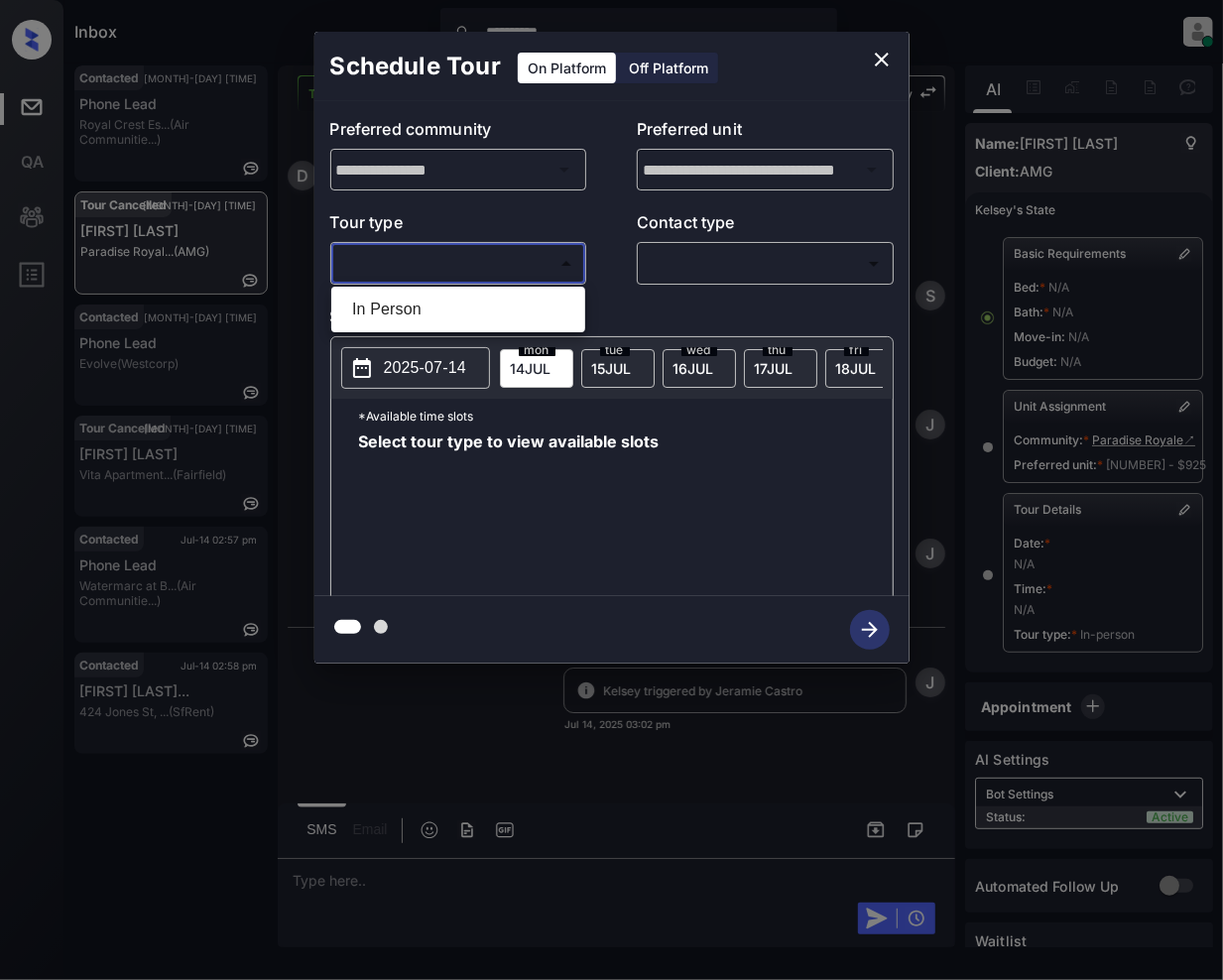 click on "**********" at bounding box center [611, 490] 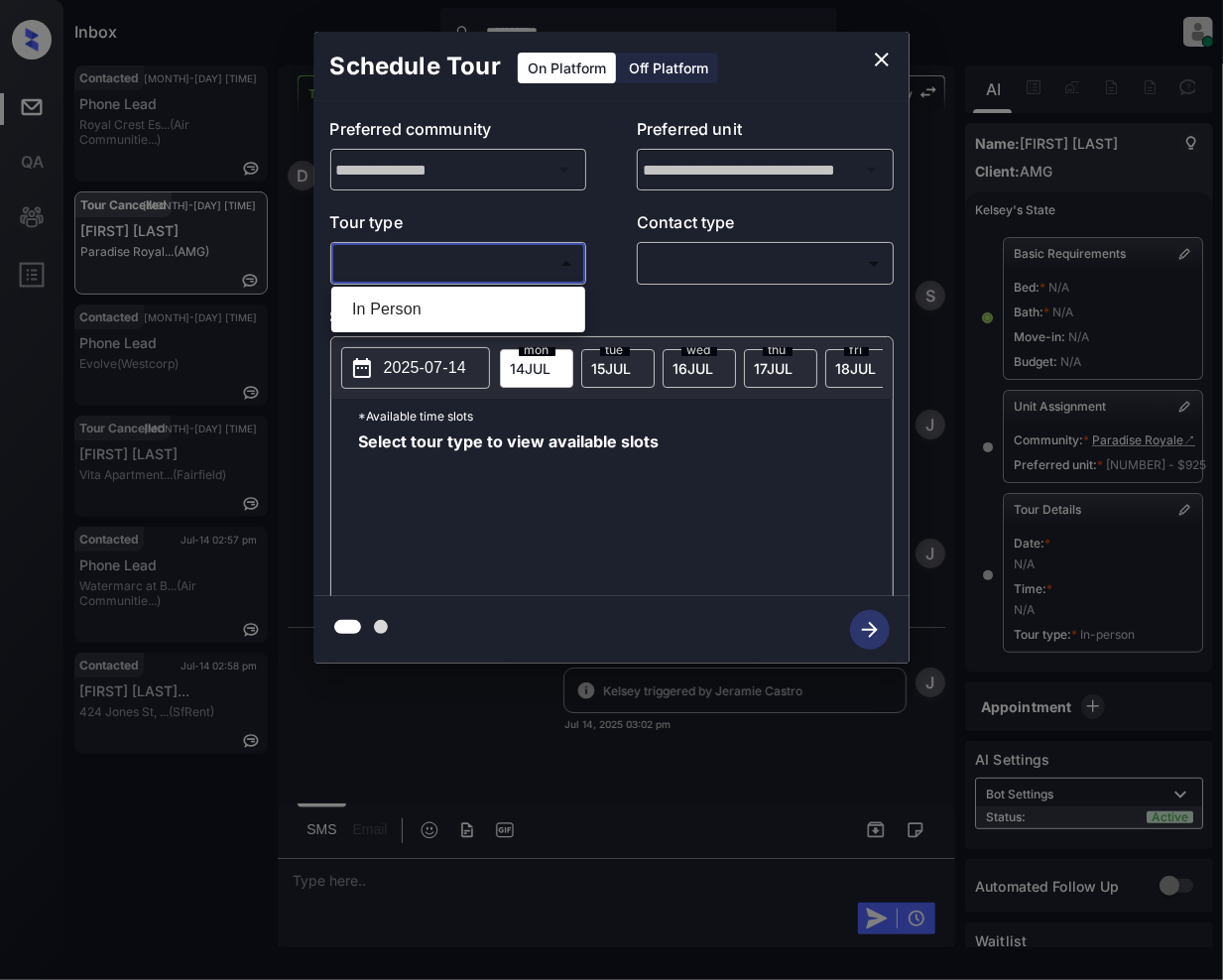 click on "In Person" at bounding box center [458, 309] 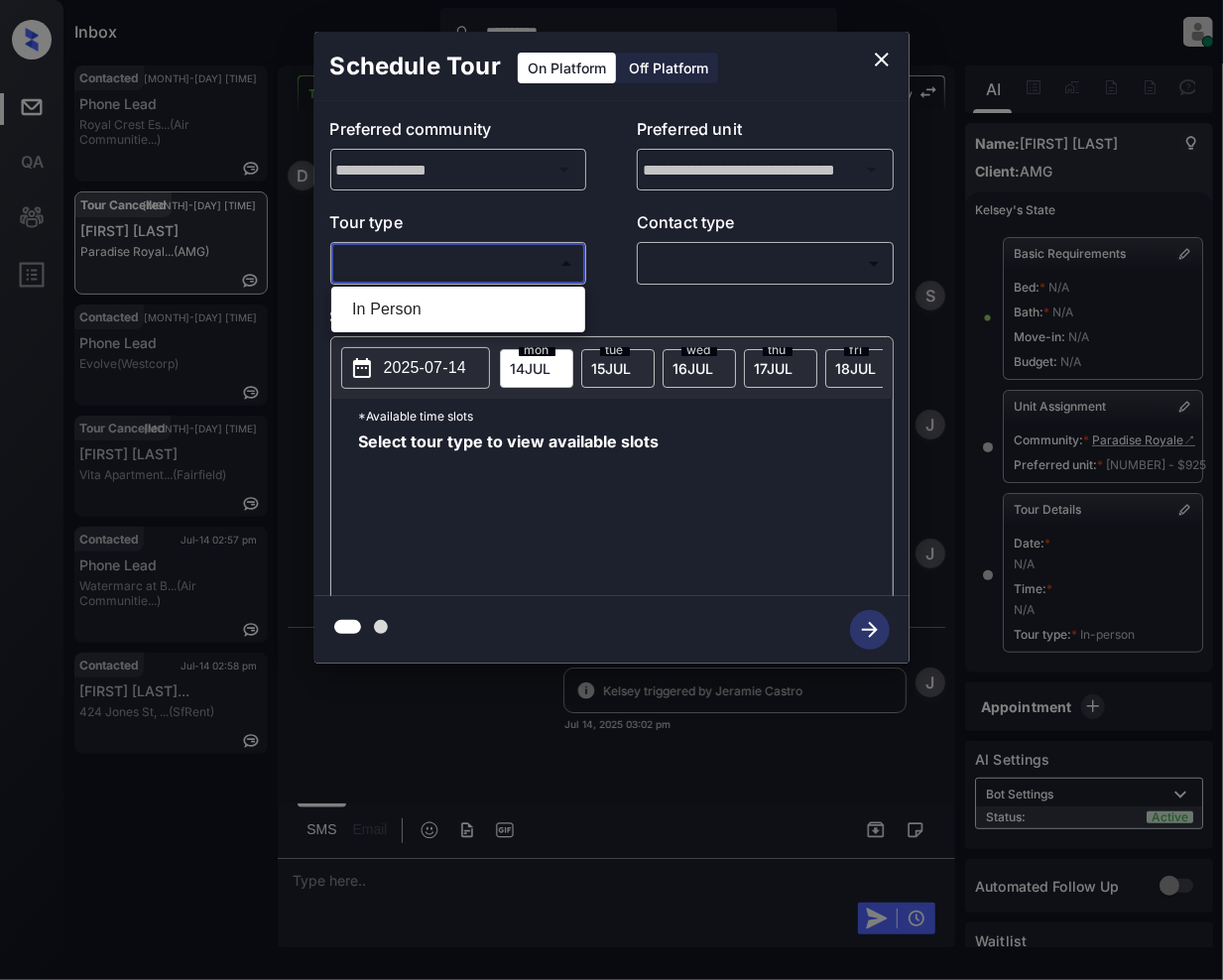 type on "********" 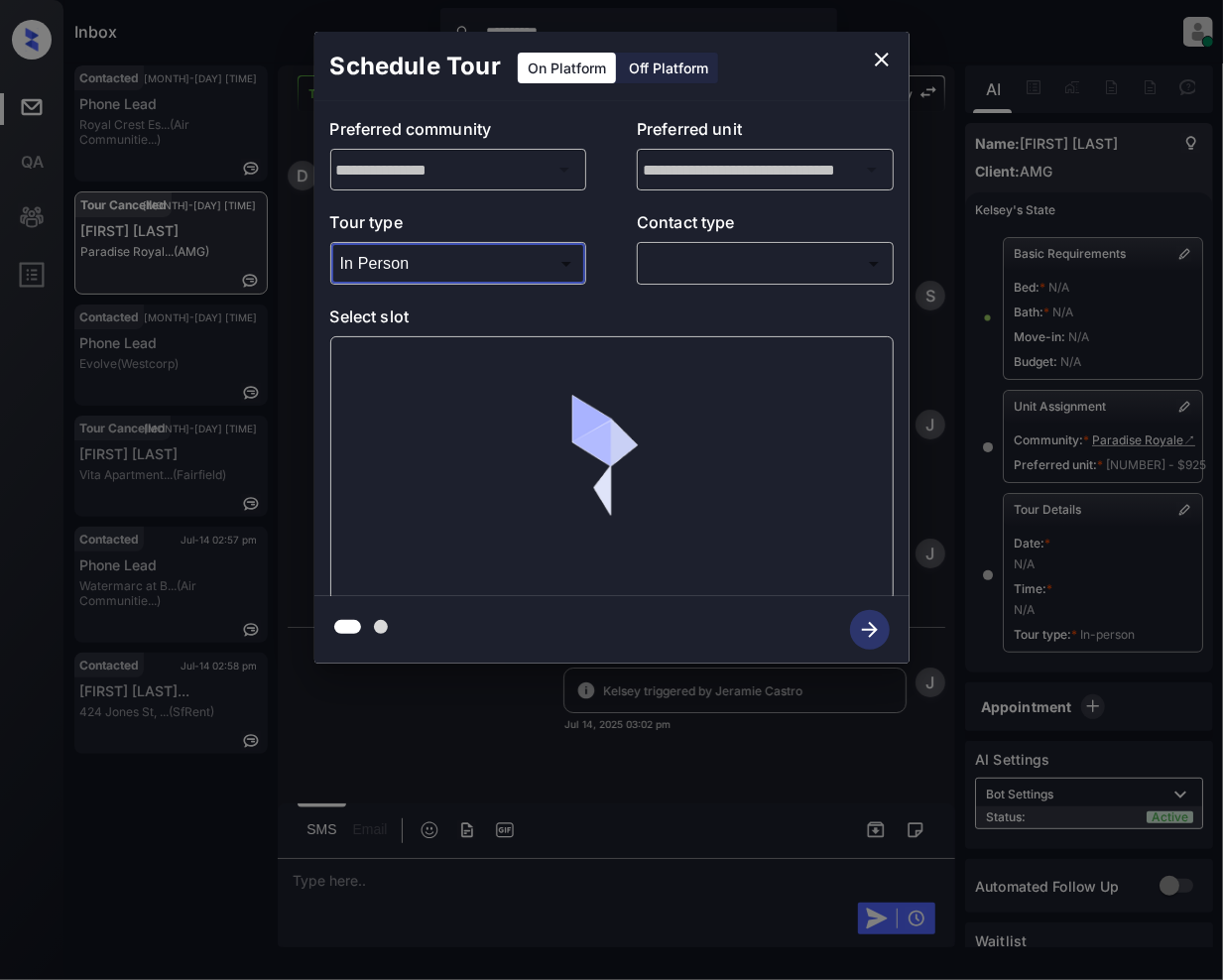 click on "**********" at bounding box center [611, 490] 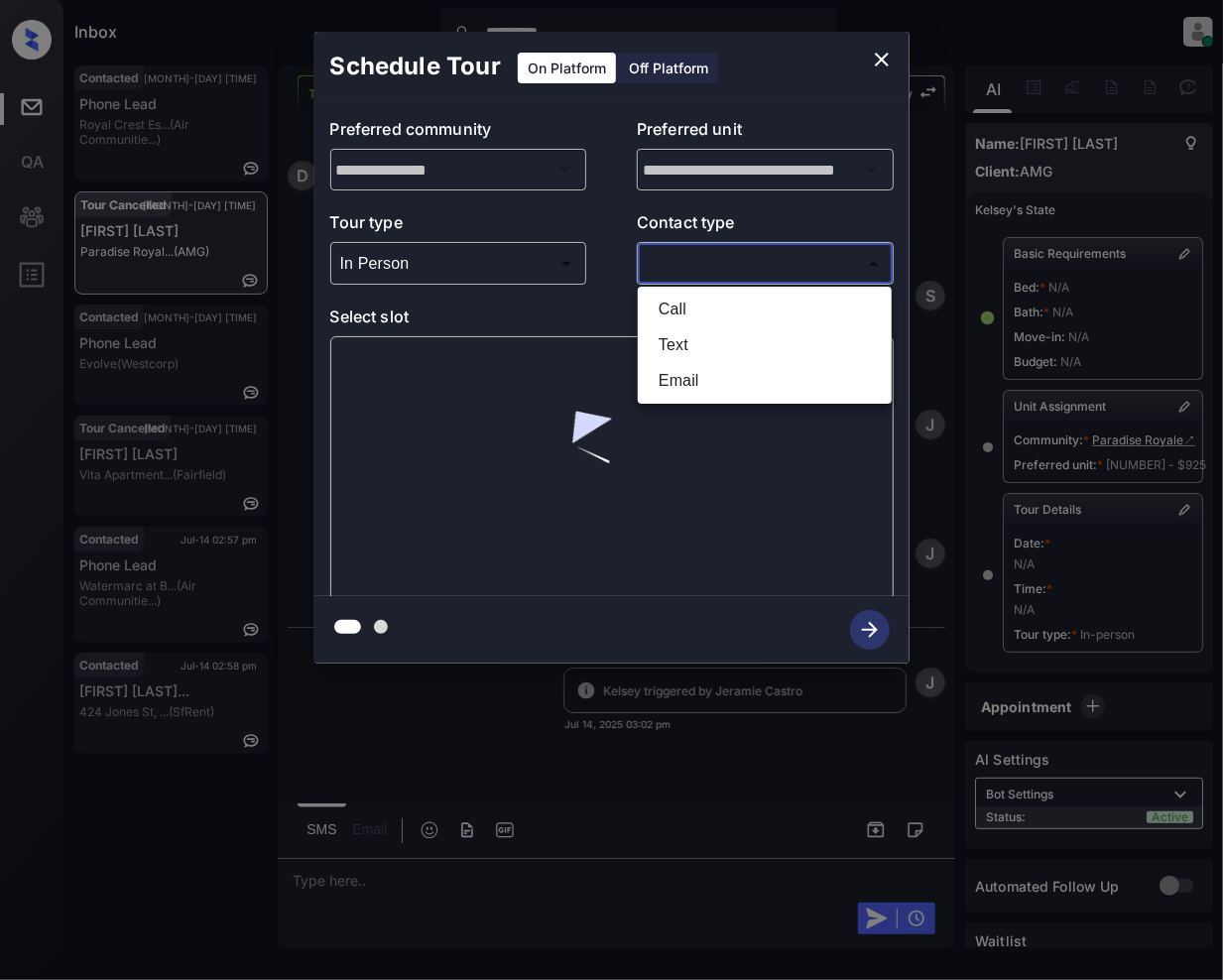 click on "Text" at bounding box center [765, 345] 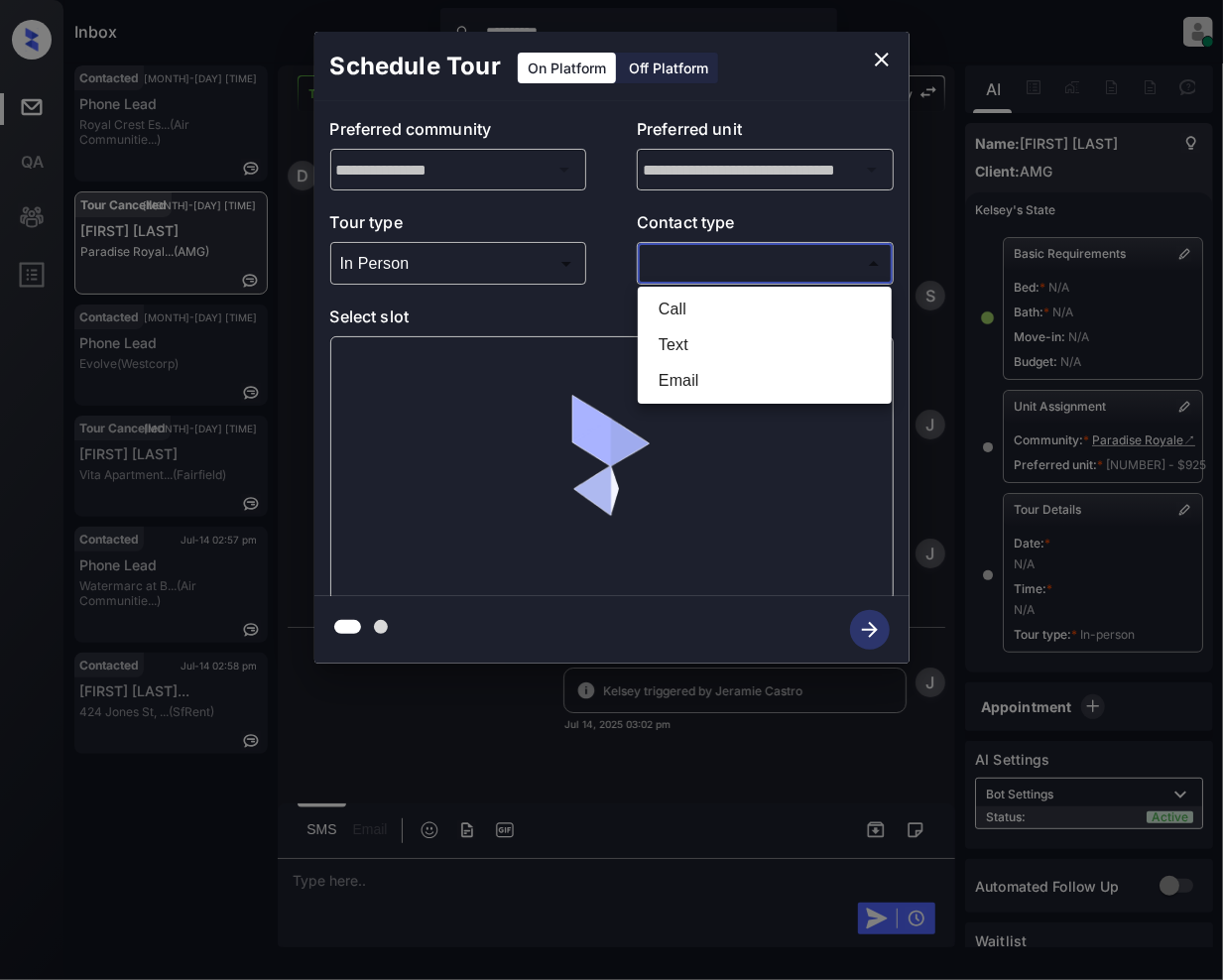 type on "****" 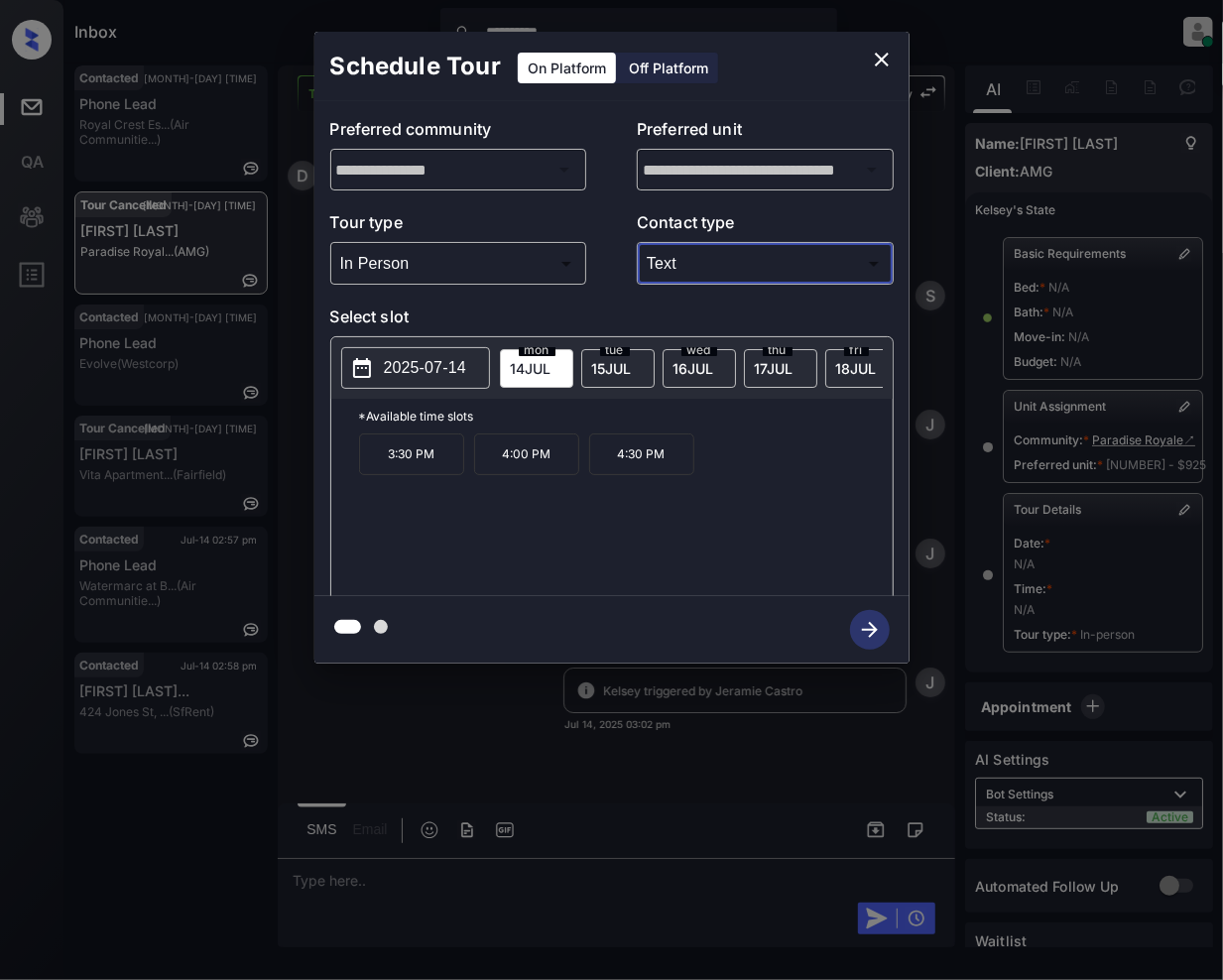 click on "fri 18 JUL" at bounding box center (862, 368) 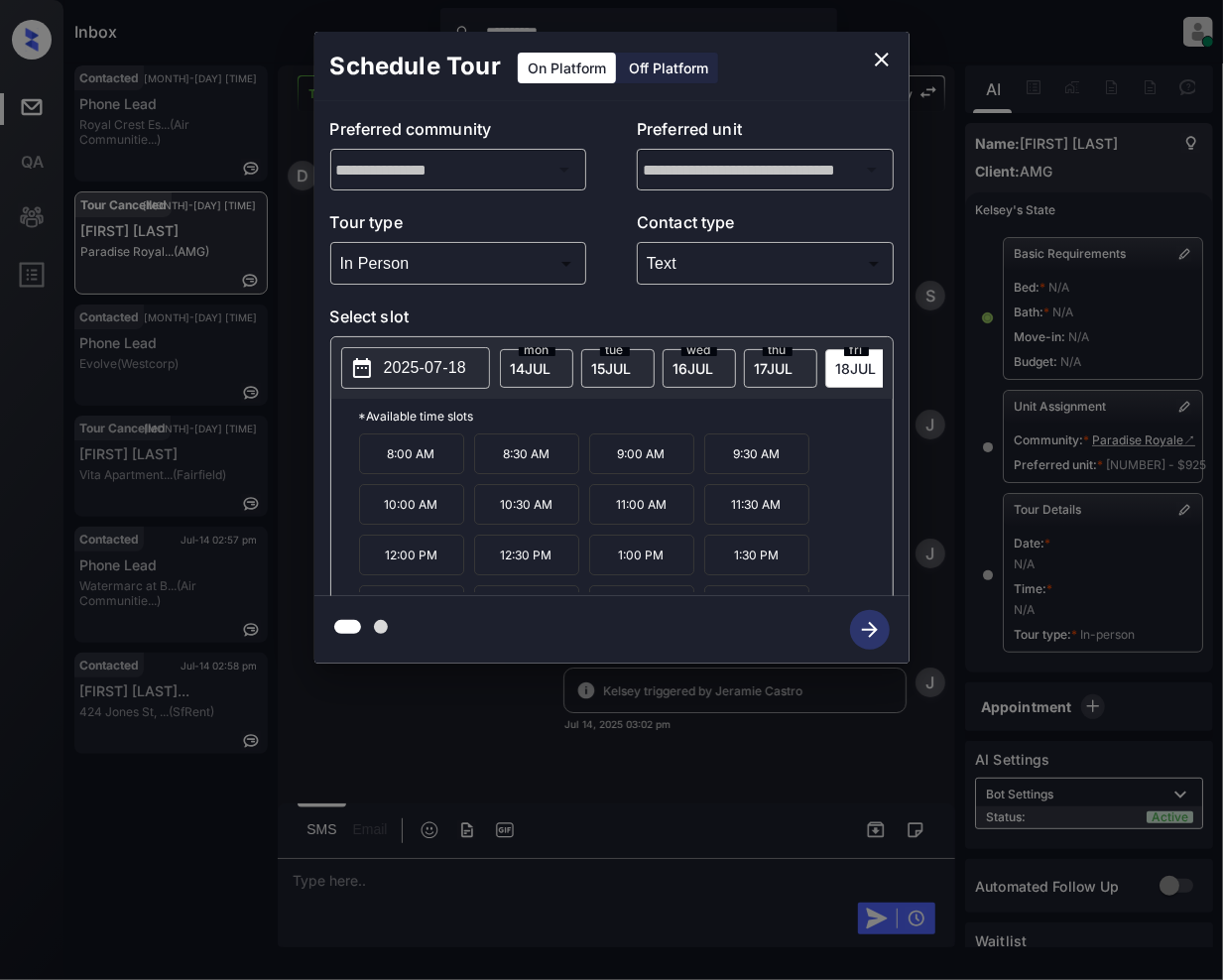 scroll, scrollTop: 87, scrollLeft: 0, axis: vertical 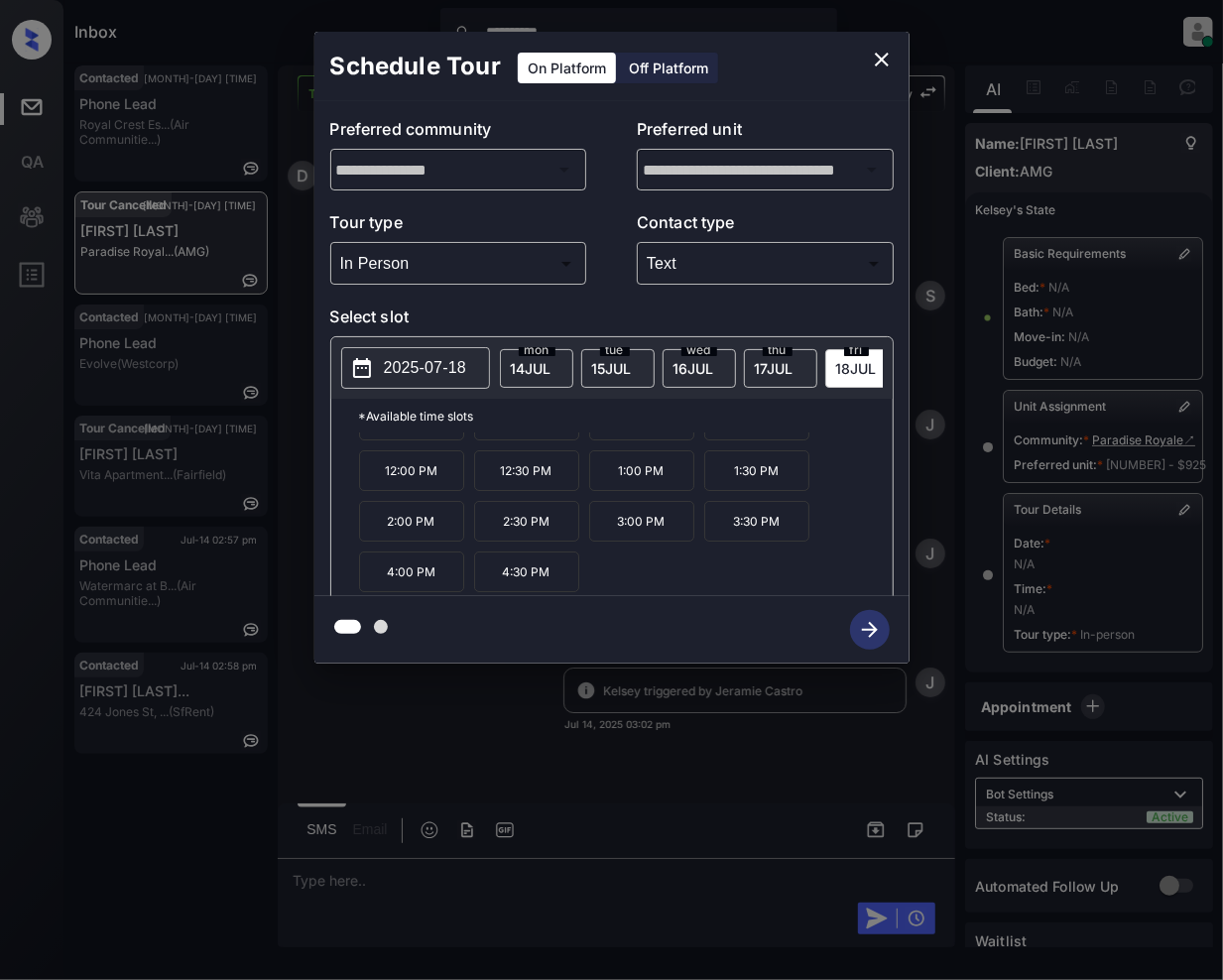 click on "4:30 PM" at bounding box center [527, 571] 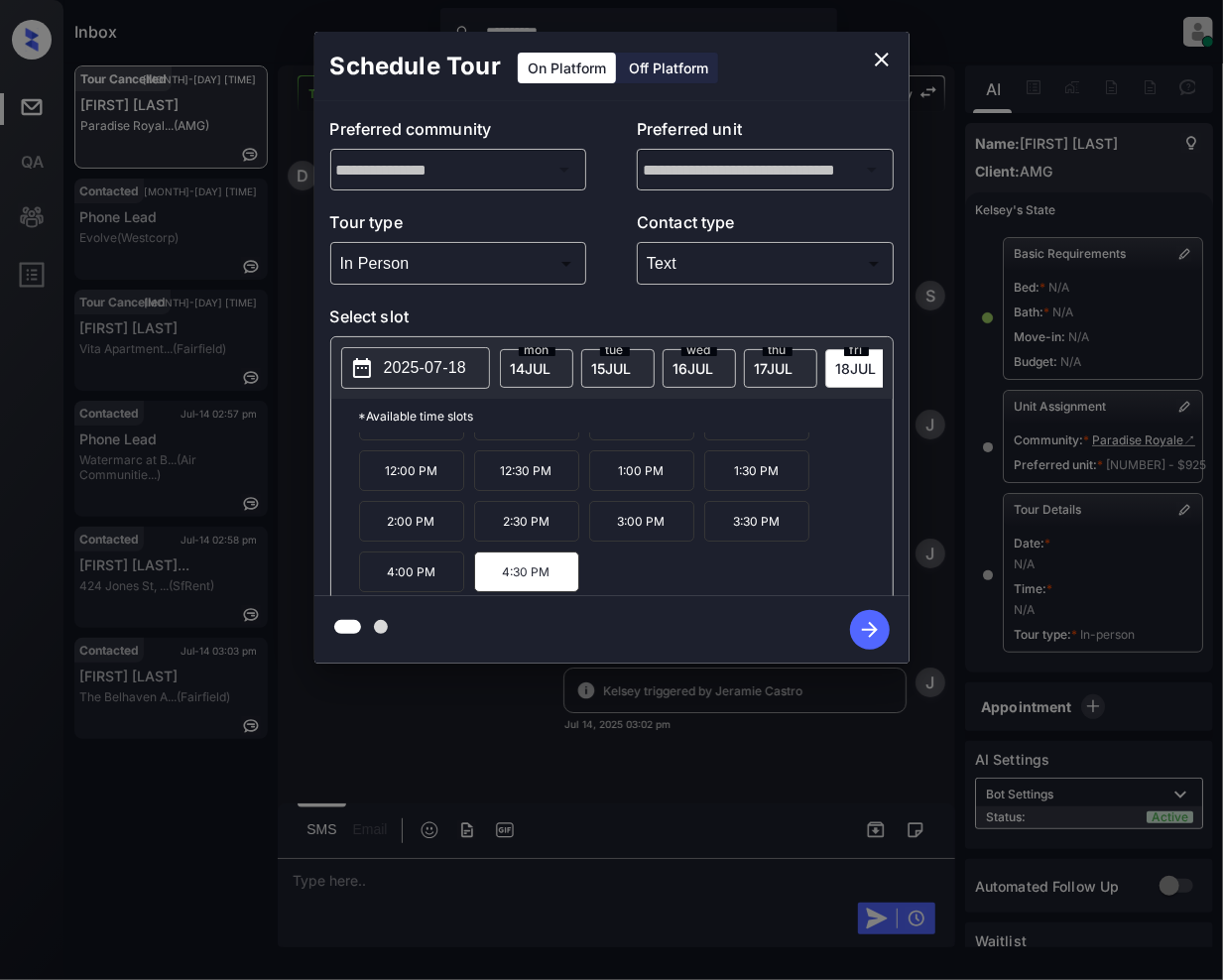 click 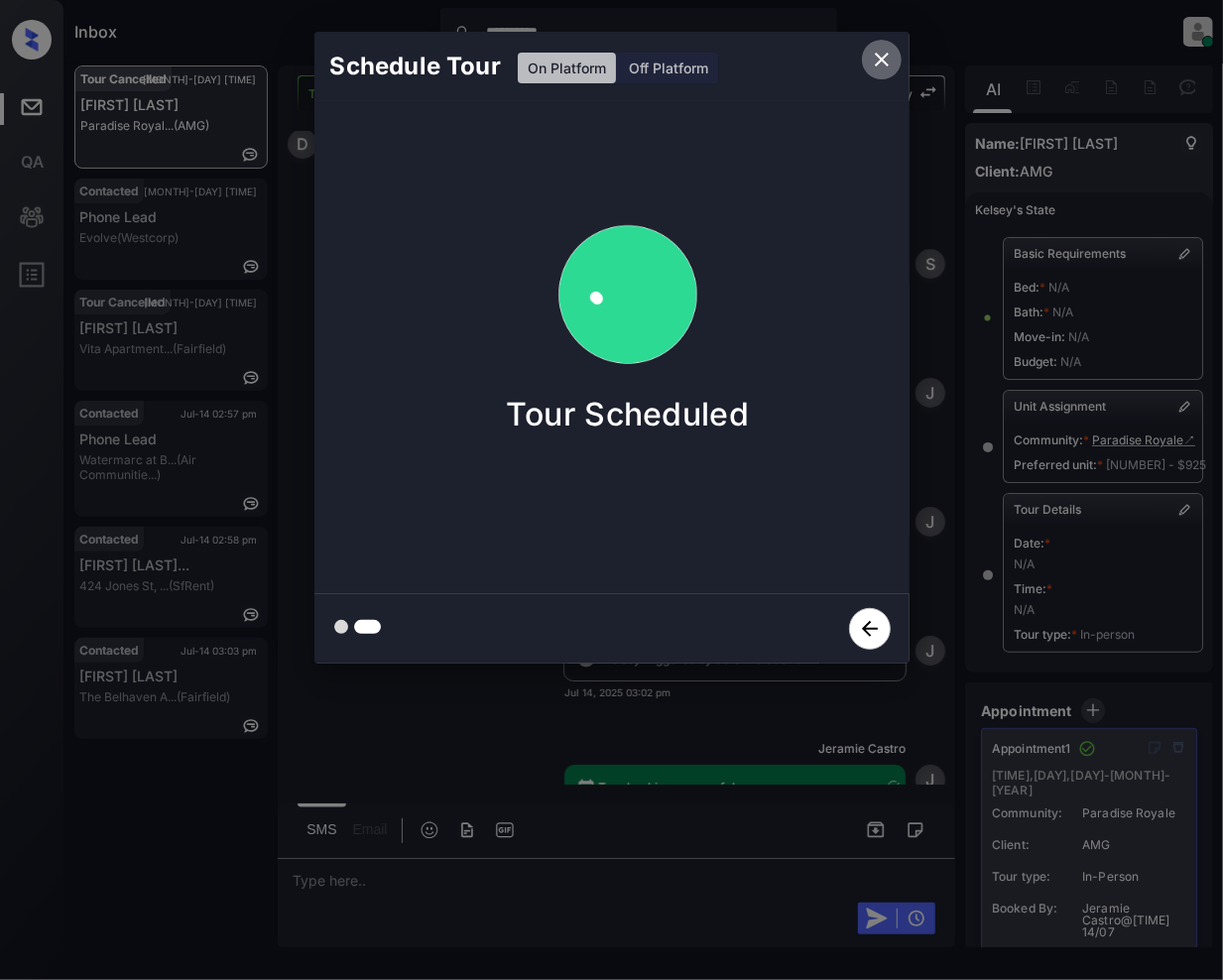 click 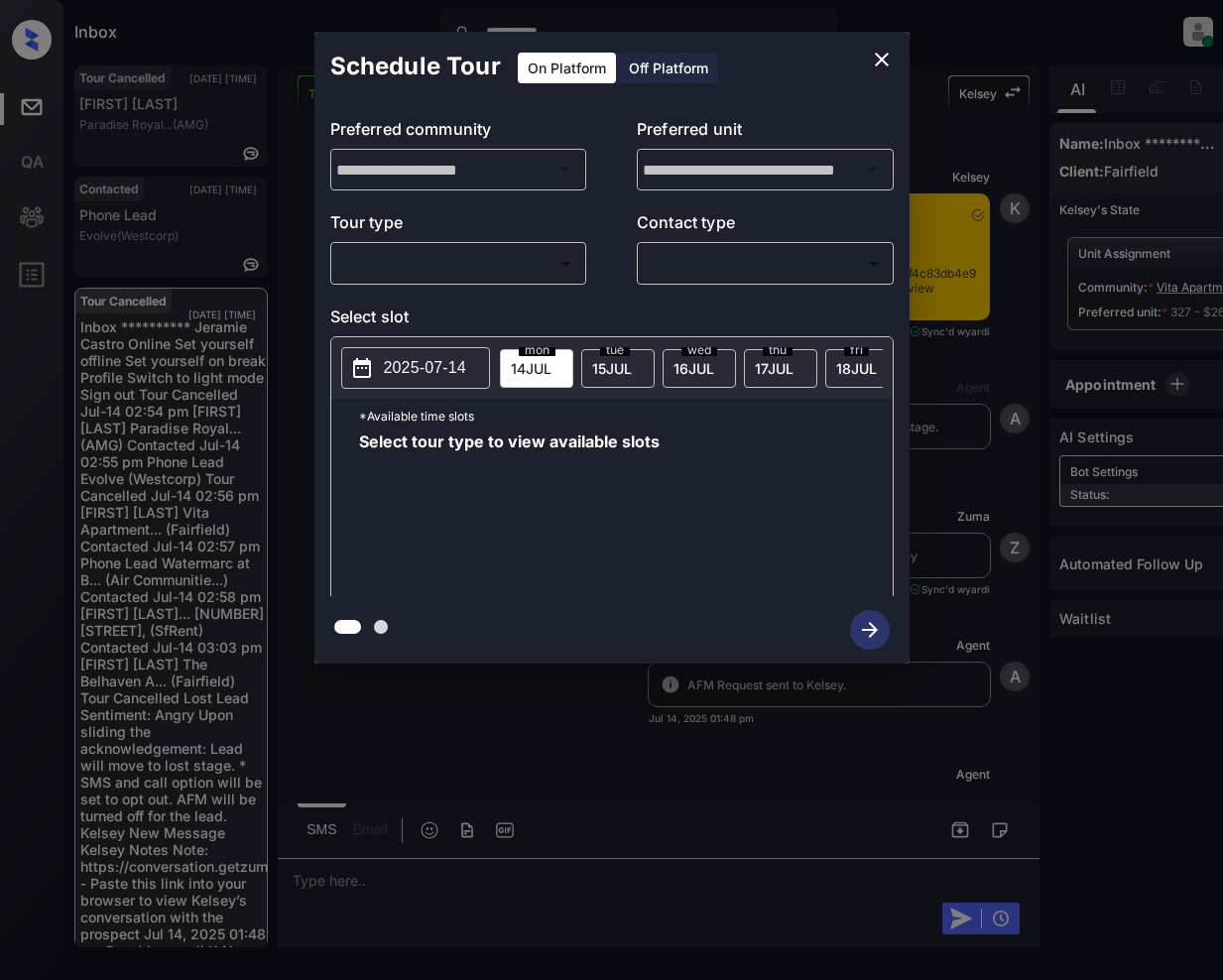 scroll, scrollTop: 0, scrollLeft: 0, axis: both 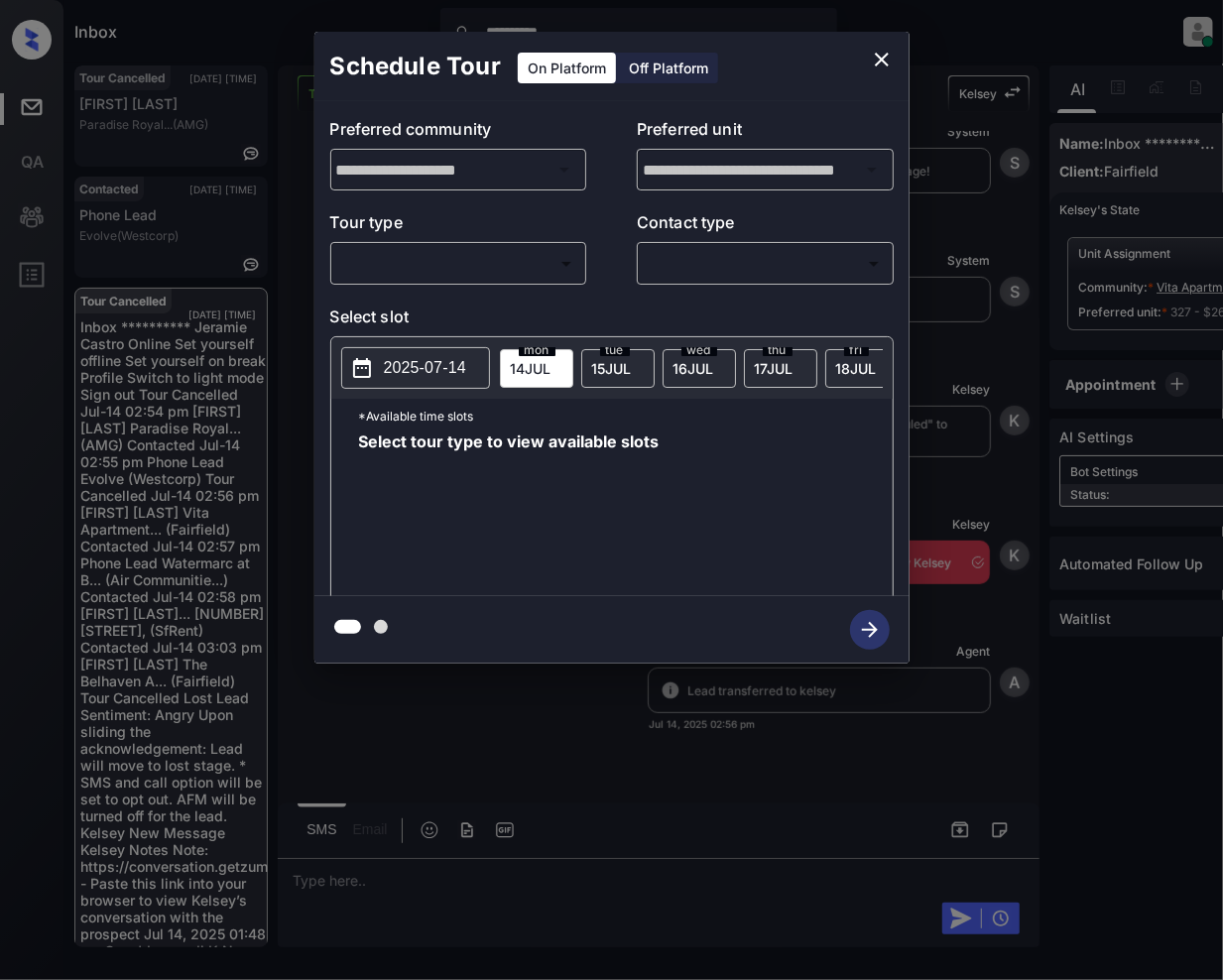 click on "**********" at bounding box center (611, 490) 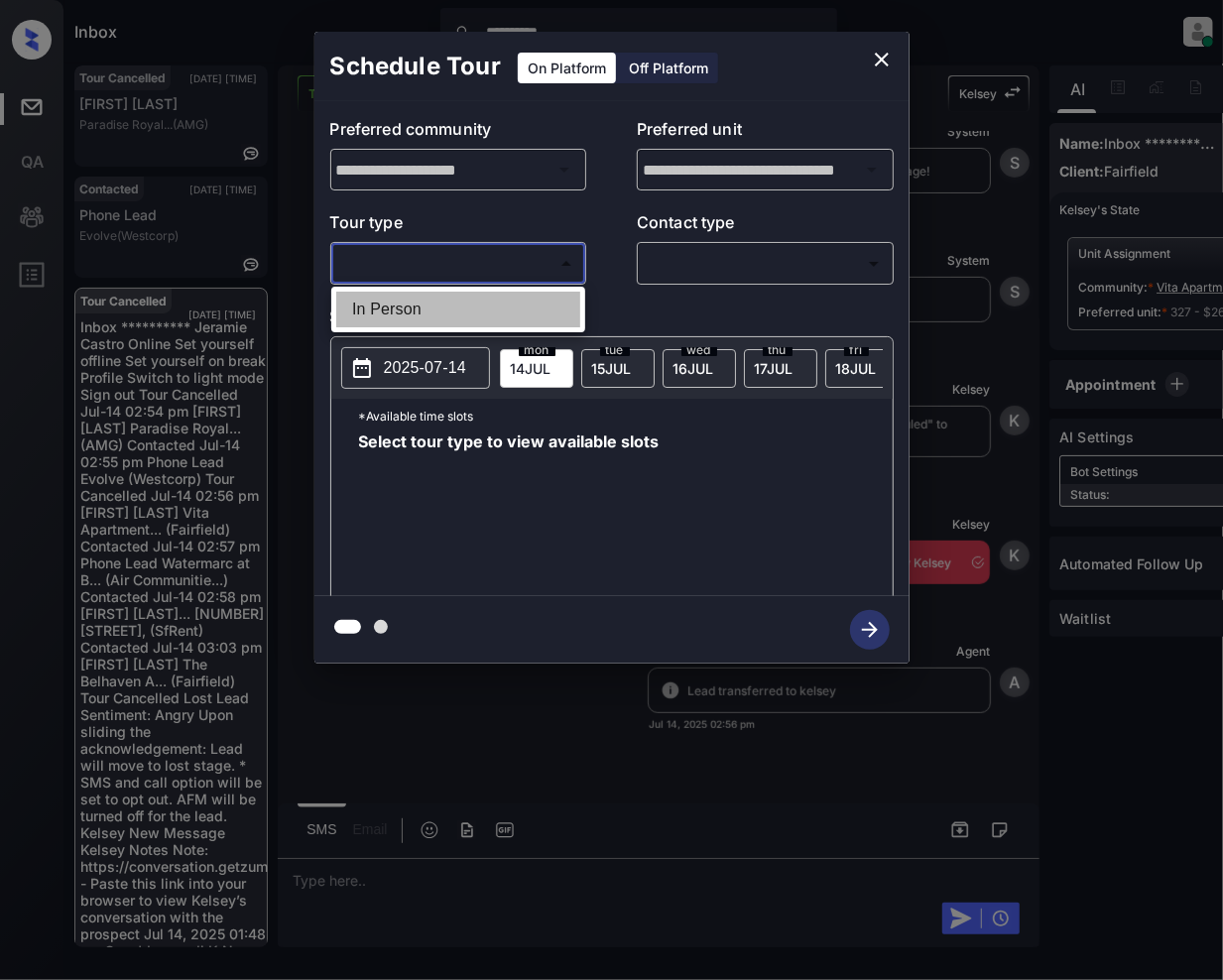 click on "In Person" at bounding box center [458, 309] 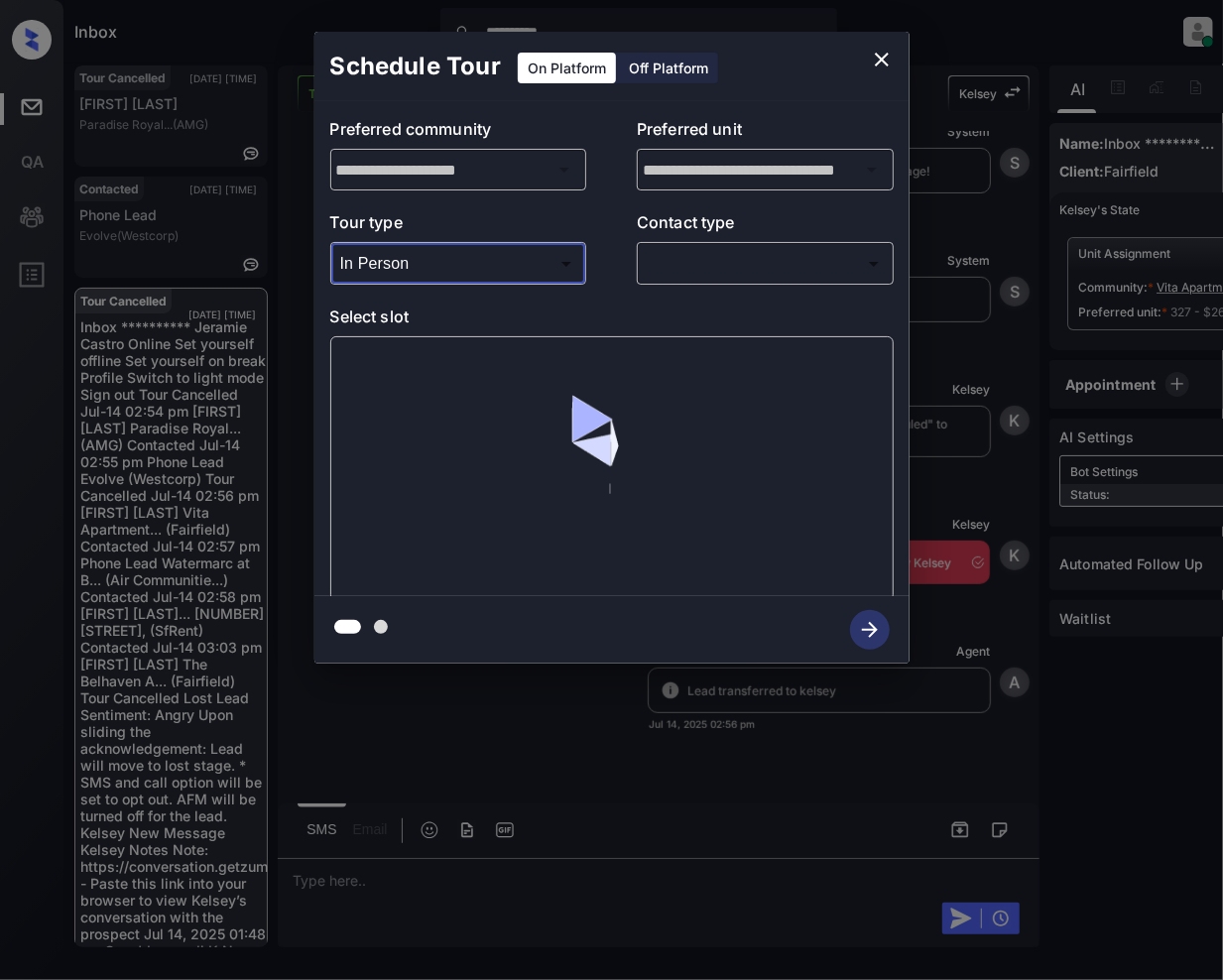 click on "**********" at bounding box center [611, 490] 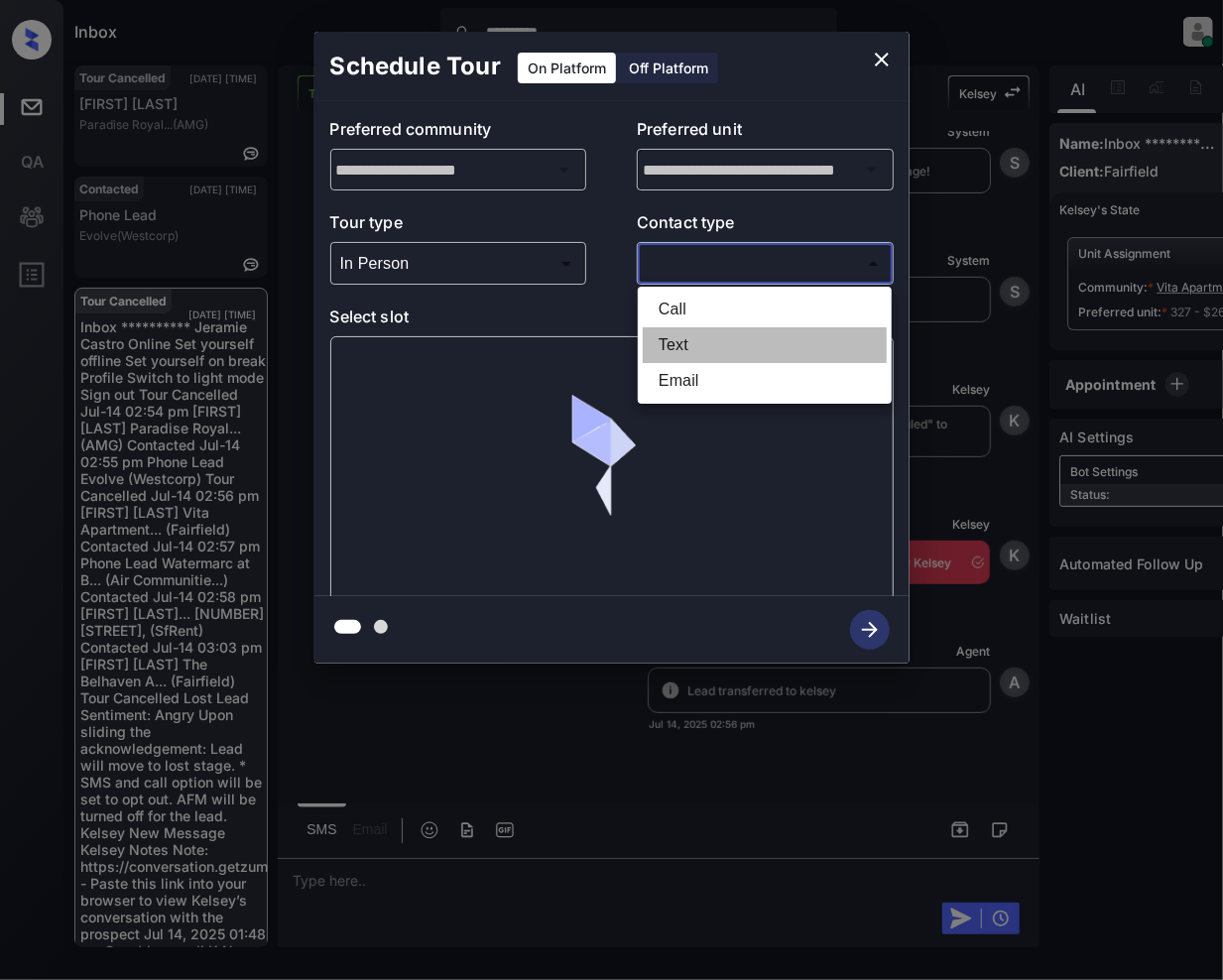 click on "Text" at bounding box center [765, 345] 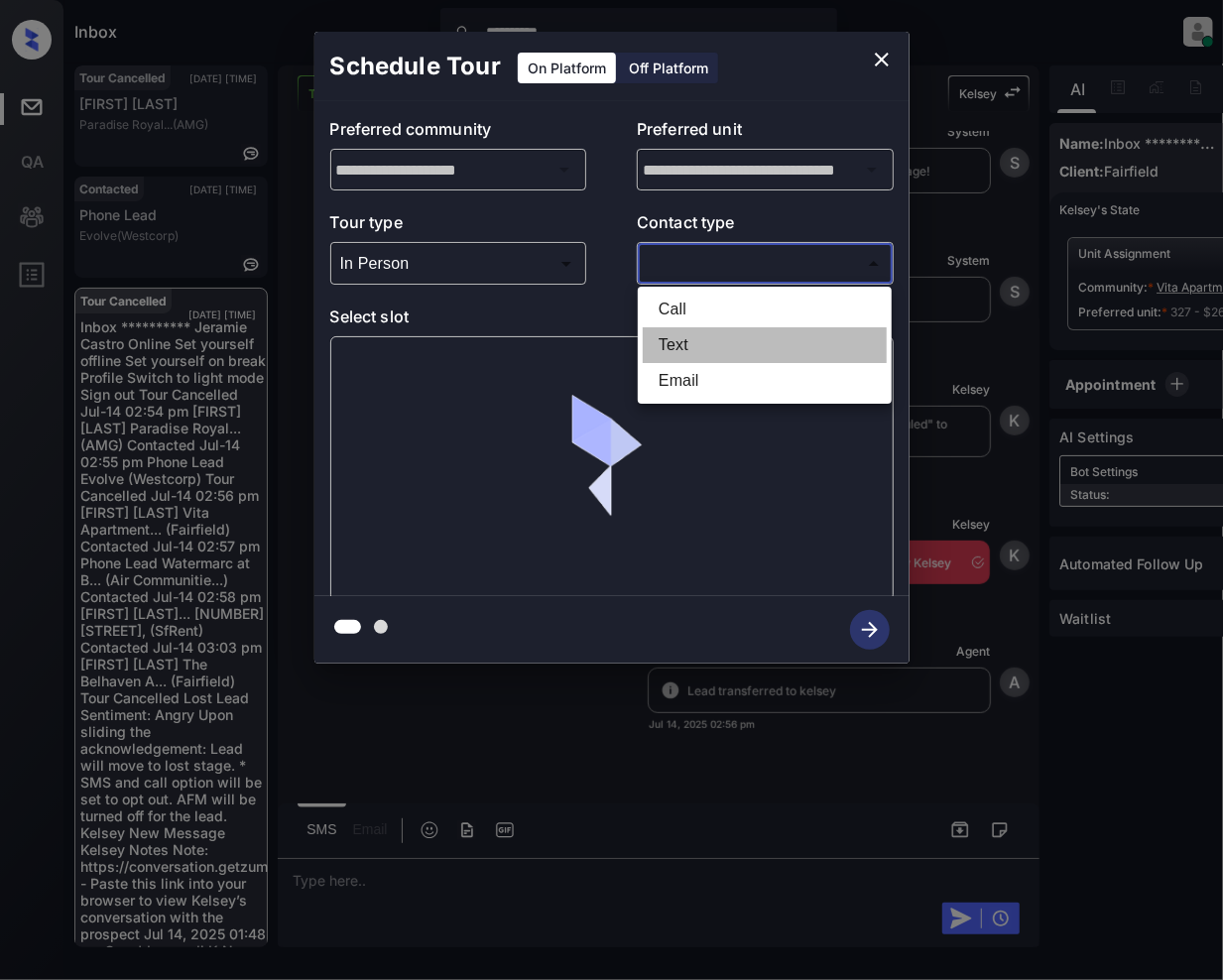 type on "****" 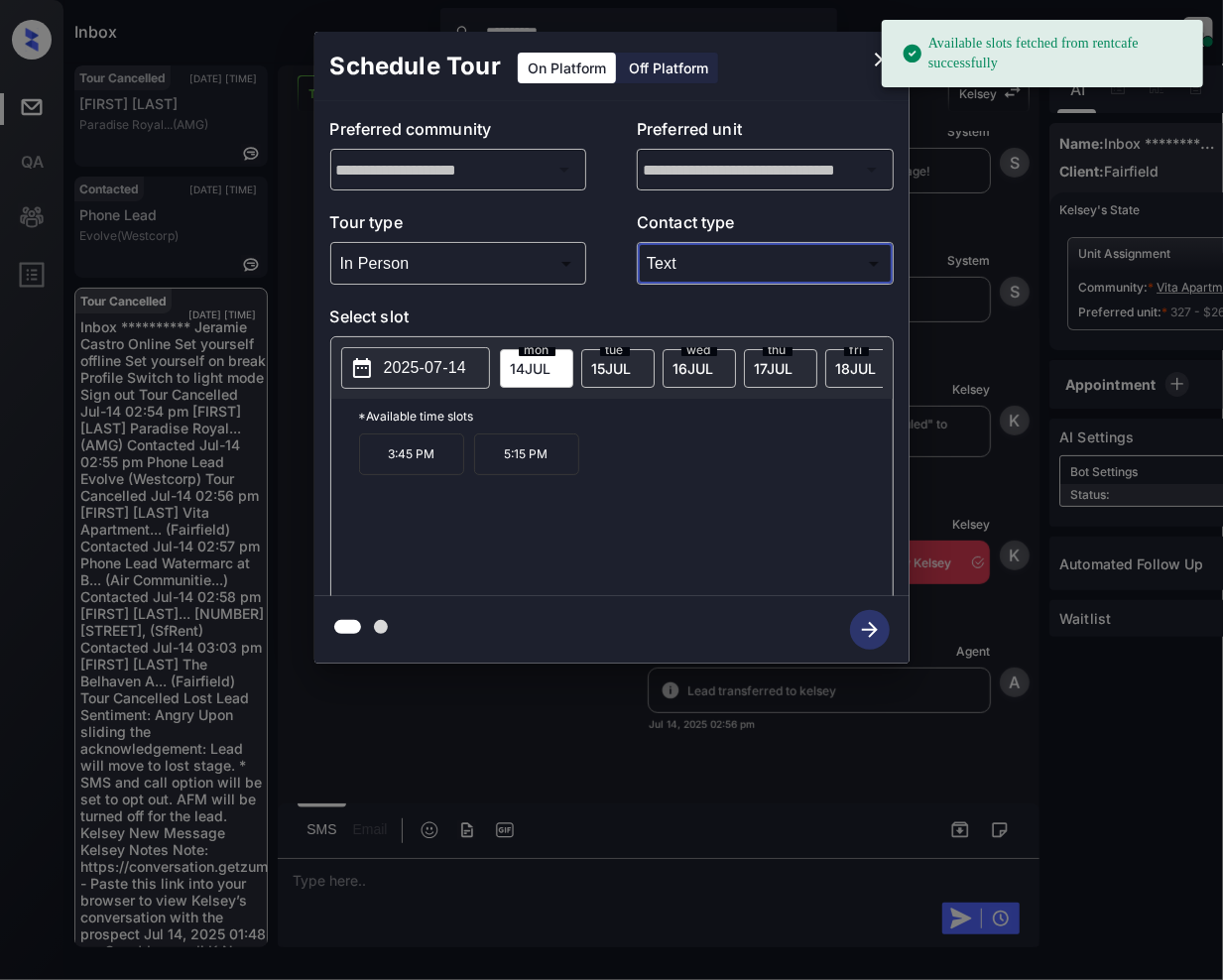 click on "15 JUL" at bounding box center [531, 368] 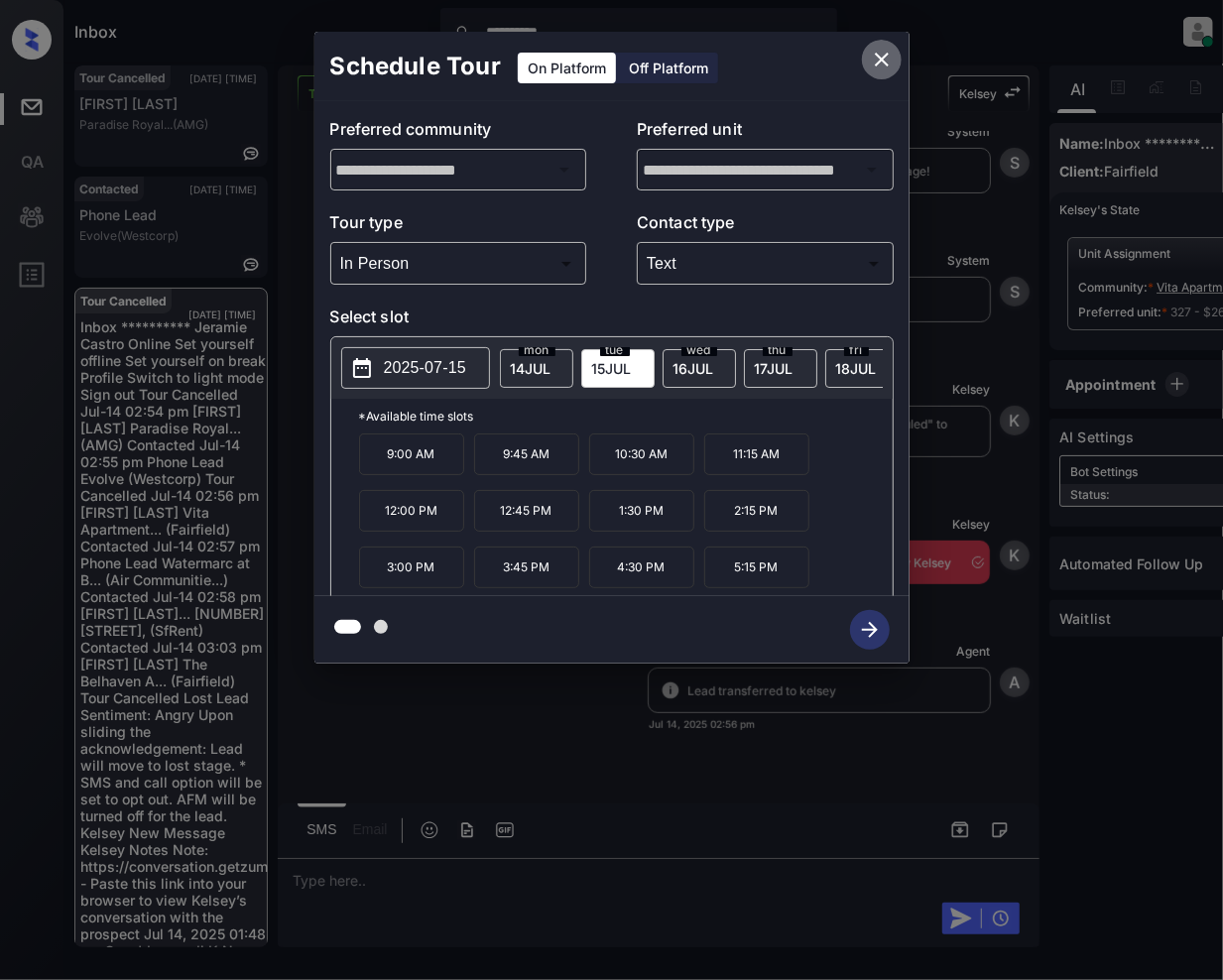 click 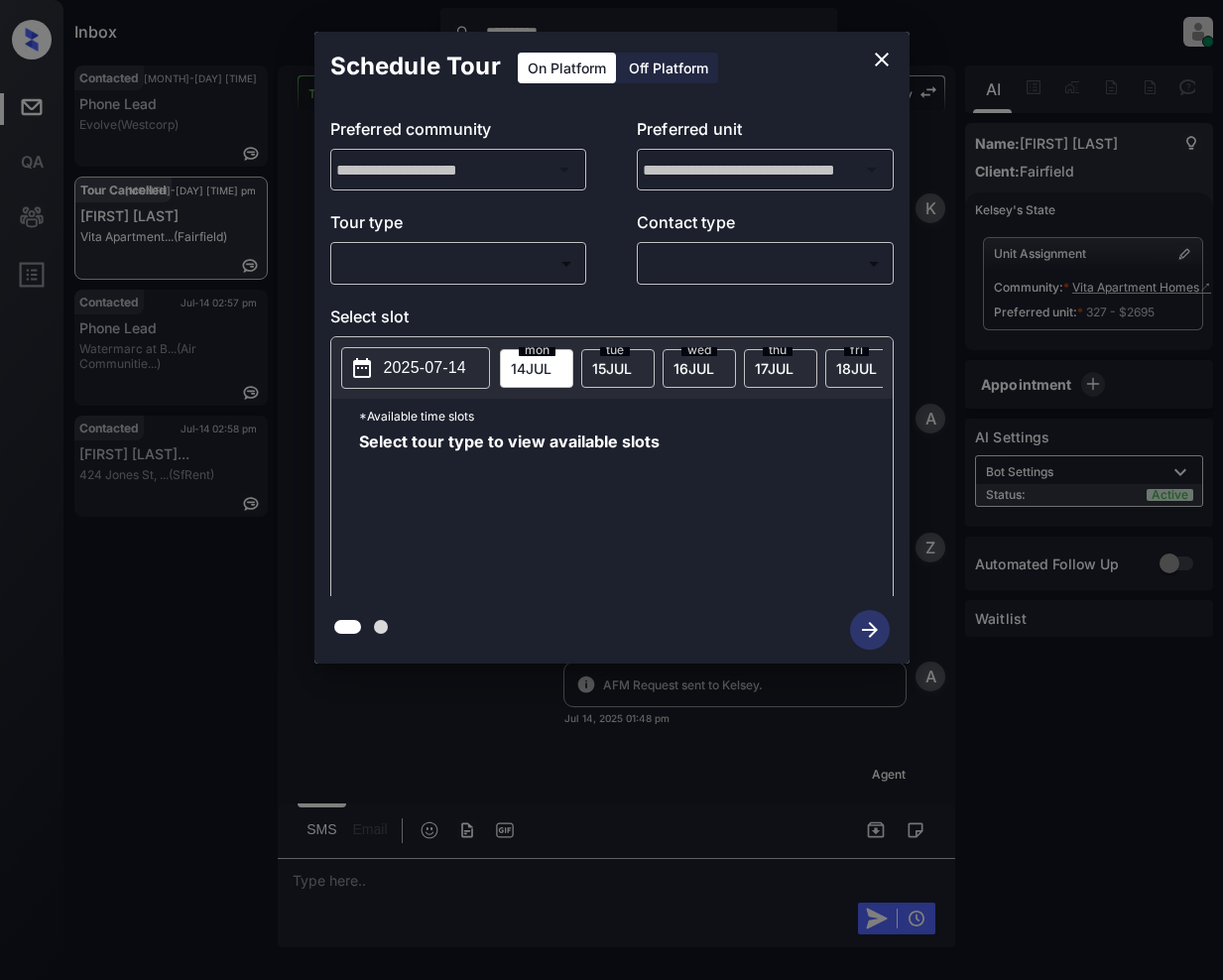 scroll, scrollTop: 0, scrollLeft: 0, axis: both 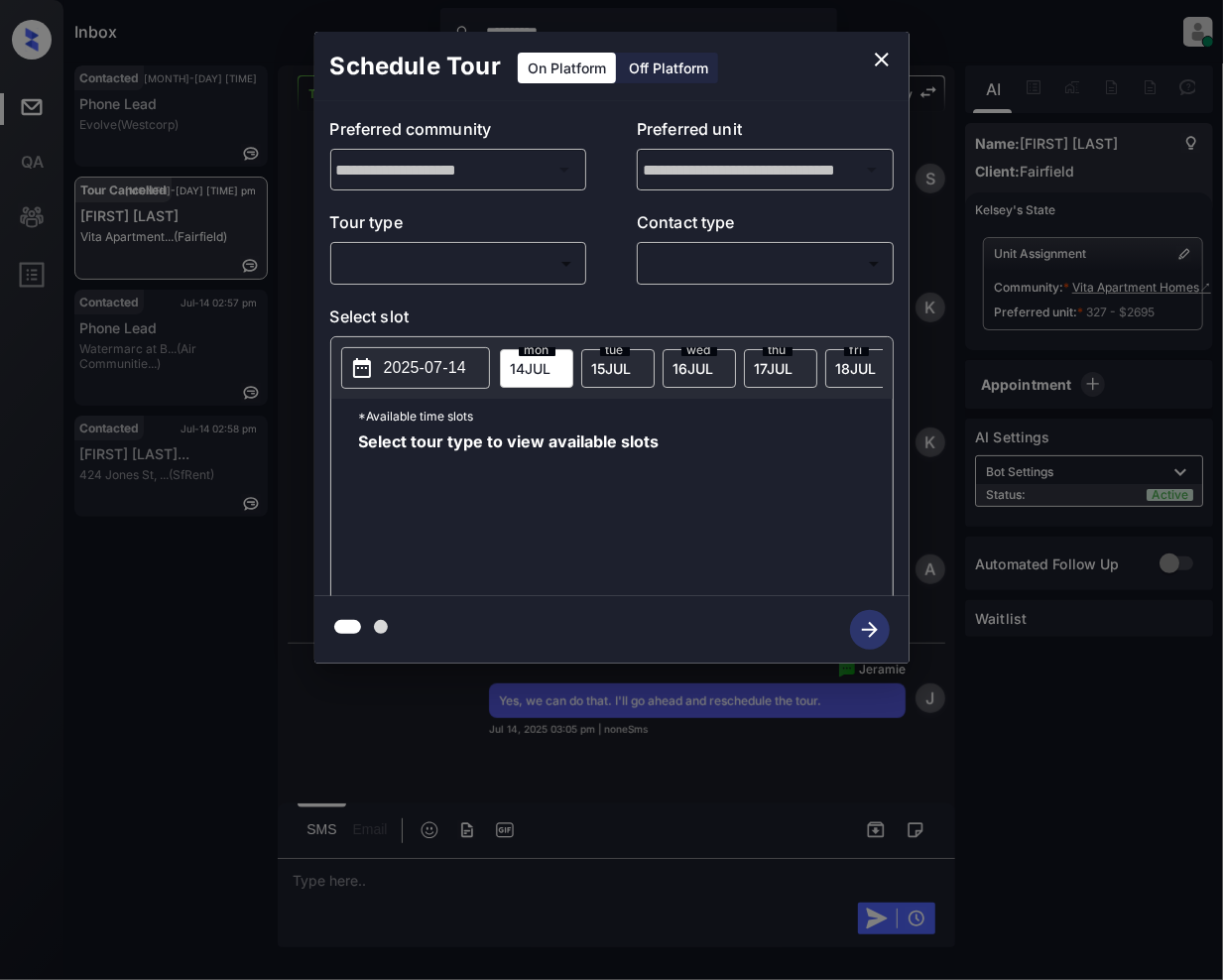 click on "**********" at bounding box center (611, 490) 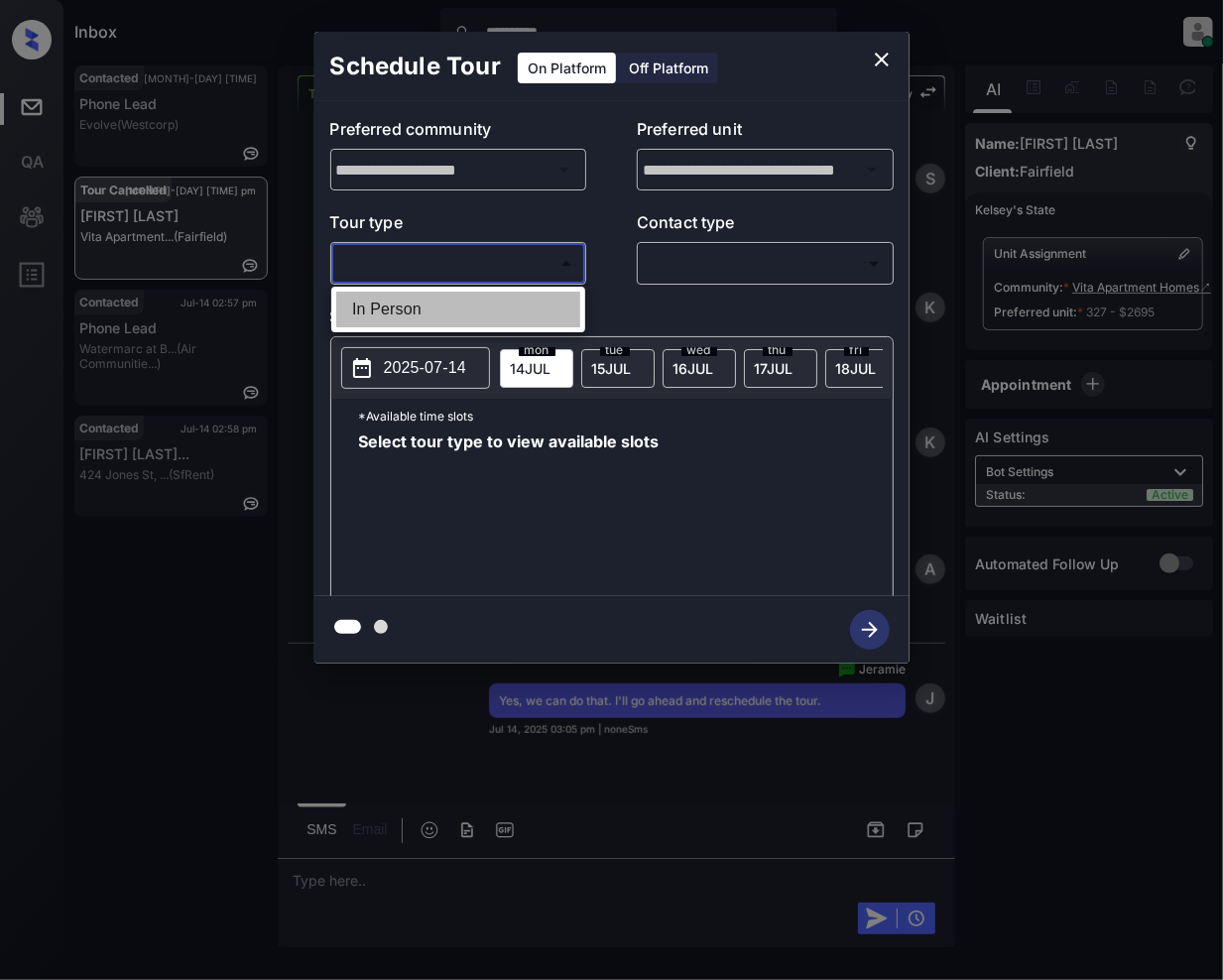 click on "In Person" at bounding box center (458, 309) 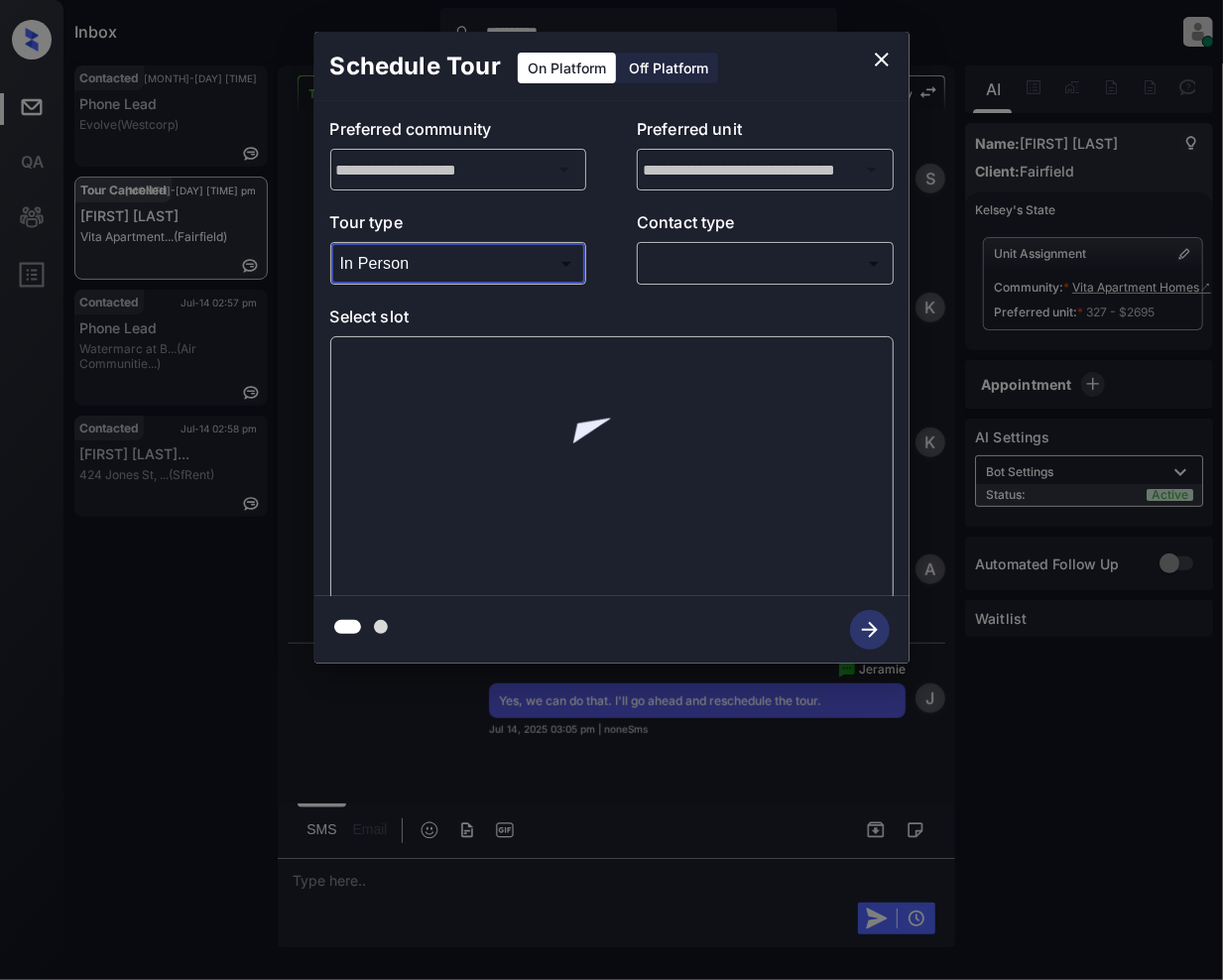 click on "**********" at bounding box center (611, 490) 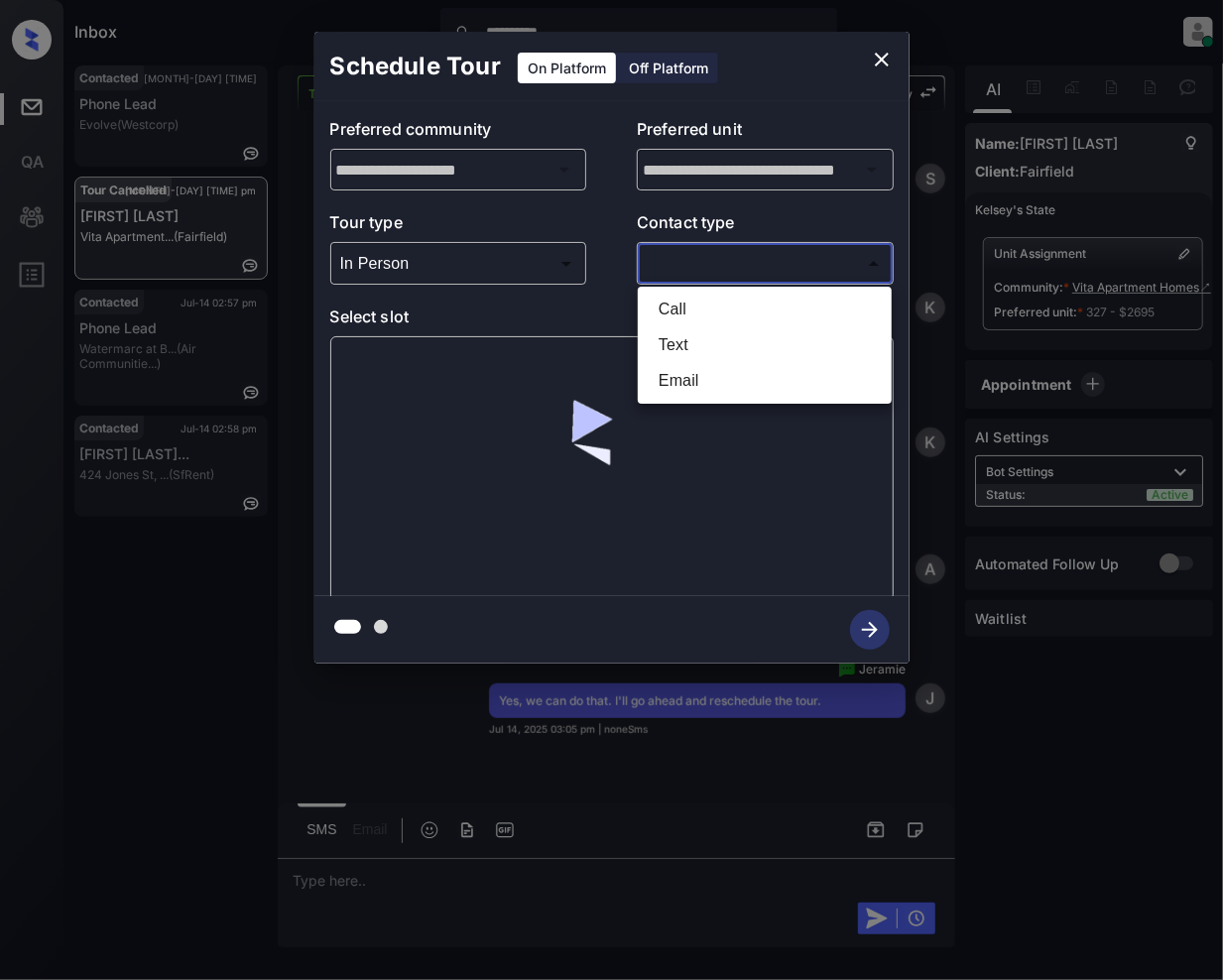 click on "Text" at bounding box center (765, 345) 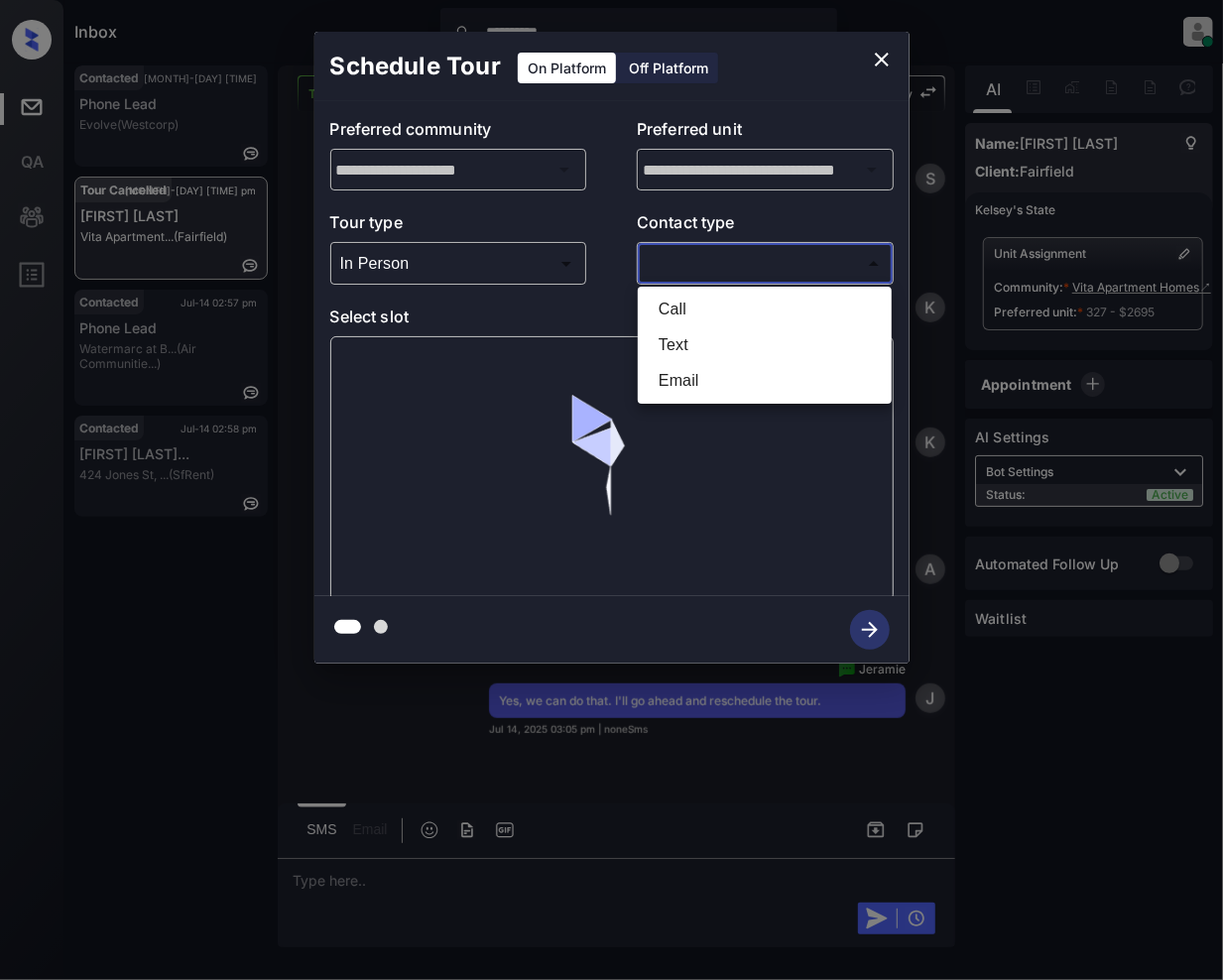 type on "****" 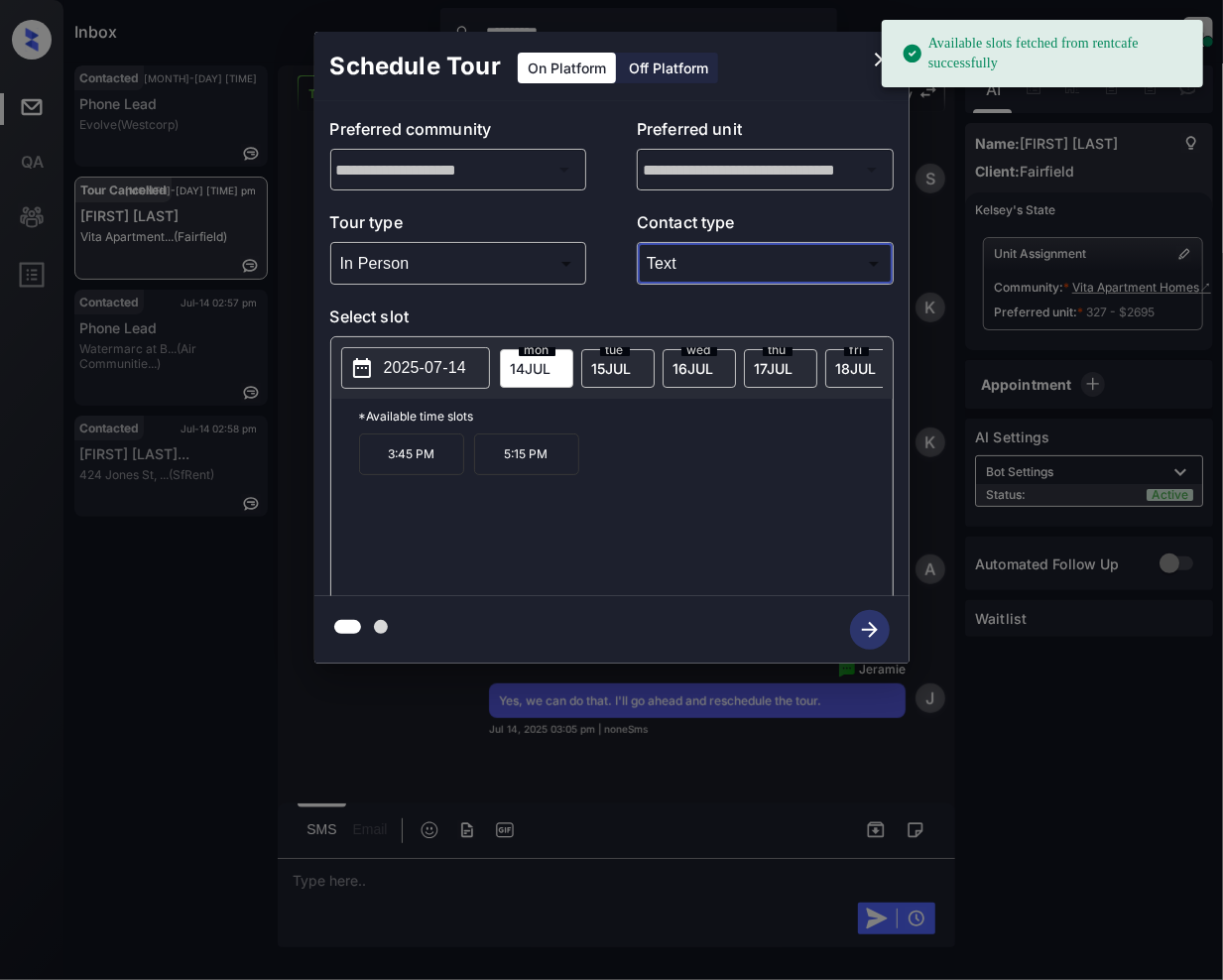 click on "15 JUL" at bounding box center (531, 368) 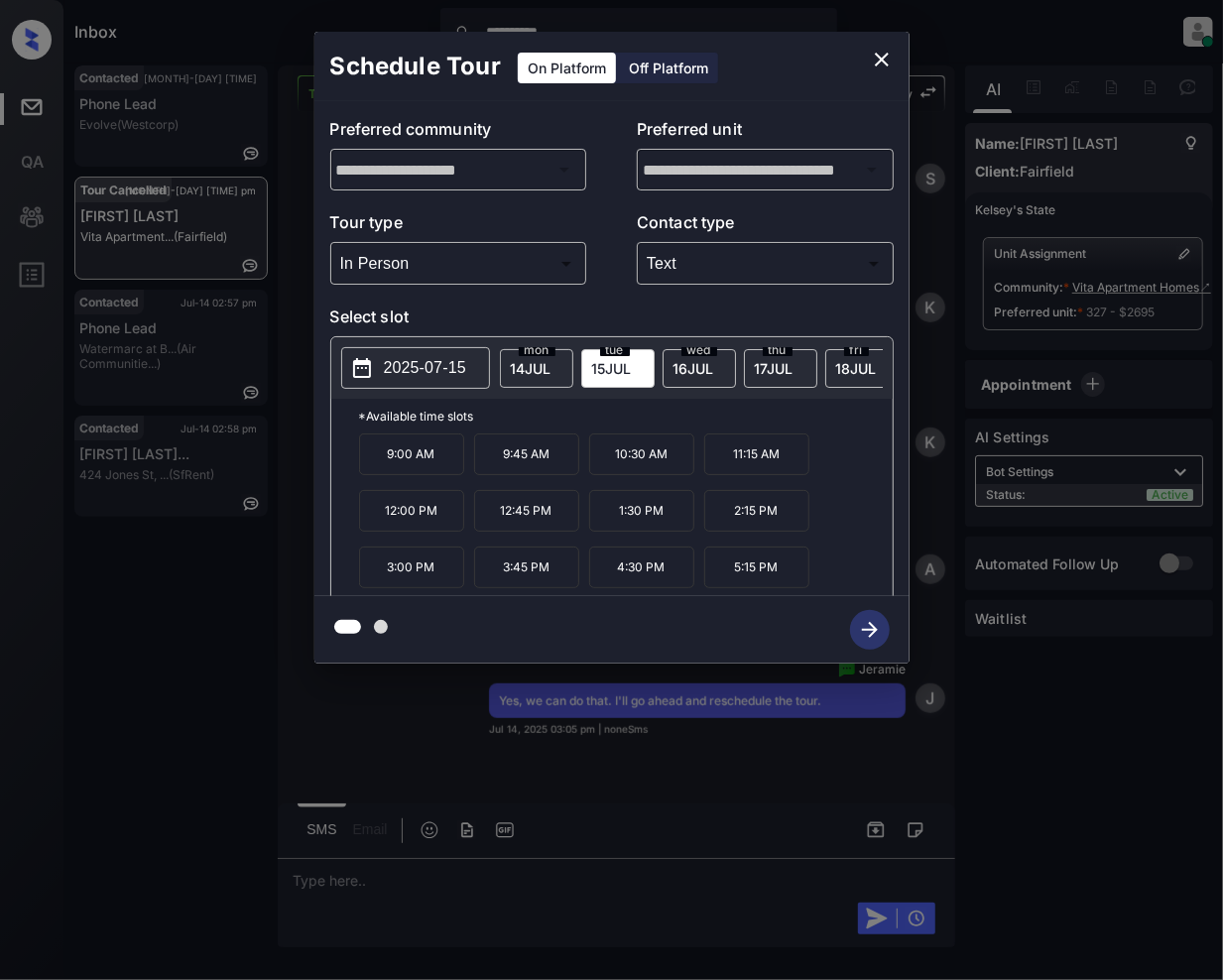 click on "3:45 PM" at bounding box center [527, 567] 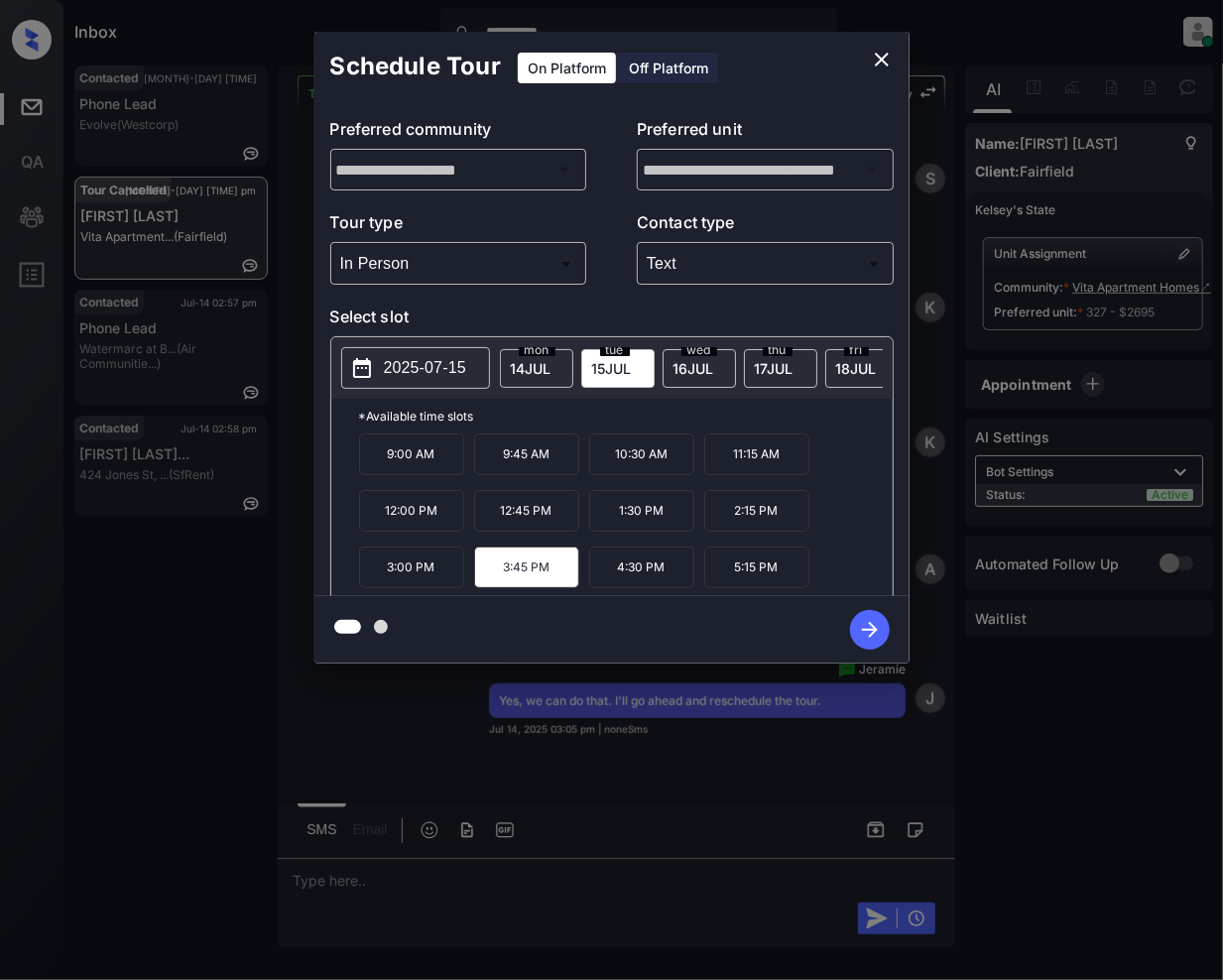 click 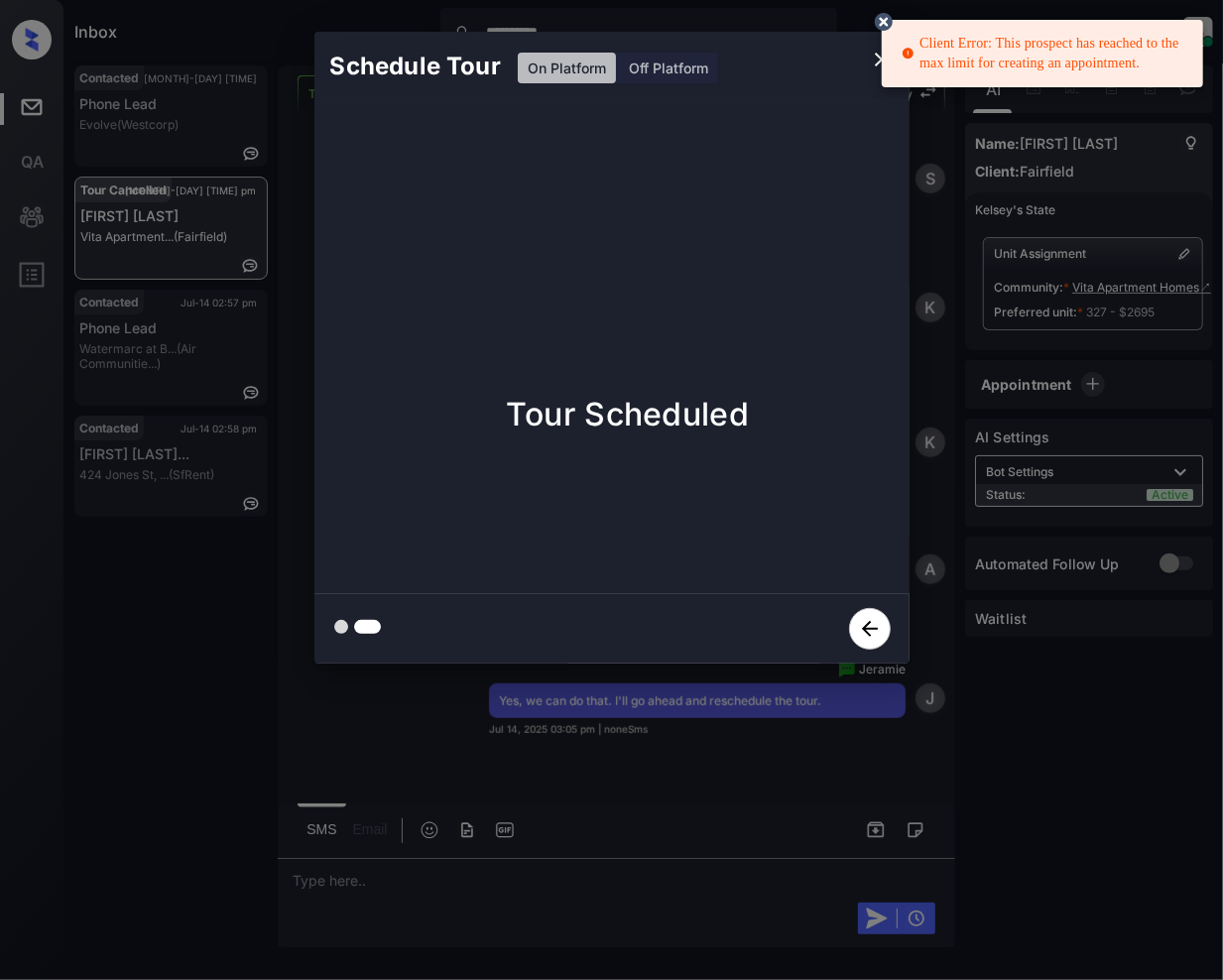 click 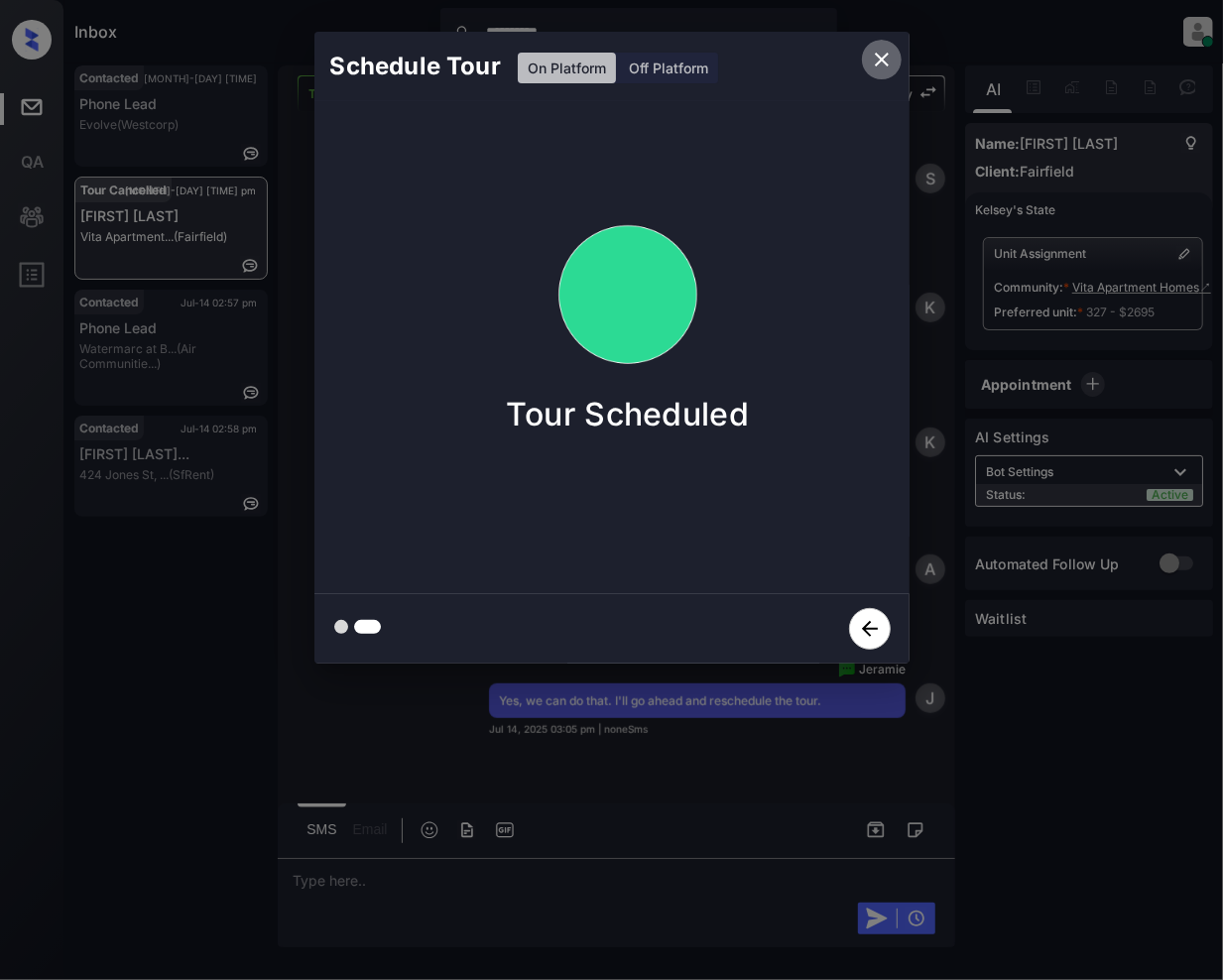 click 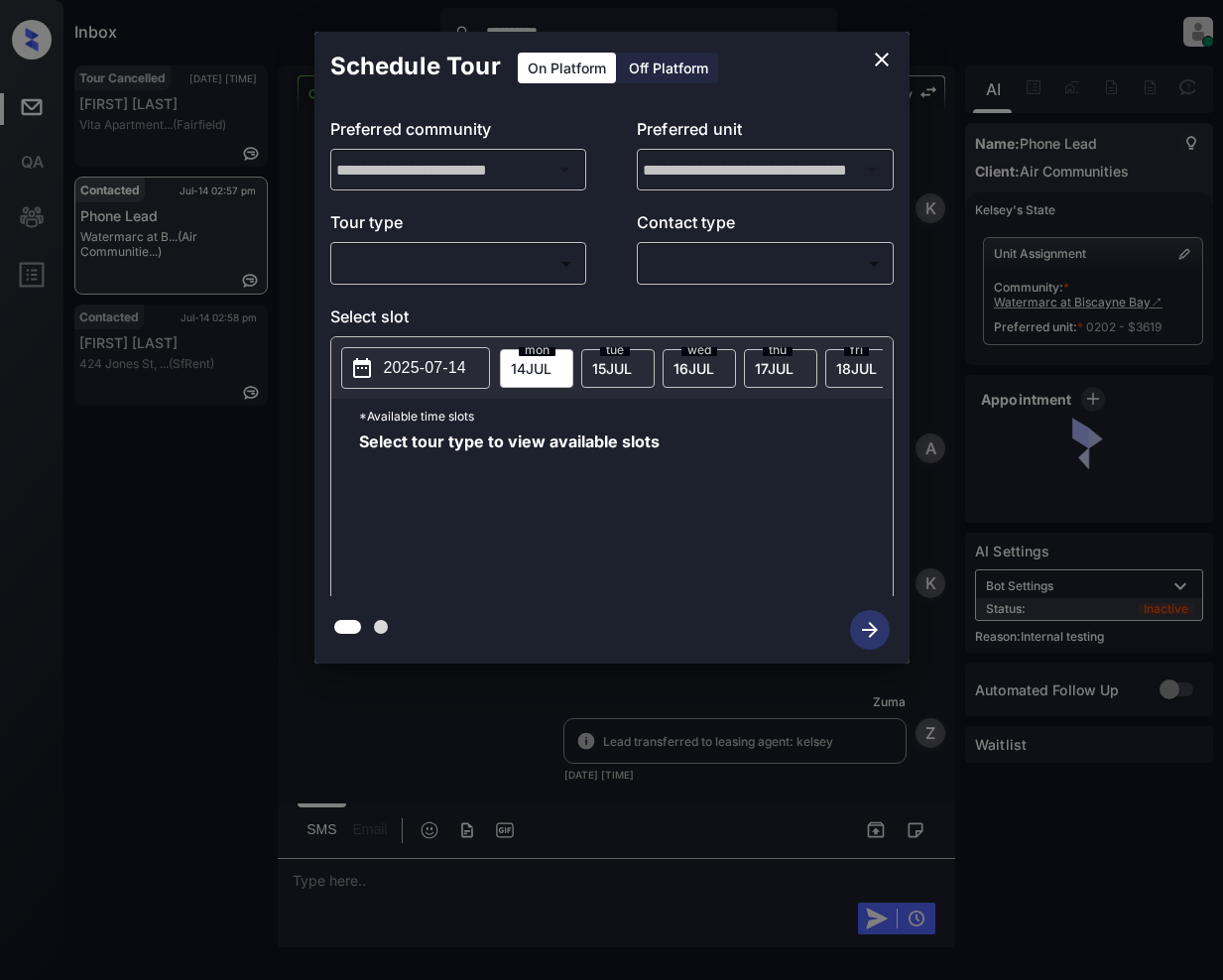 scroll, scrollTop: 0, scrollLeft: 0, axis: both 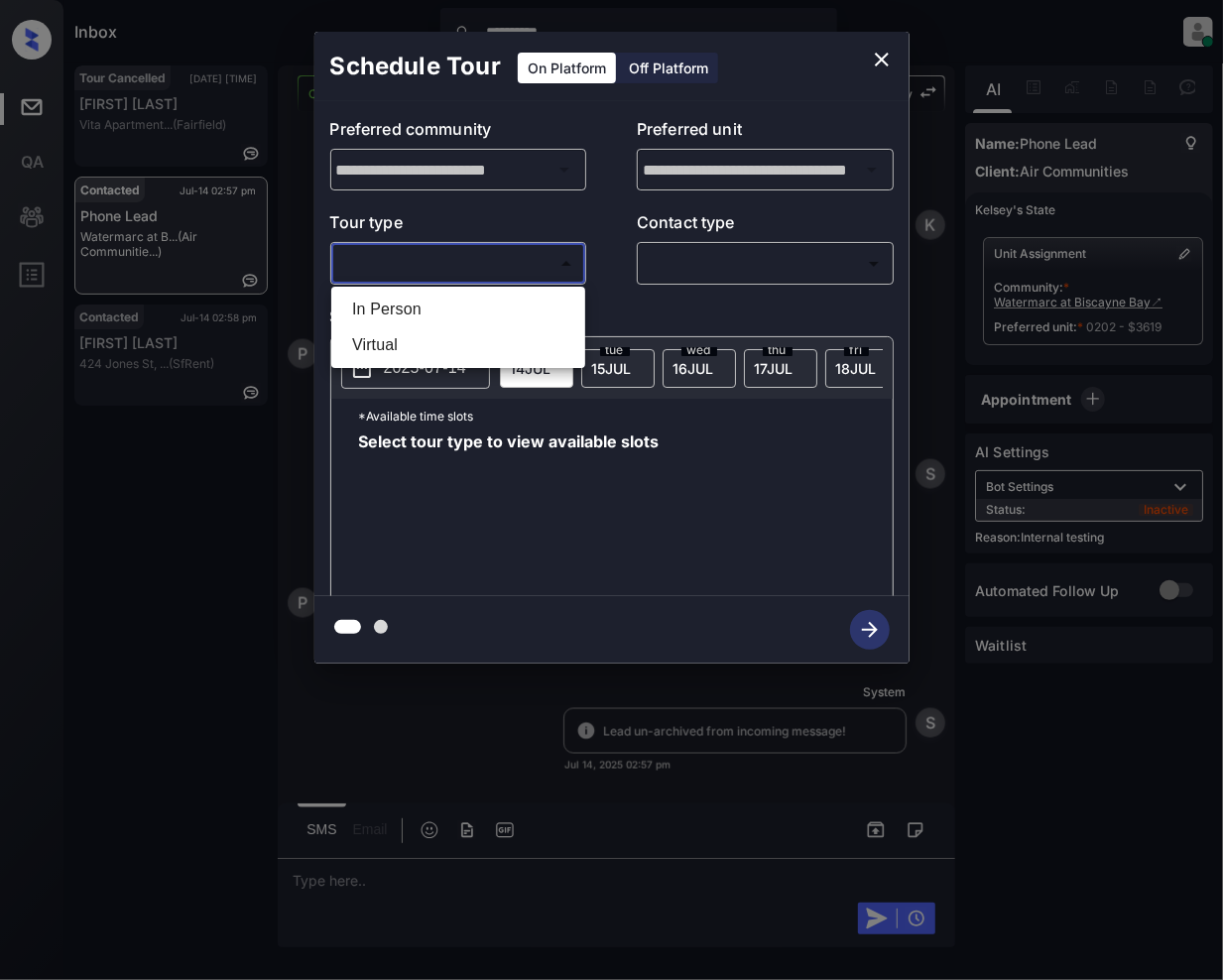 click on "**********" at bounding box center (611, 490) 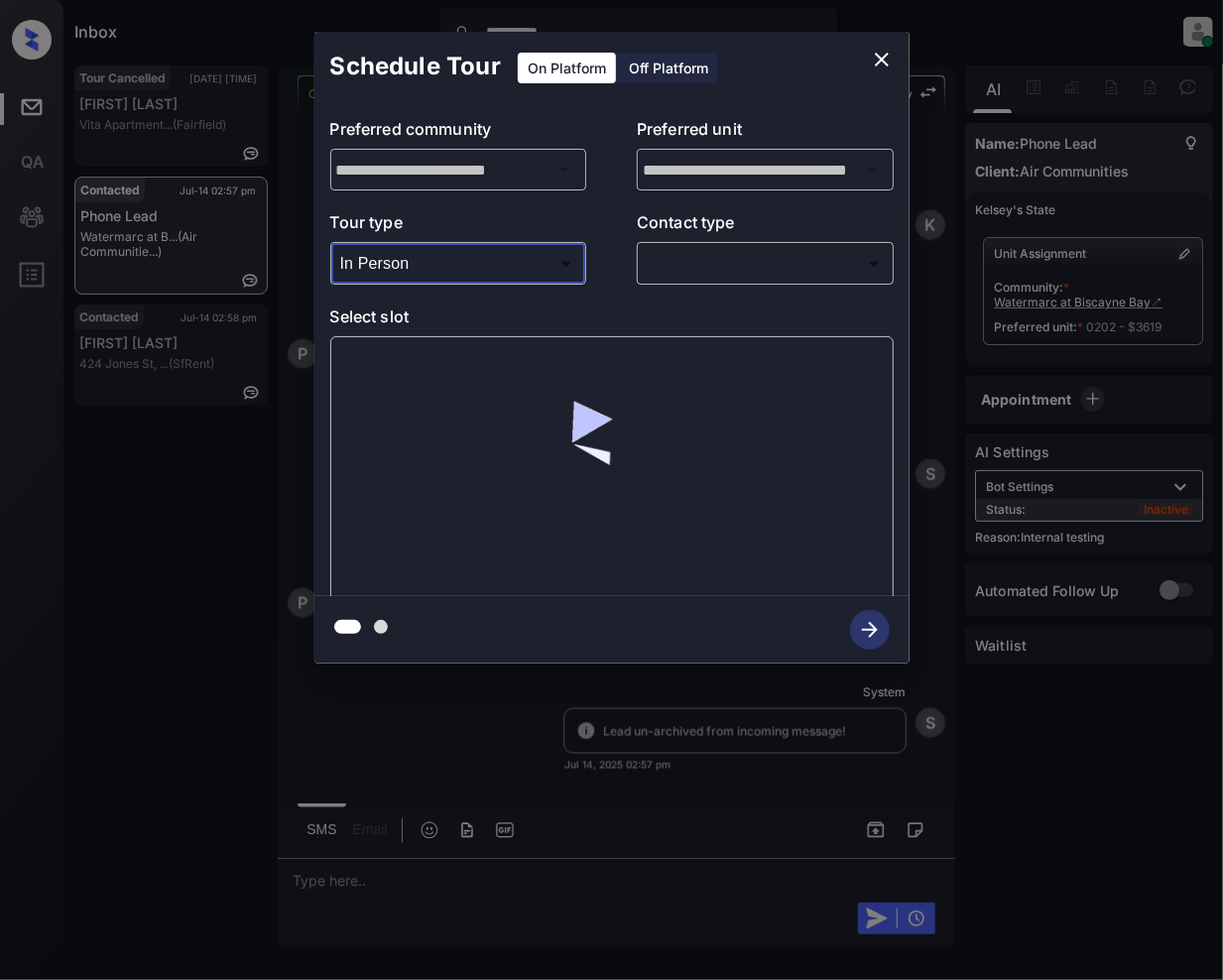click on "**********" at bounding box center [611, 490] 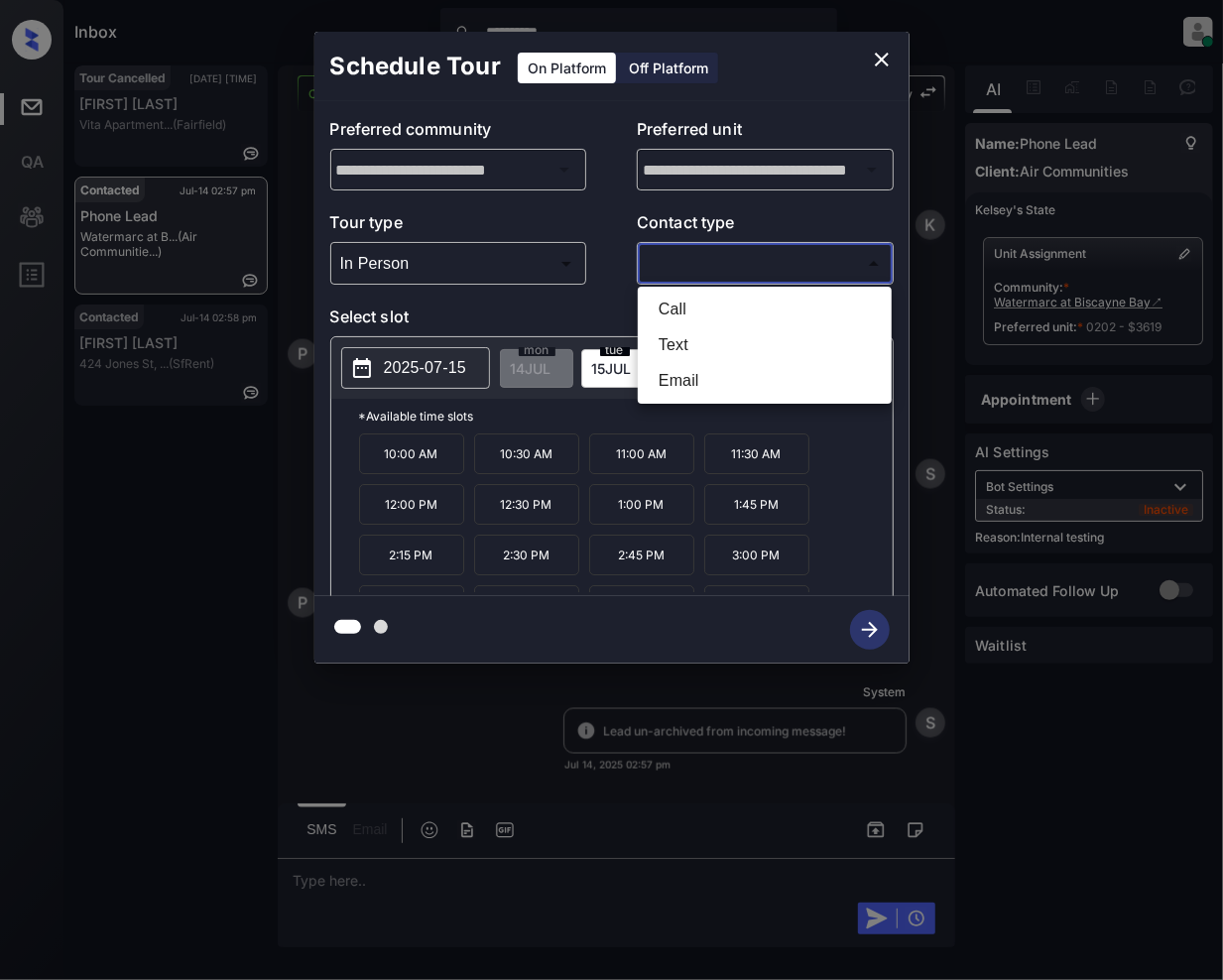 drag, startPoint x: 676, startPoint y: 339, endPoint x: 675, endPoint y: 359, distance: 20.024984 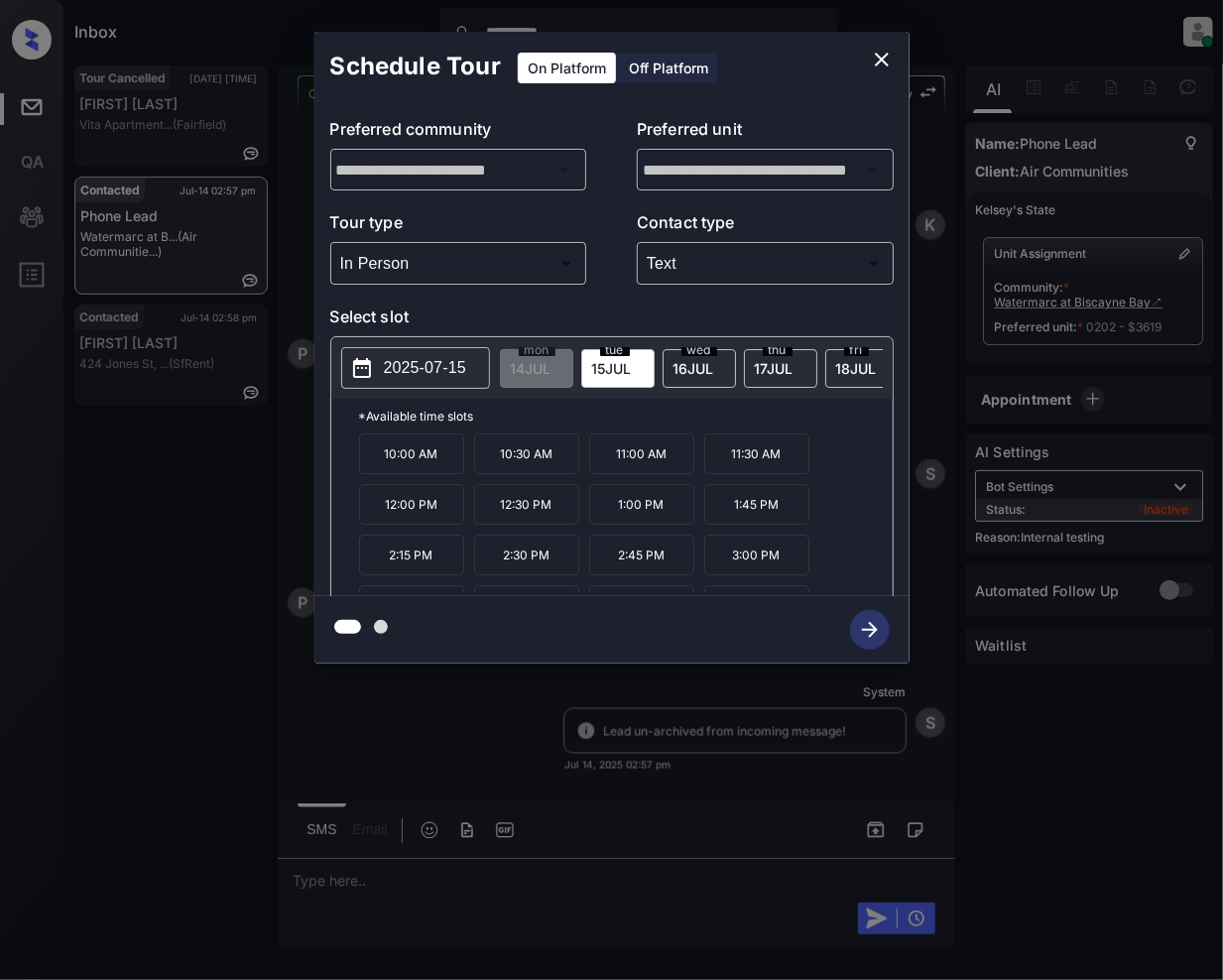 scroll, scrollTop: 139, scrollLeft: 0, axis: vertical 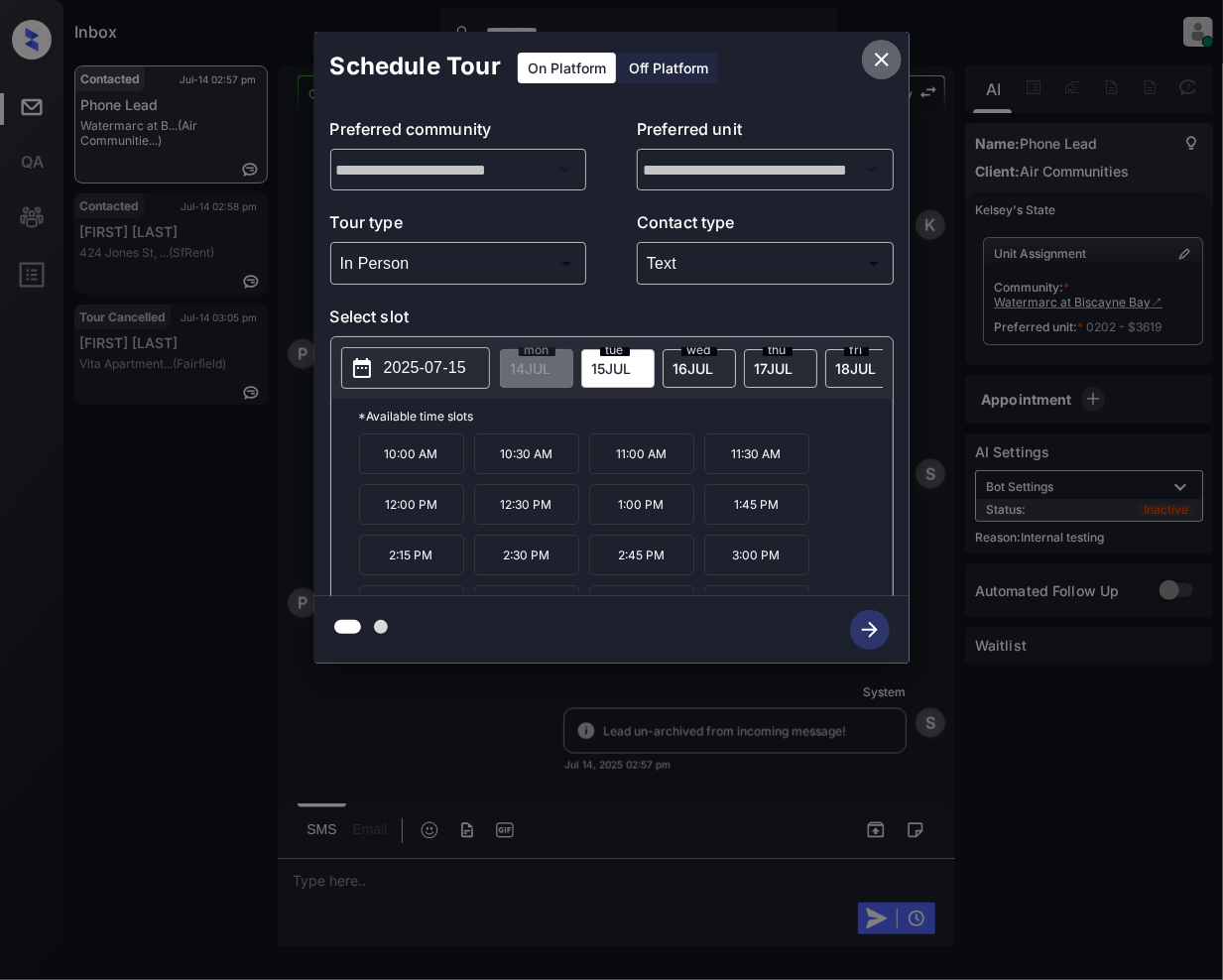 click 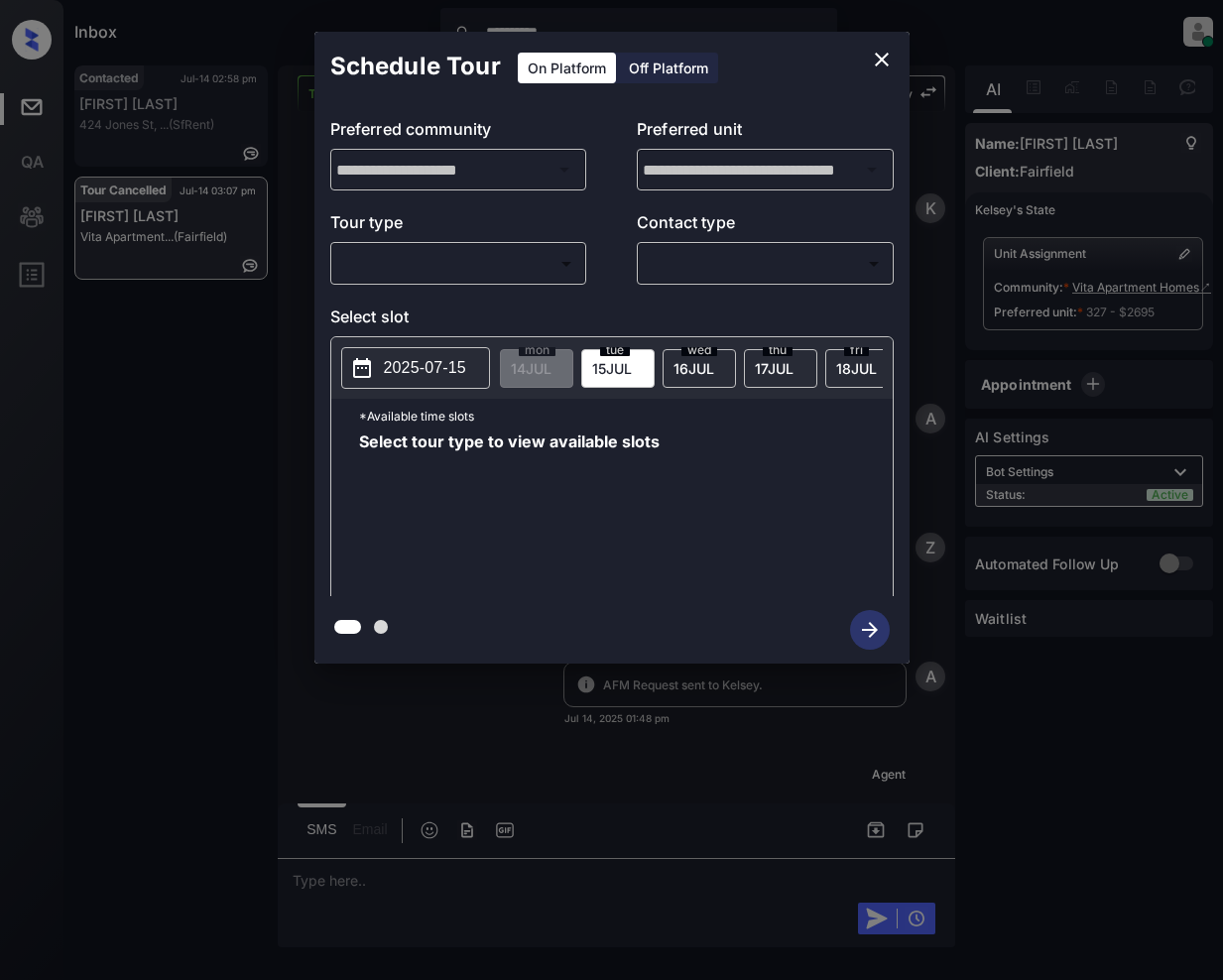 scroll, scrollTop: 0, scrollLeft: 0, axis: both 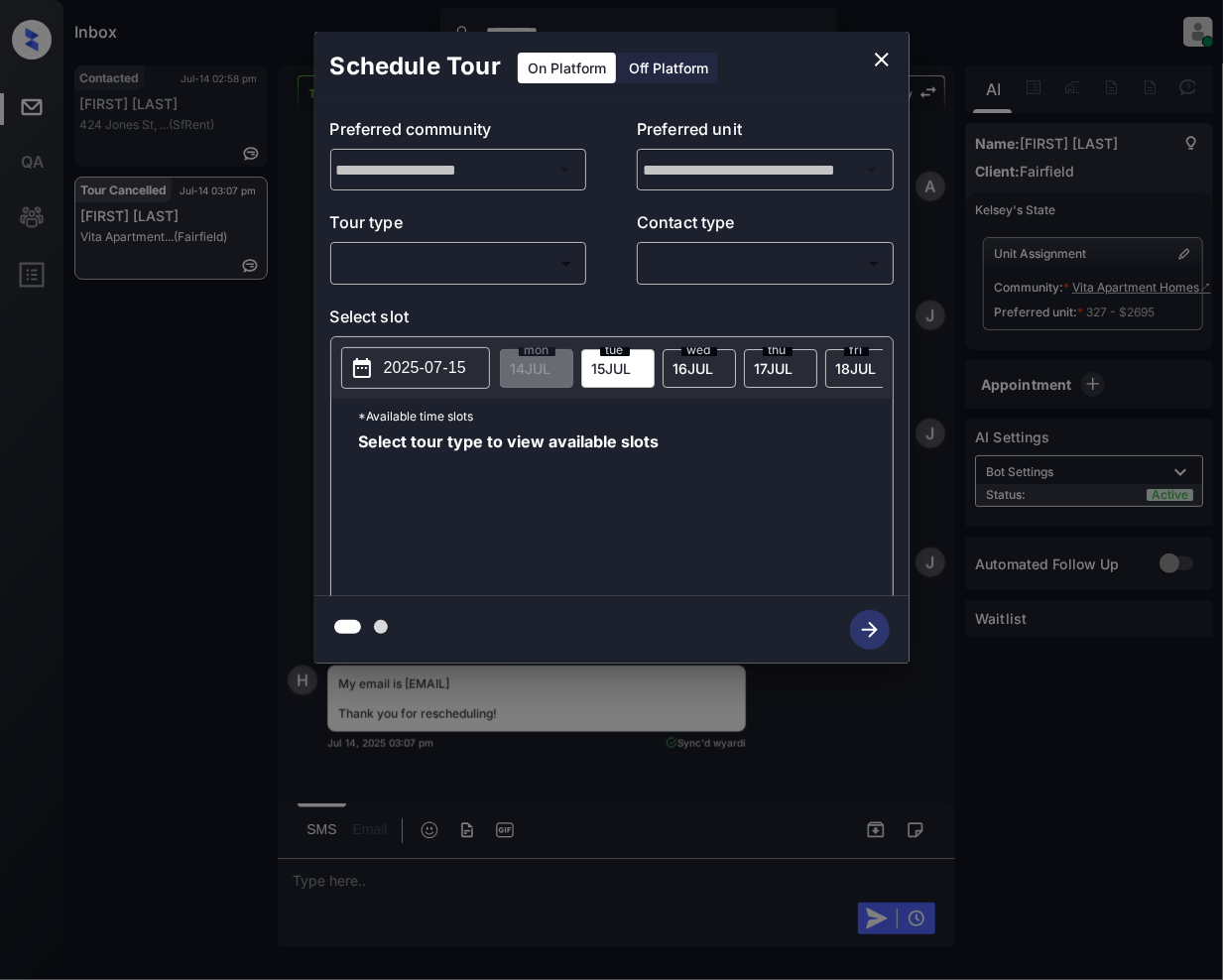 click on "**********" at bounding box center [611, 490] 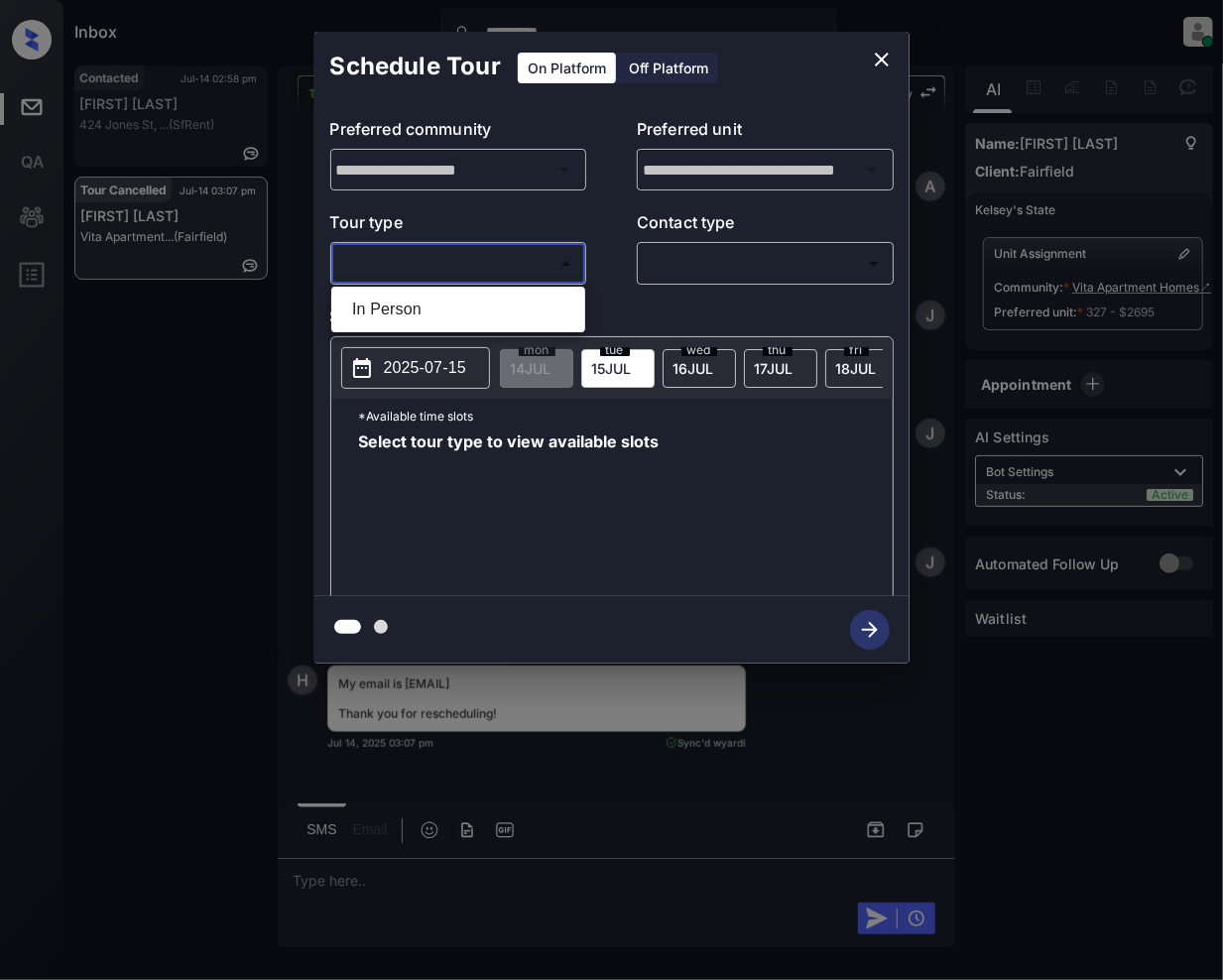 click on "In Person" at bounding box center (458, 309) 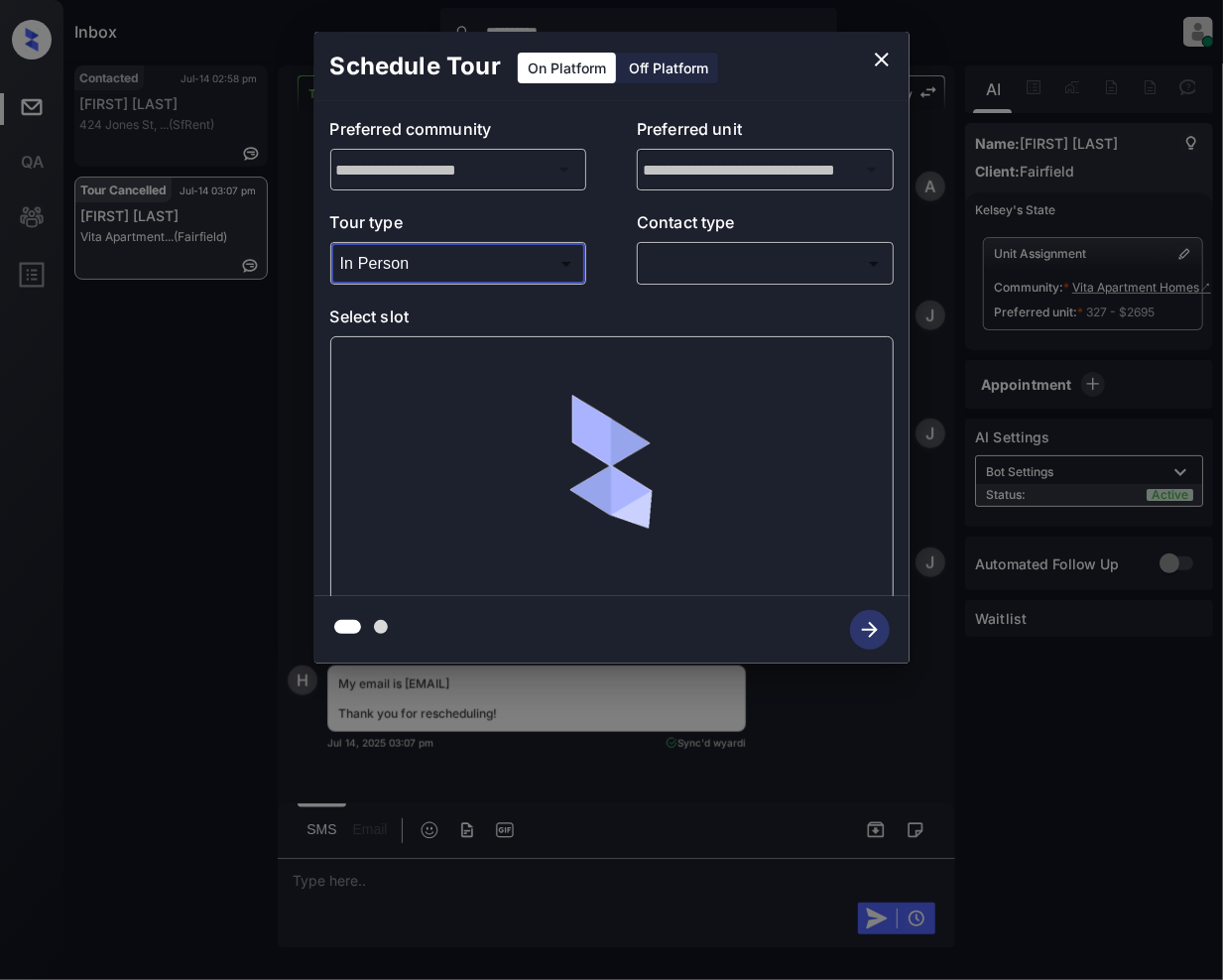 click on "**********" at bounding box center (611, 490) 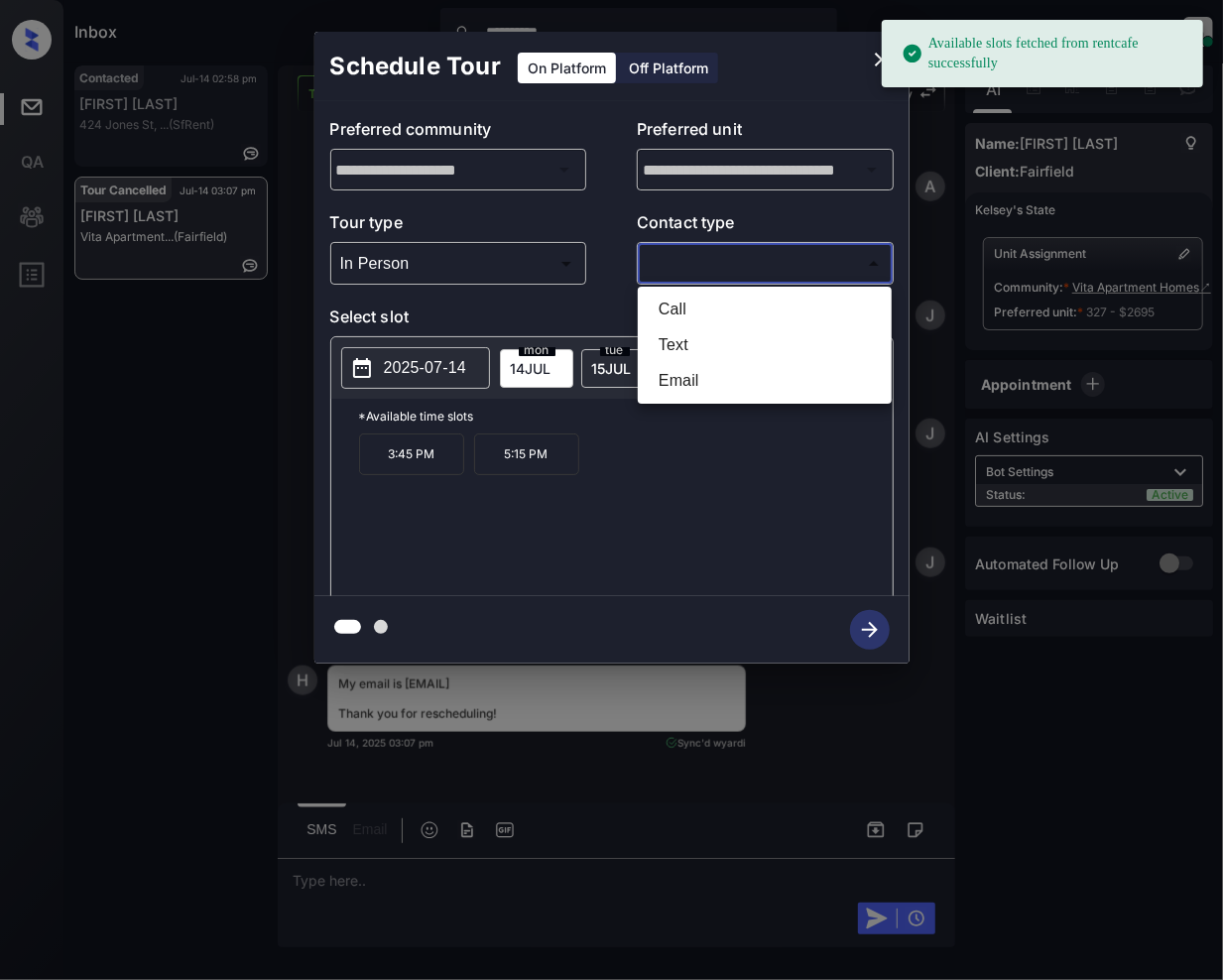 click at bounding box center (611, 490) 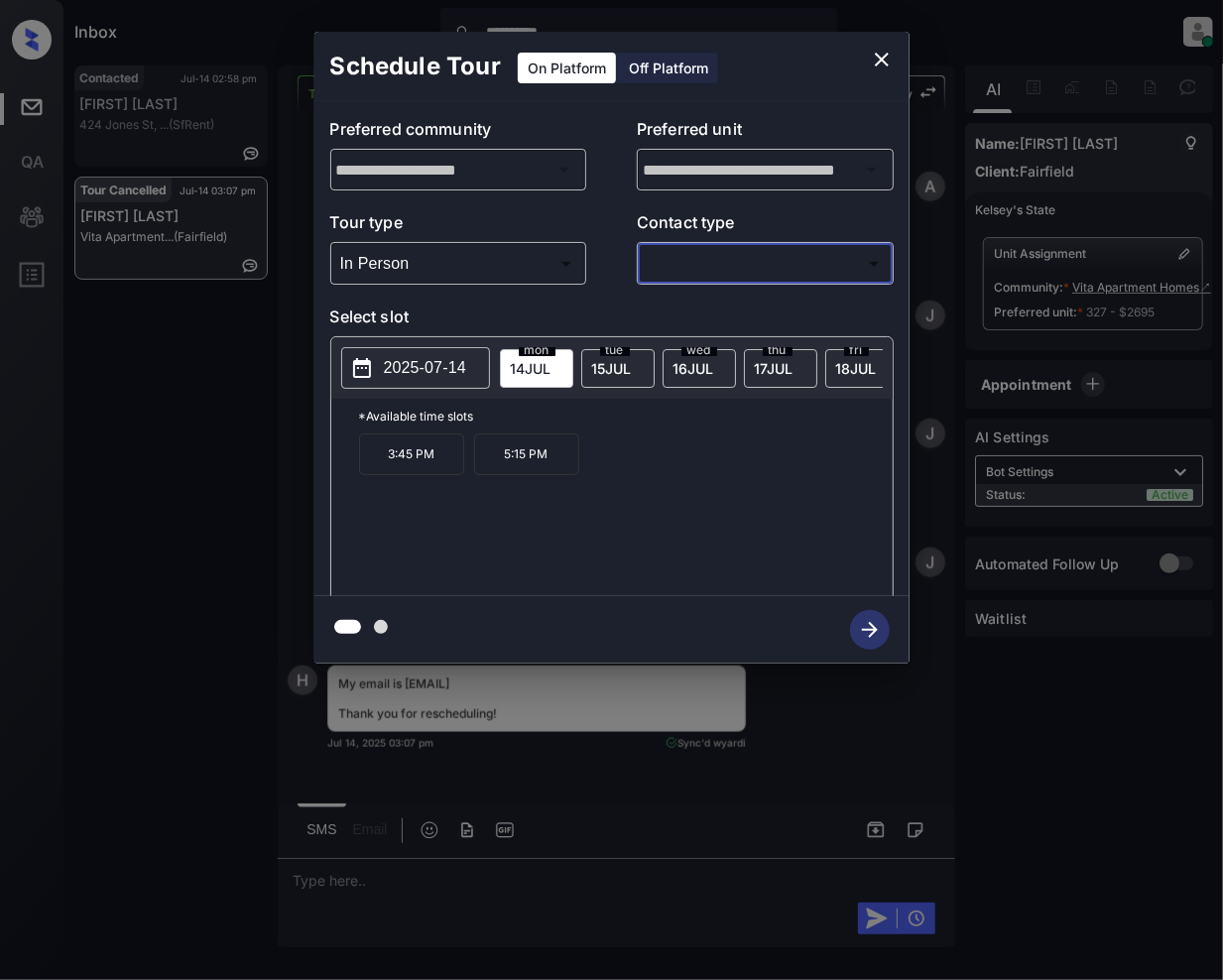 click on "**********" at bounding box center [611, 490] 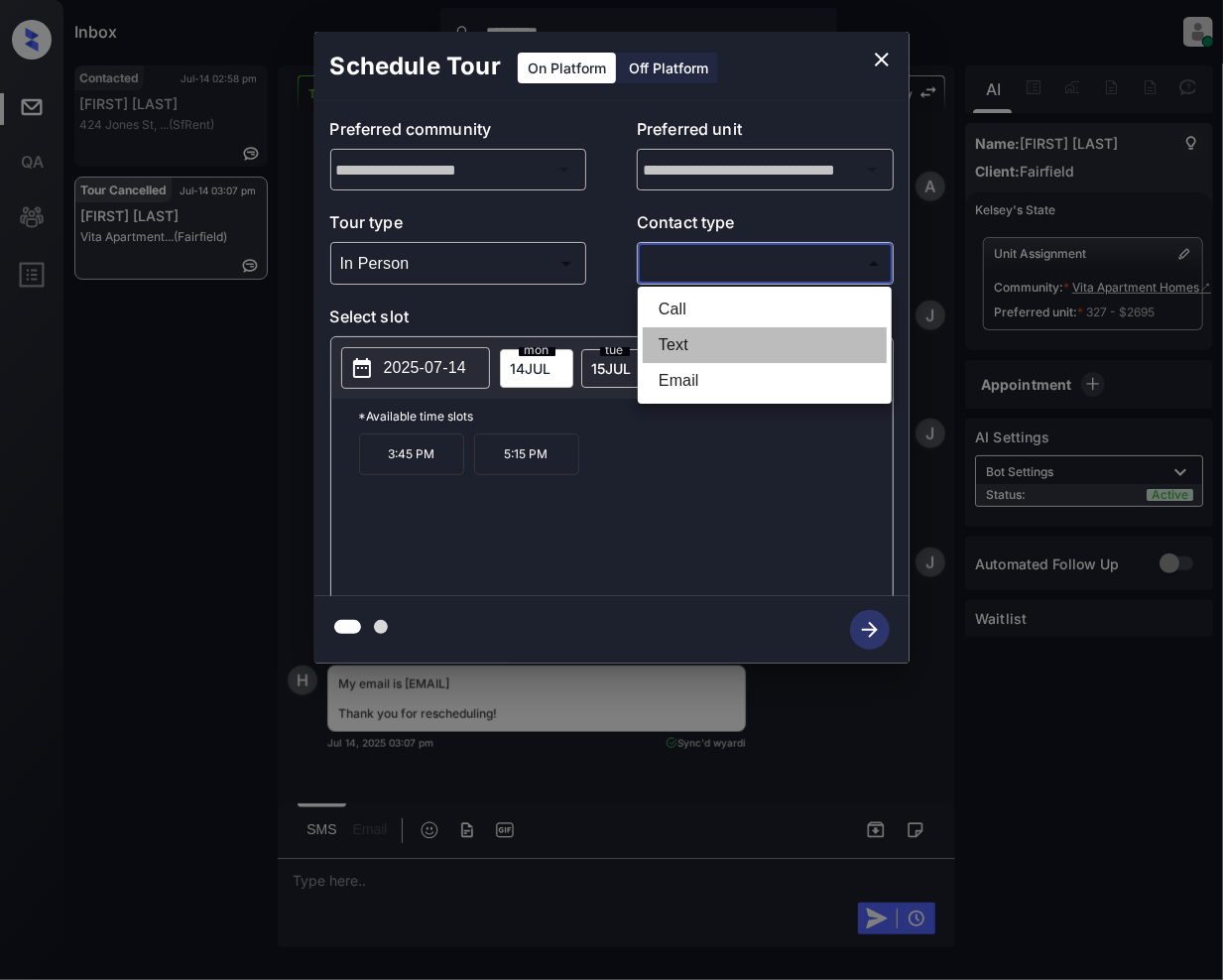 click on "Text" at bounding box center (765, 345) 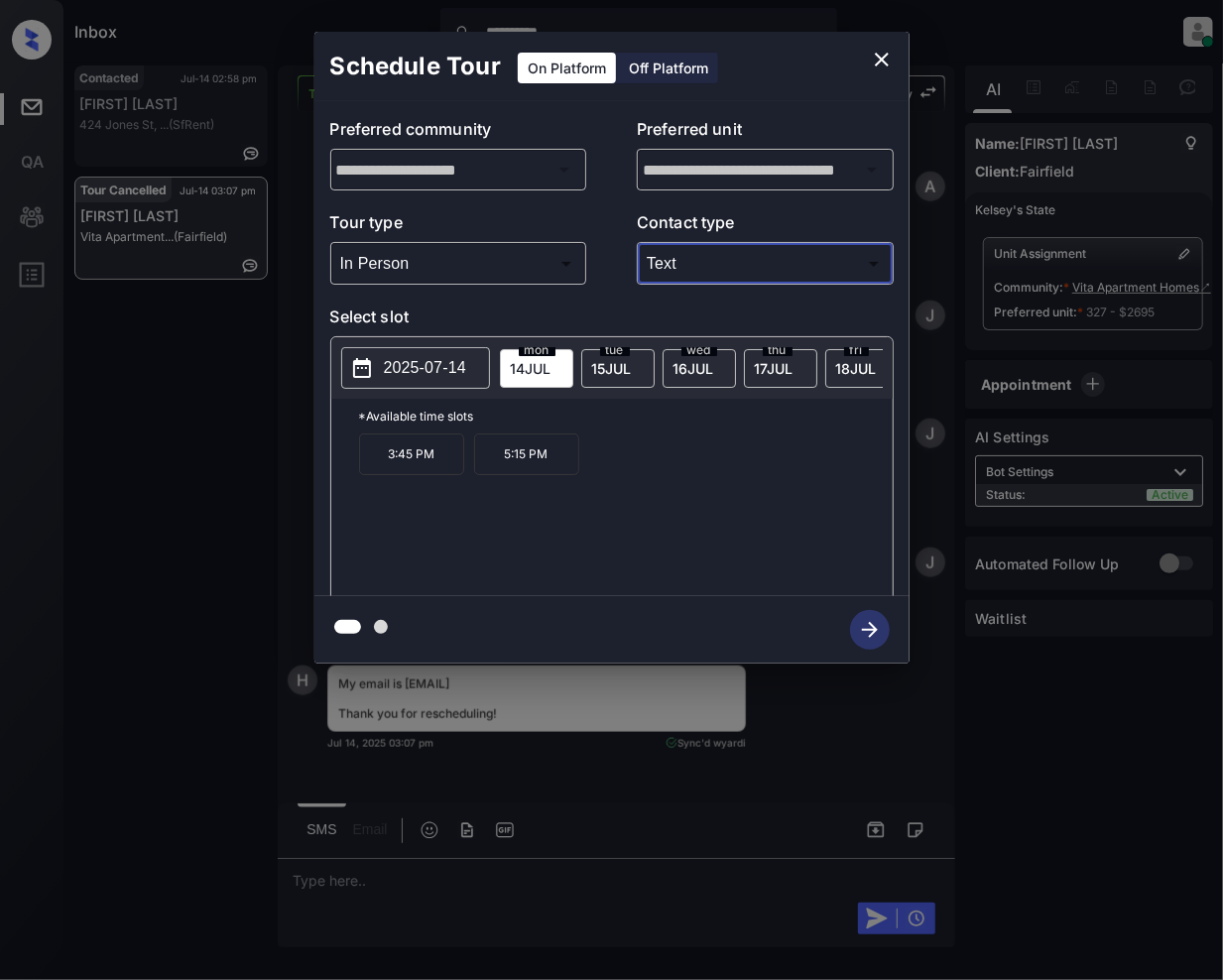 click on "tue 15 JUL" at bounding box center [618, 368] 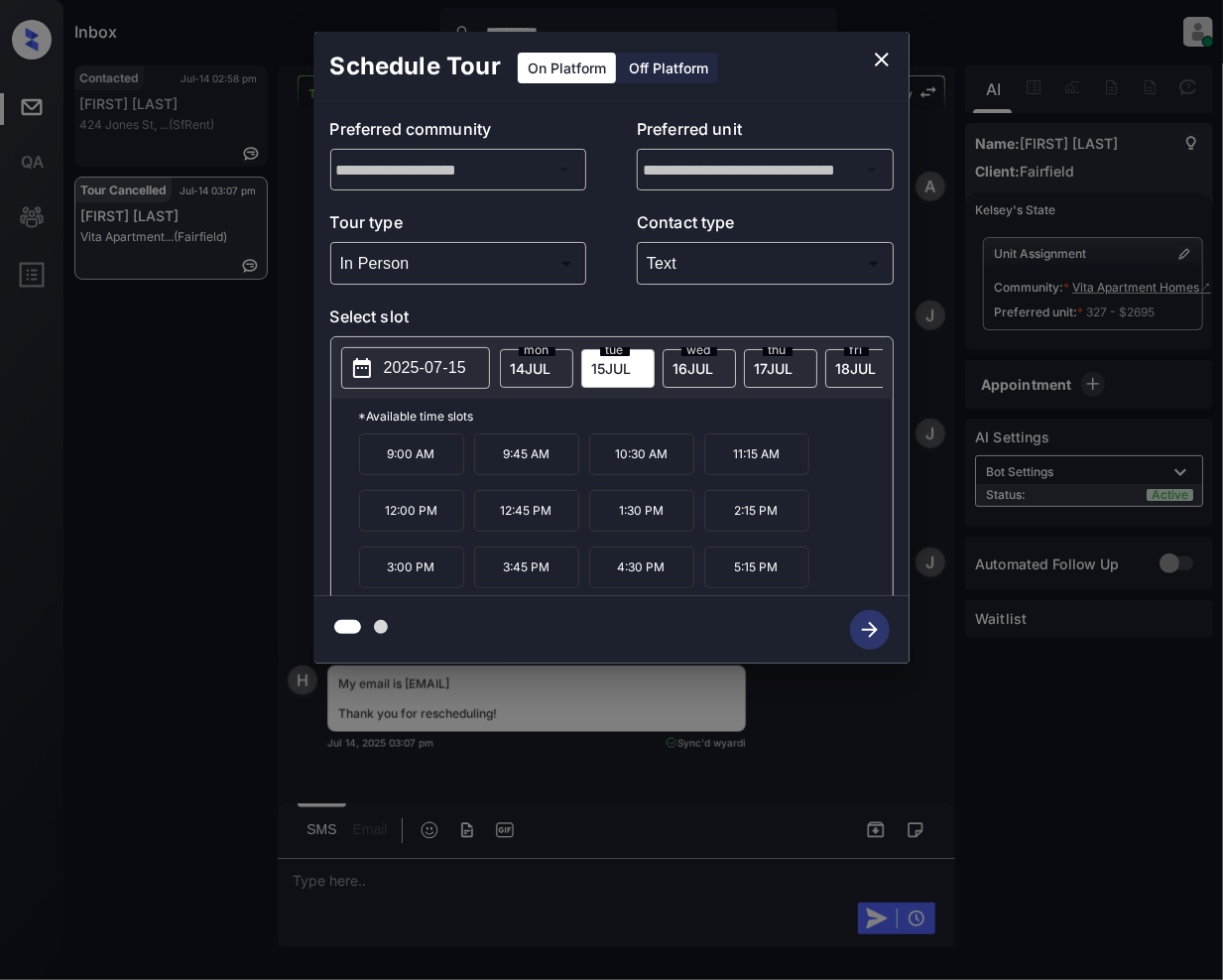 click on "9:00 AM" at bounding box center [412, 454] 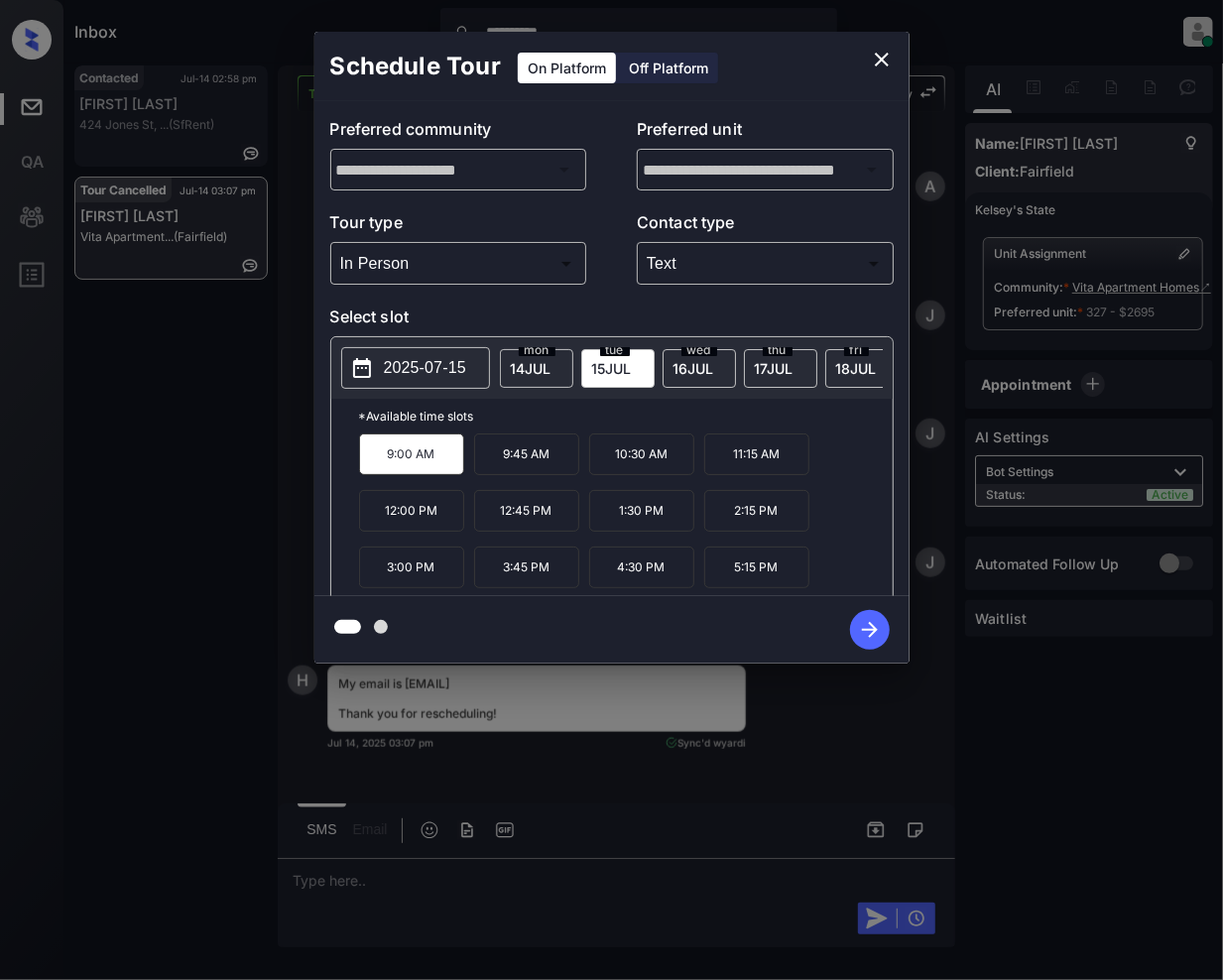 click on "3:45 PM" at bounding box center (527, 567) 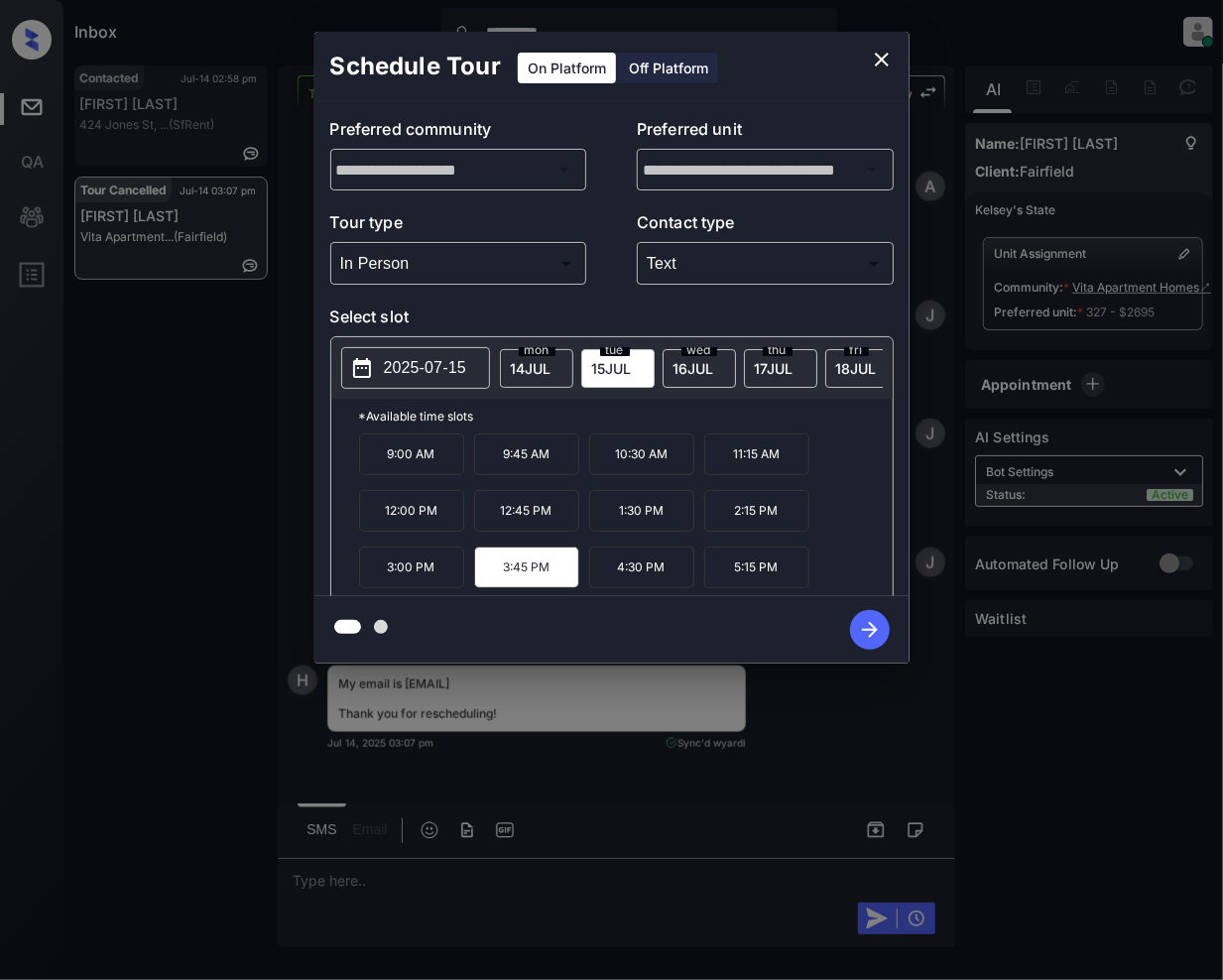 click 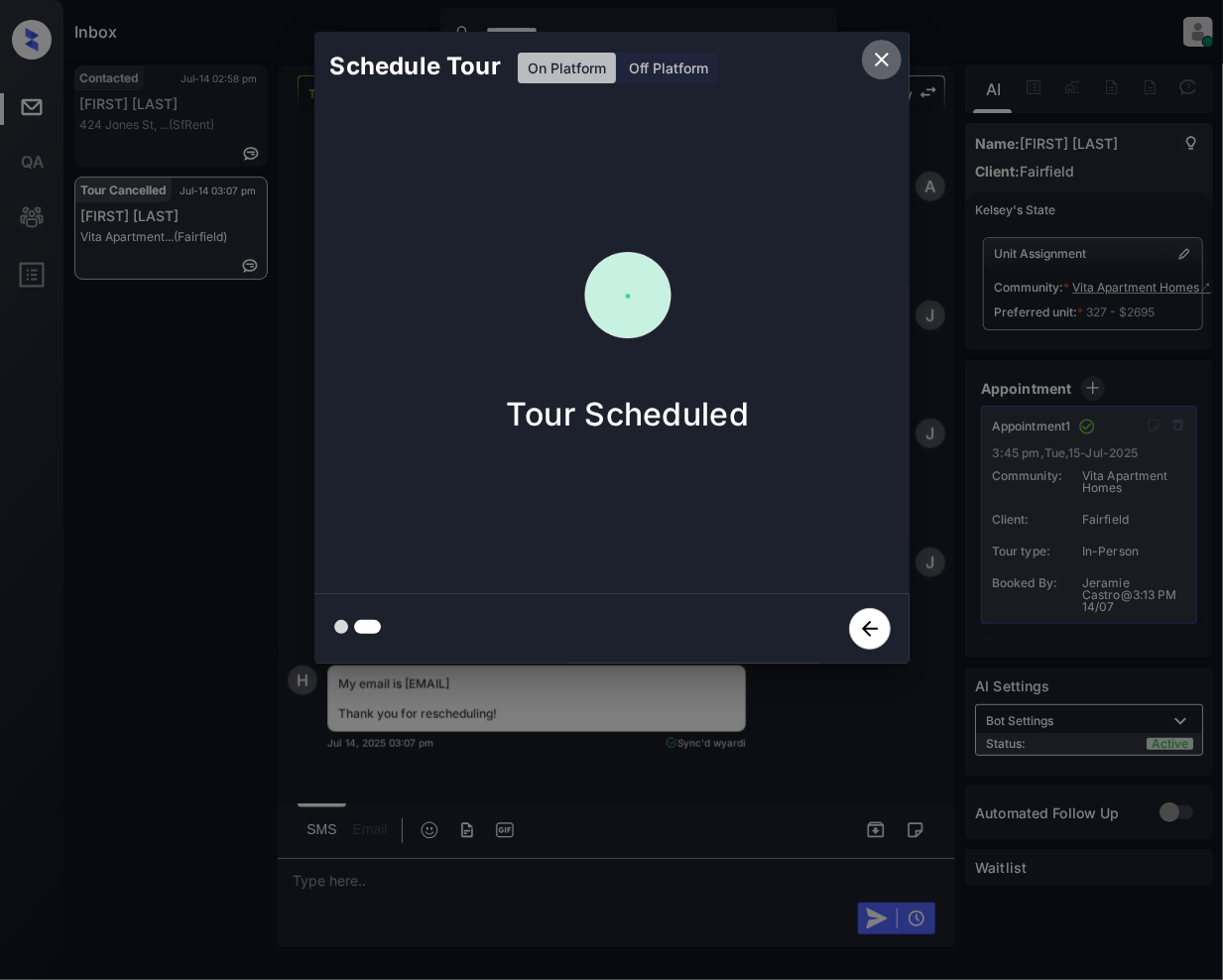 click 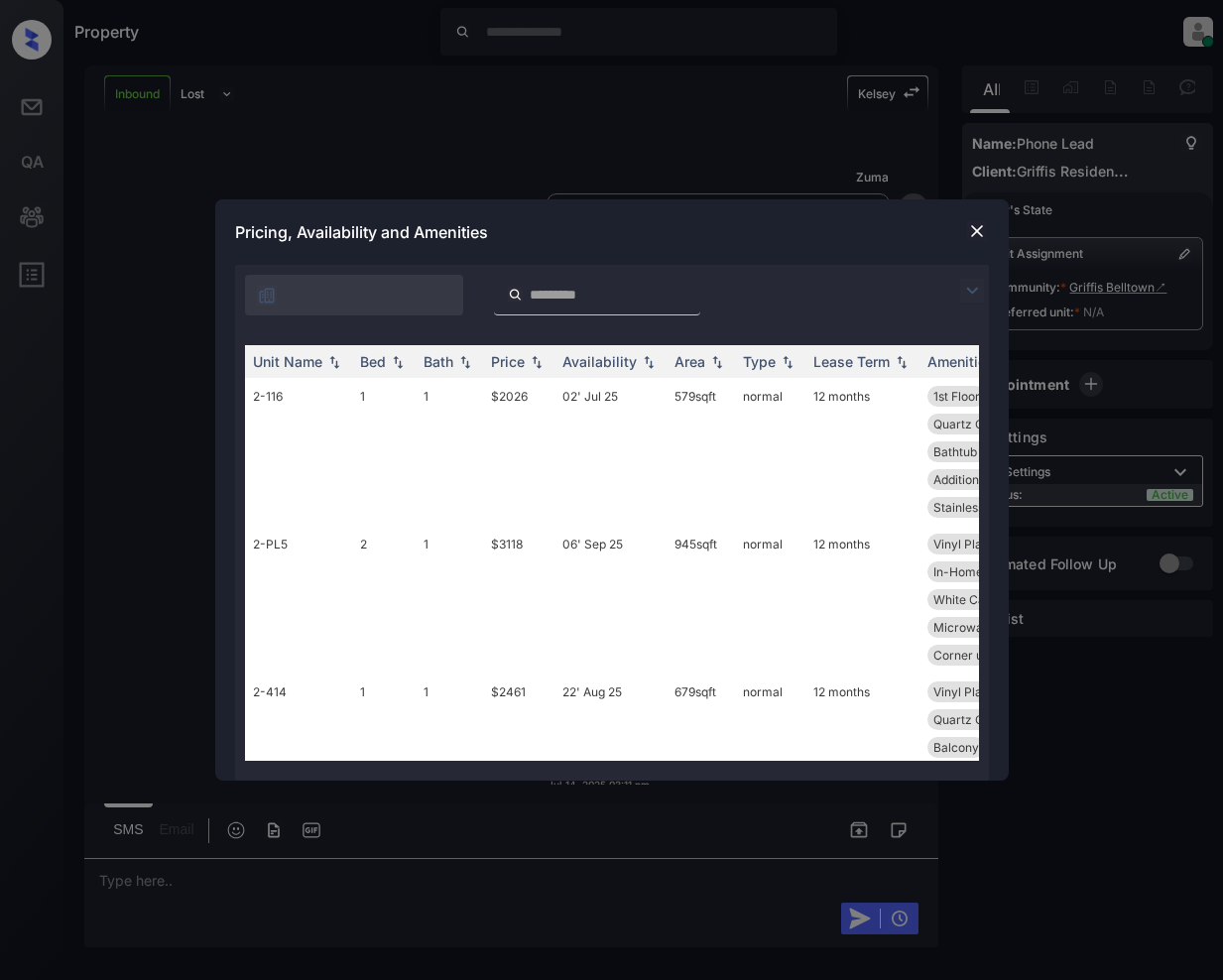scroll, scrollTop: 0, scrollLeft: 0, axis: both 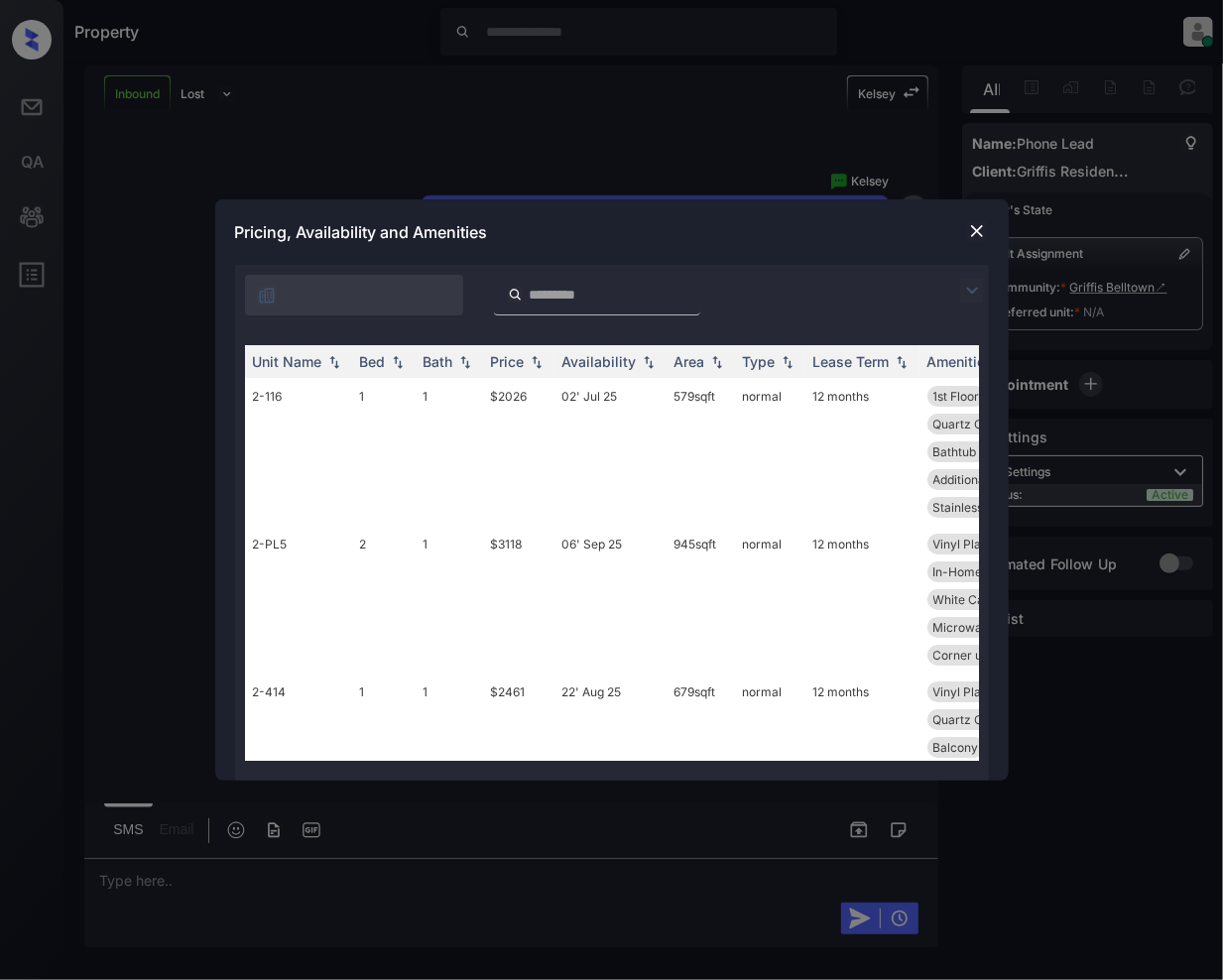 click at bounding box center [972, 291] 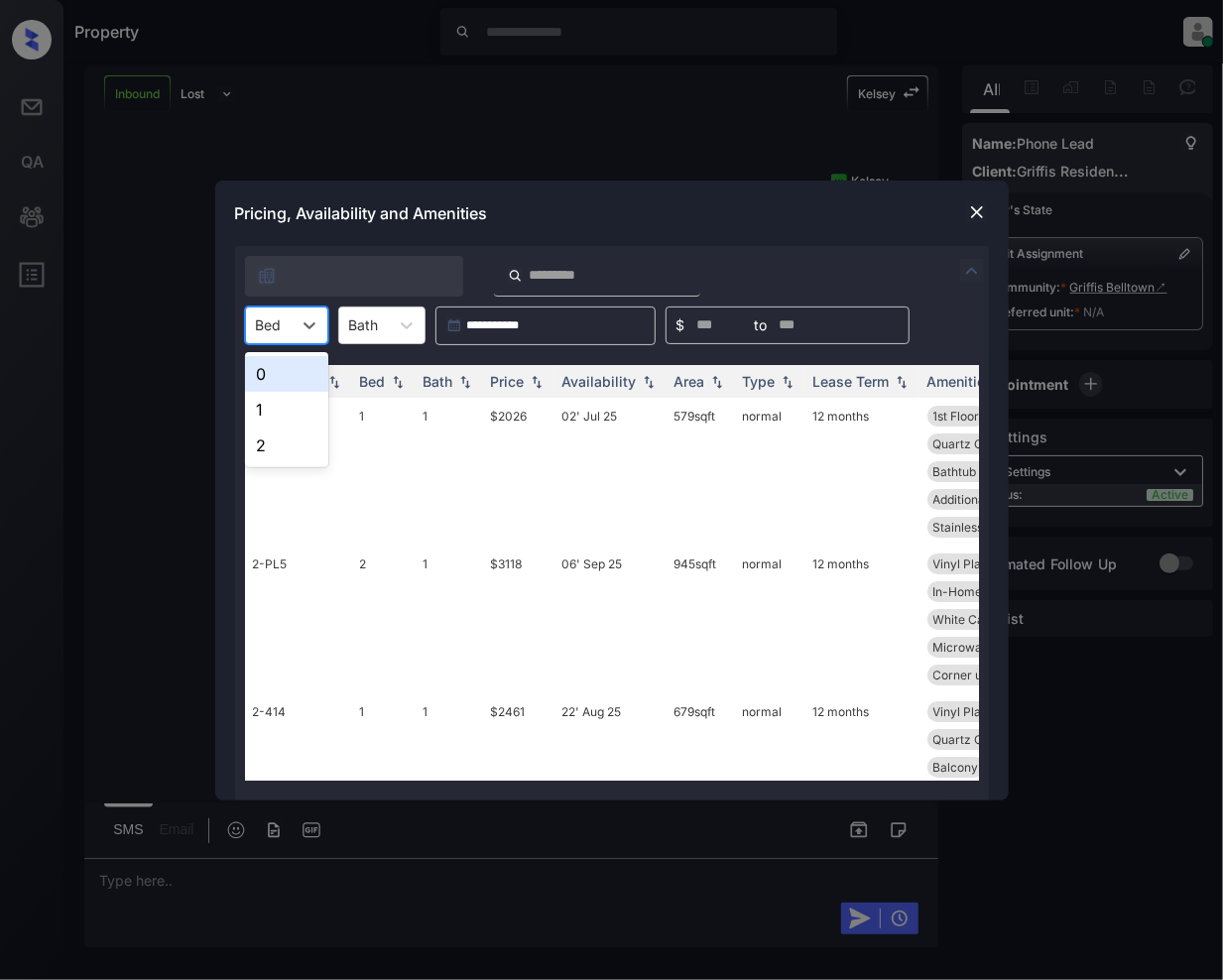 click at bounding box center [269, 324] 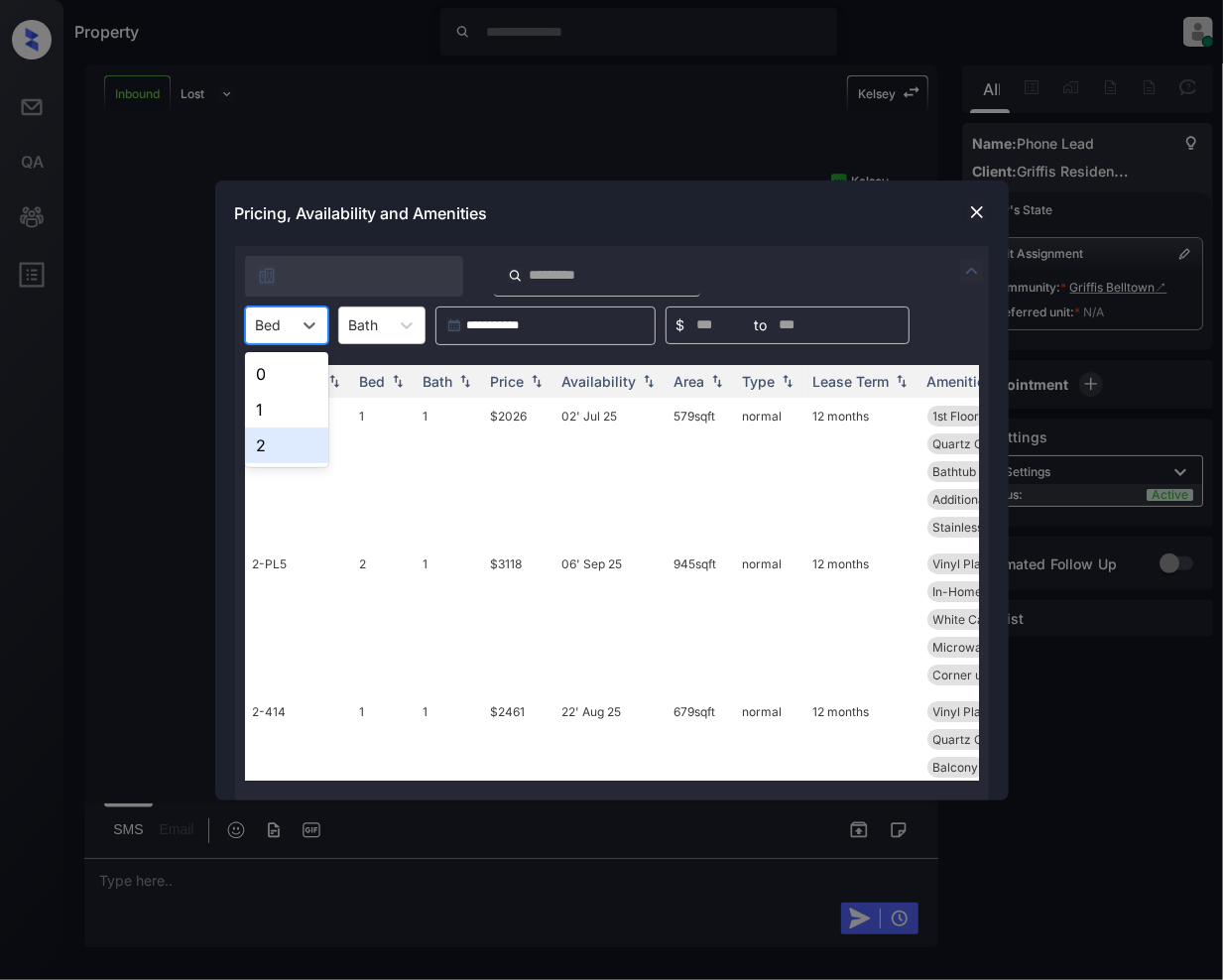 click on "2" at bounding box center (287, 445) 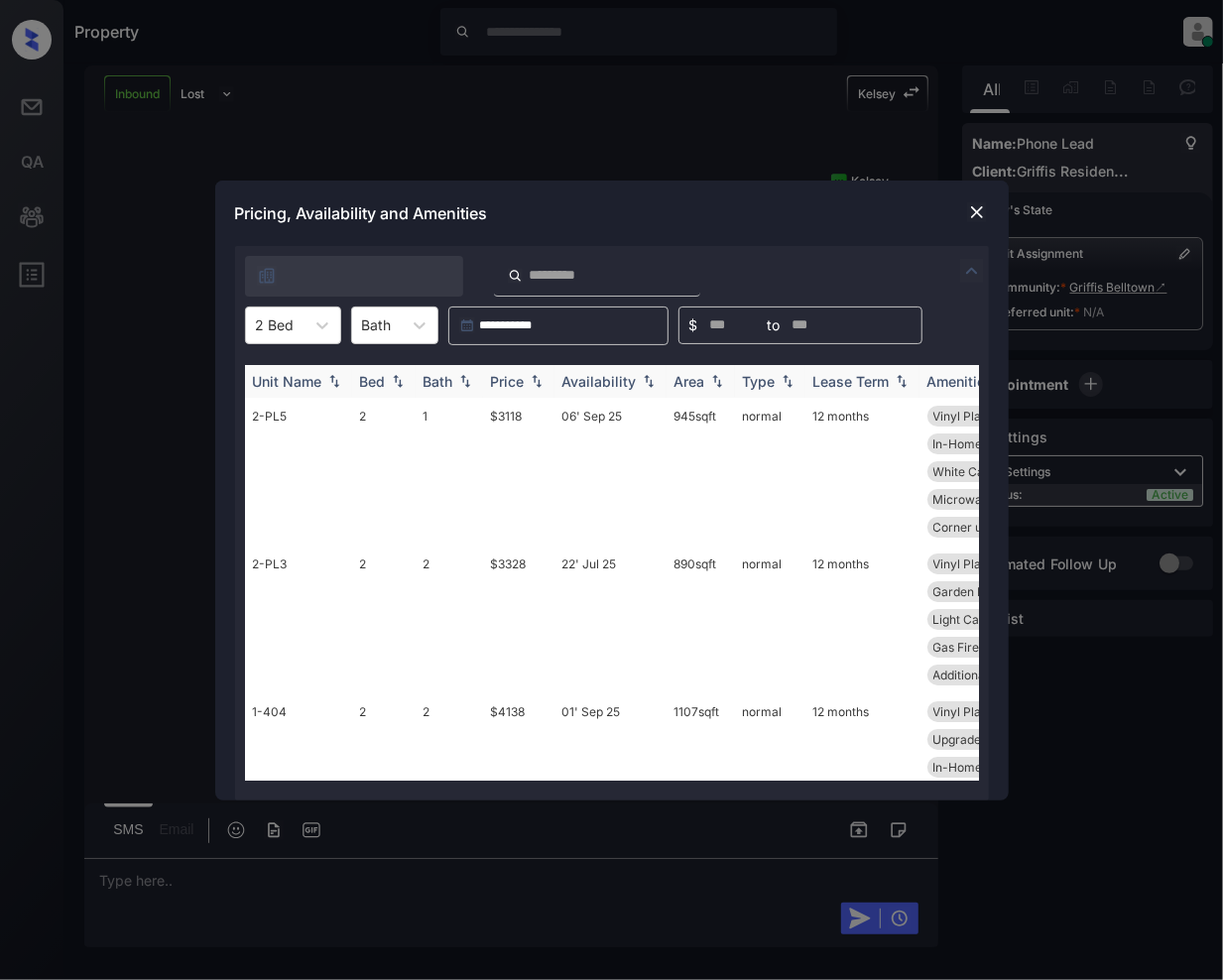 click at bounding box center (537, 381) 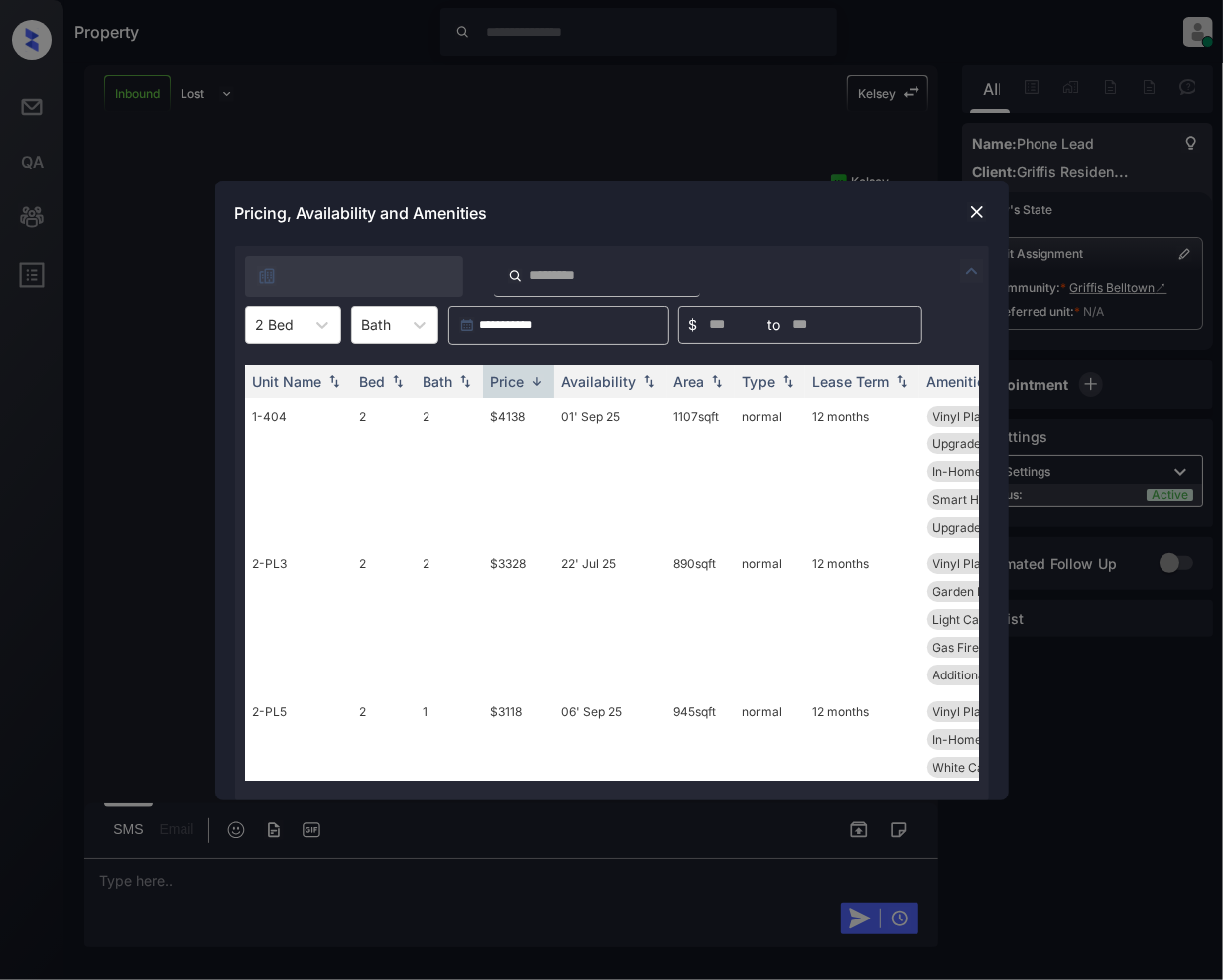 scroll, scrollTop: 108, scrollLeft: 0, axis: vertical 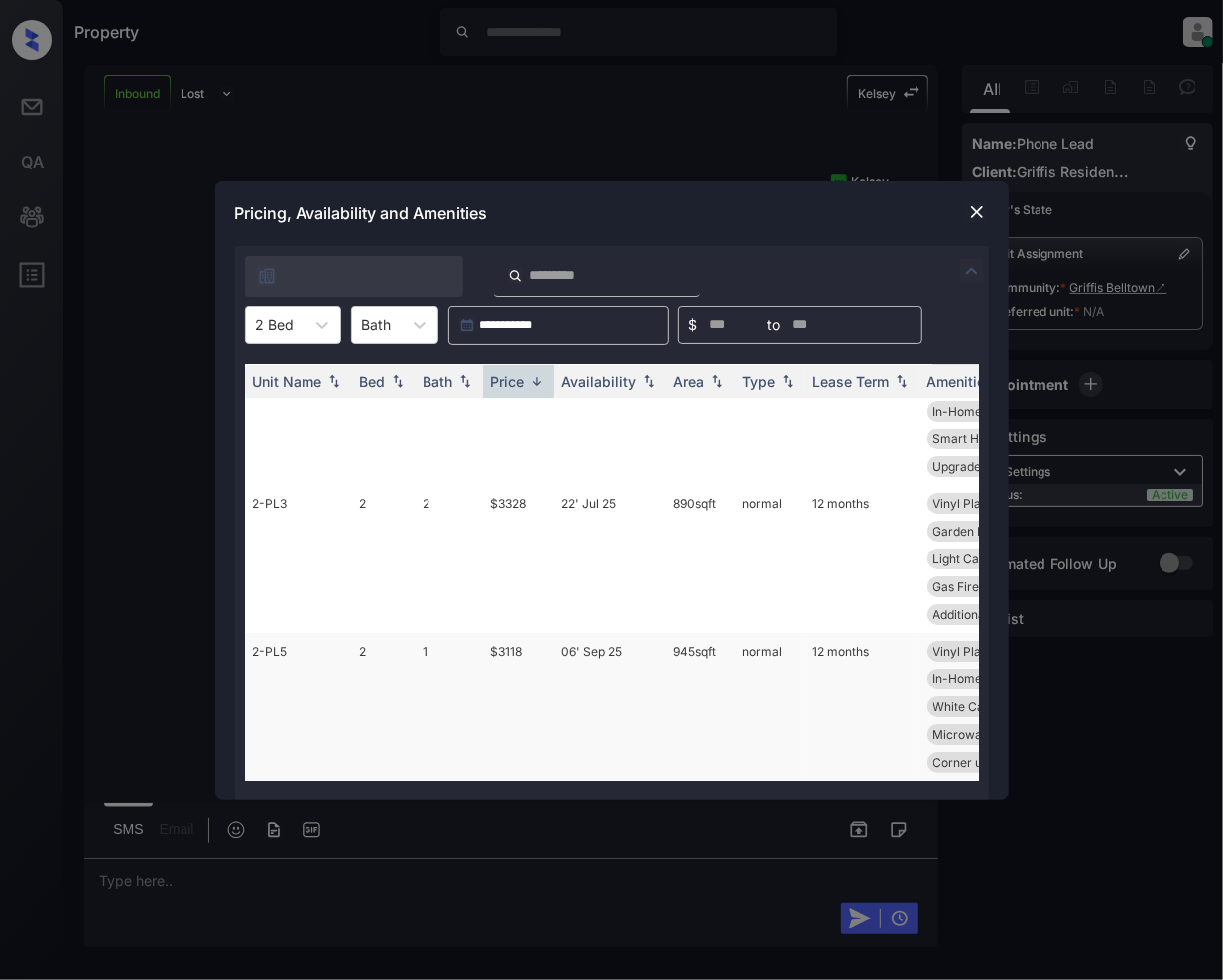 click on "$3118" at bounding box center [519, 706] 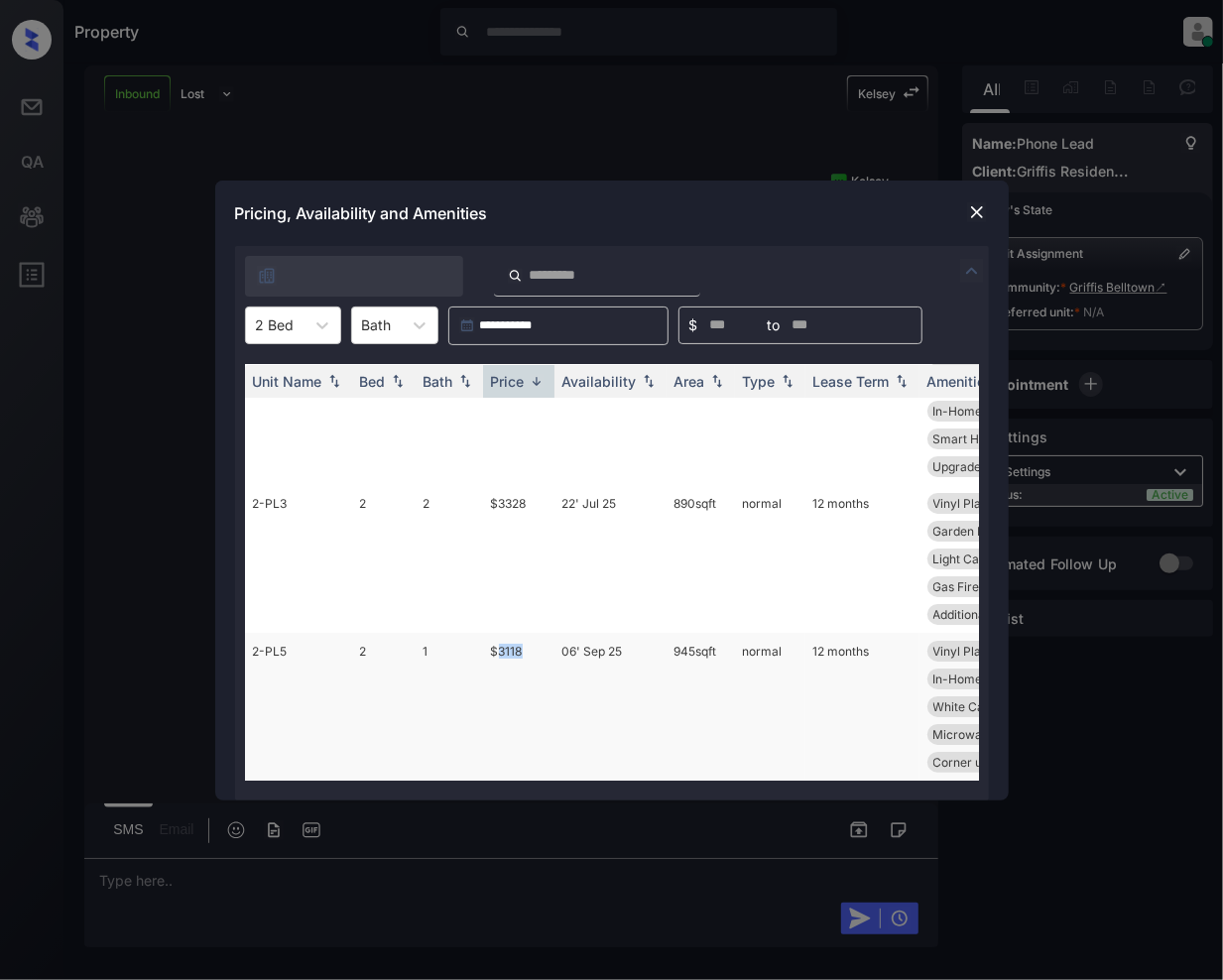 click on "$3118" at bounding box center [519, 706] 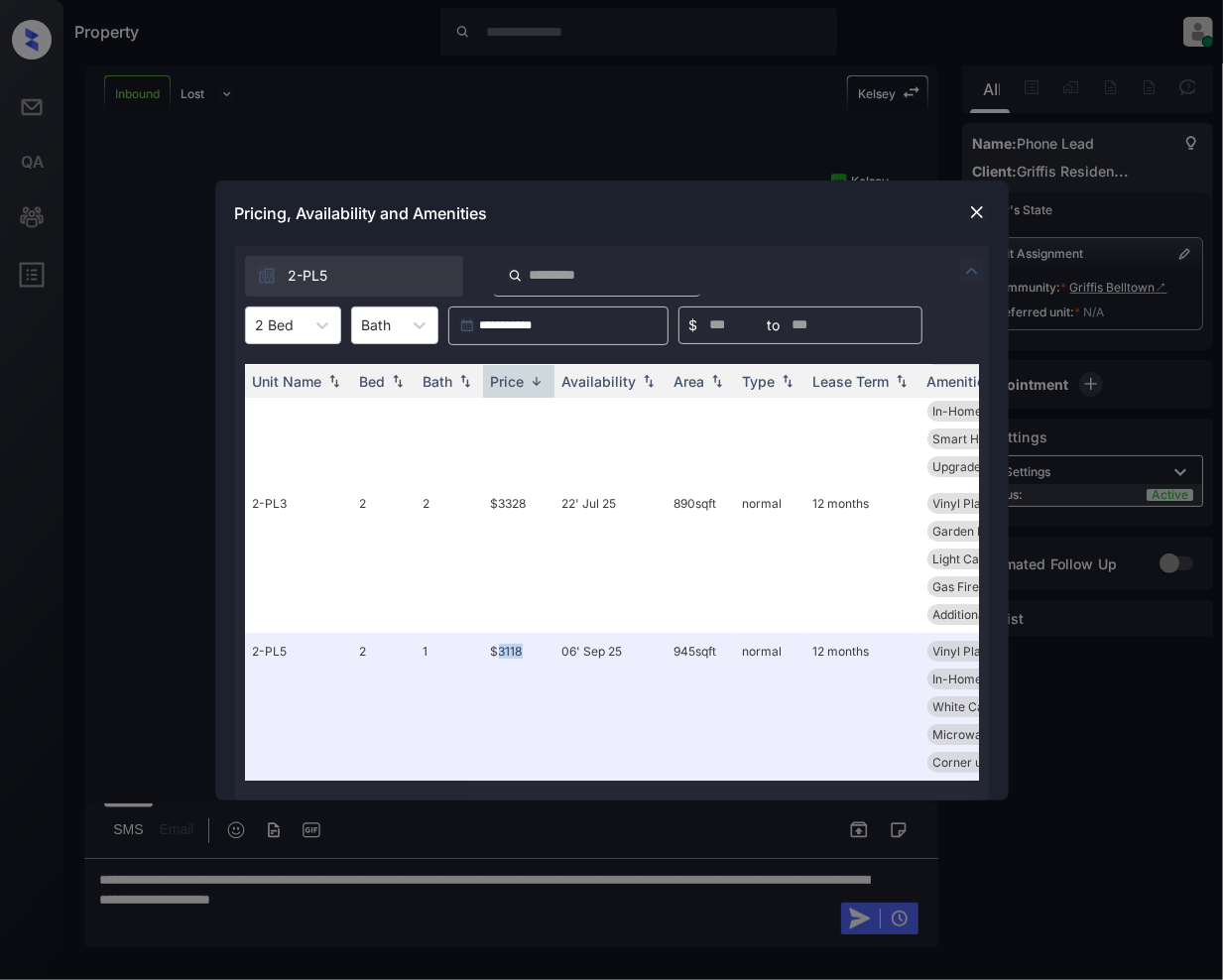 click at bounding box center (977, 212) 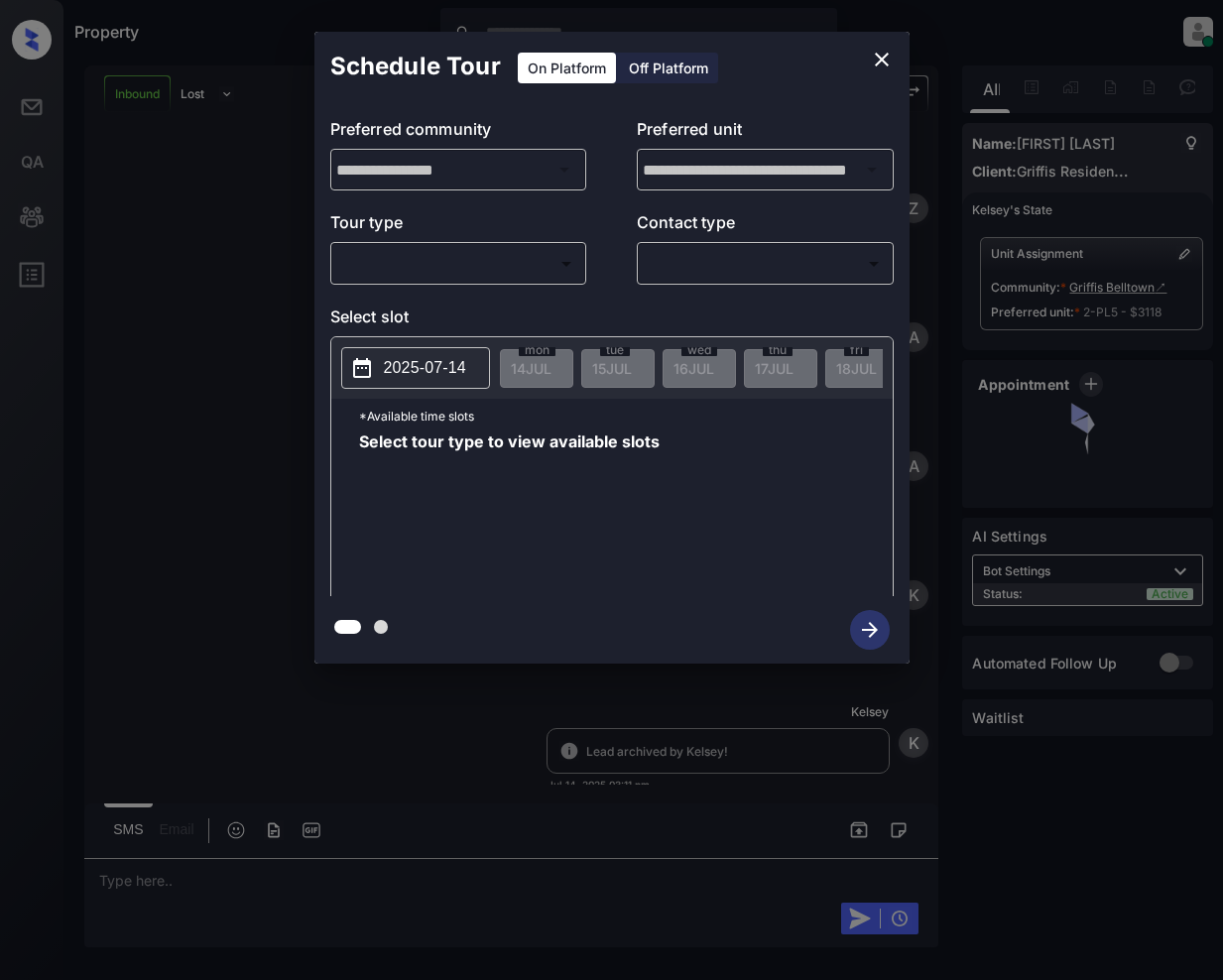 scroll, scrollTop: 0, scrollLeft: 0, axis: both 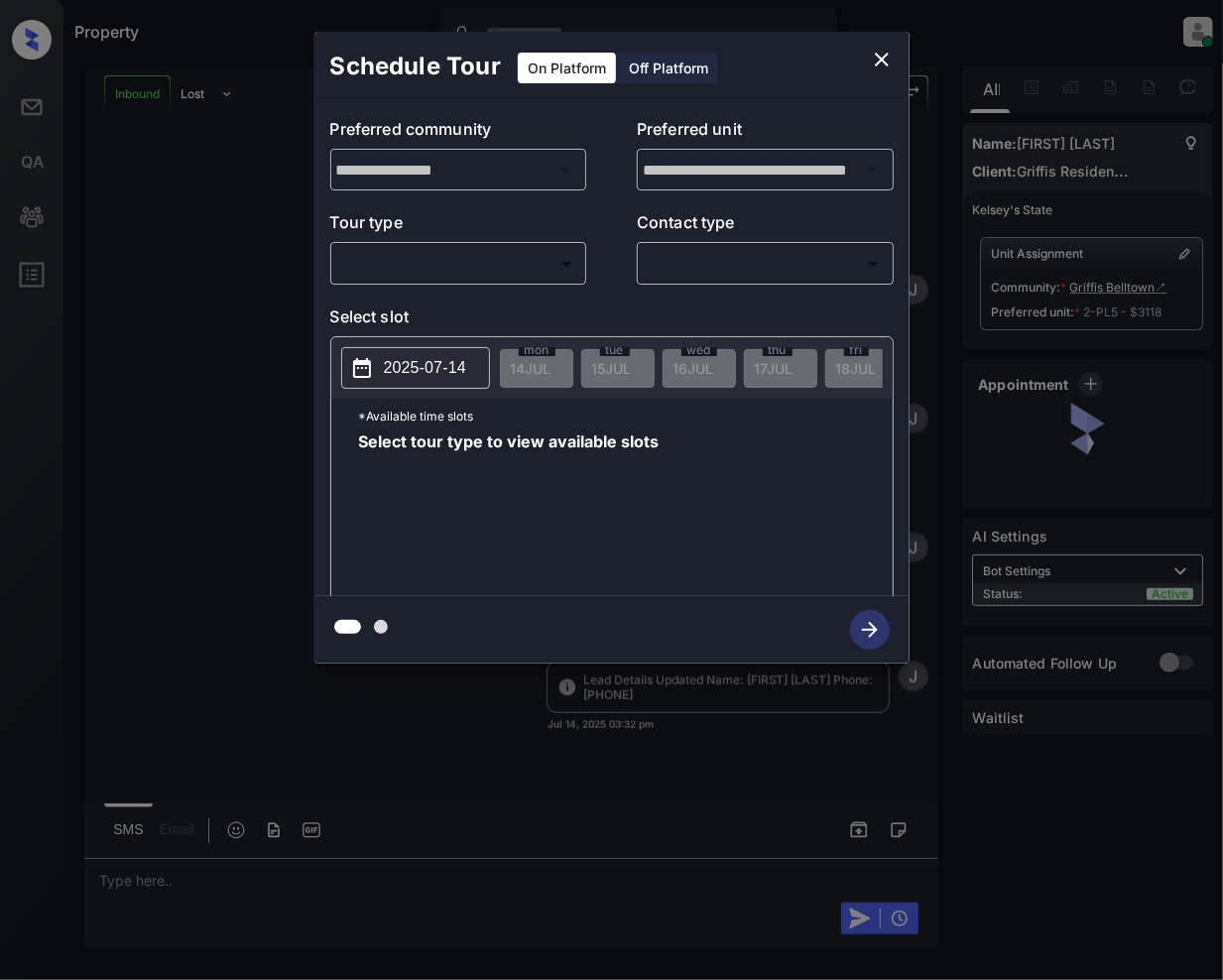 click on "Property [PERSON] Online Set yourself   offline Set yourself   on break Profile Switch to  light  mode Sign out Inbound Lost Lead Sentiment: Angry Upon sliding the acknowledgement:  Lead will move to lost stage. * ​ SMS and call option will be set to opt out. AFM will be turned off for the lead. [PERSON] New Message [PERSON] Lead transferred to leasing agent: [PERSON] Jul 14, 2025 03:11 pm  Sync'd w  knock [PERSON] New Message Agent Lead created via callToText in Inbound stage. Jul 14, 2025 03:11 pm A New Message Agent AFM Request sent to [PERSON]. Jul 14, 2025 03:11 pm A New Message [PERSON] Hi, this is [PERSON] reaching out because I saw you submitted an inquiry for Griffis Belltown. Would you like to schedule a tour or know any additional information? Also, please confirm that this is the best method to contact you. Jul 14, 2025 03:11 pm   | TemplateAFMSms  Sync'd w  knock [PERSON] New Message [PERSON] Lead archived by [PERSON]! Jul 14, 2025 03:11 pm [PERSON] New Message [PERSON] Notes Note: Jul 14, 2025 03:13 pm  Sync'd w  knock [PERSON] [PERSON] [PERSON]" at bounding box center (611, 490) 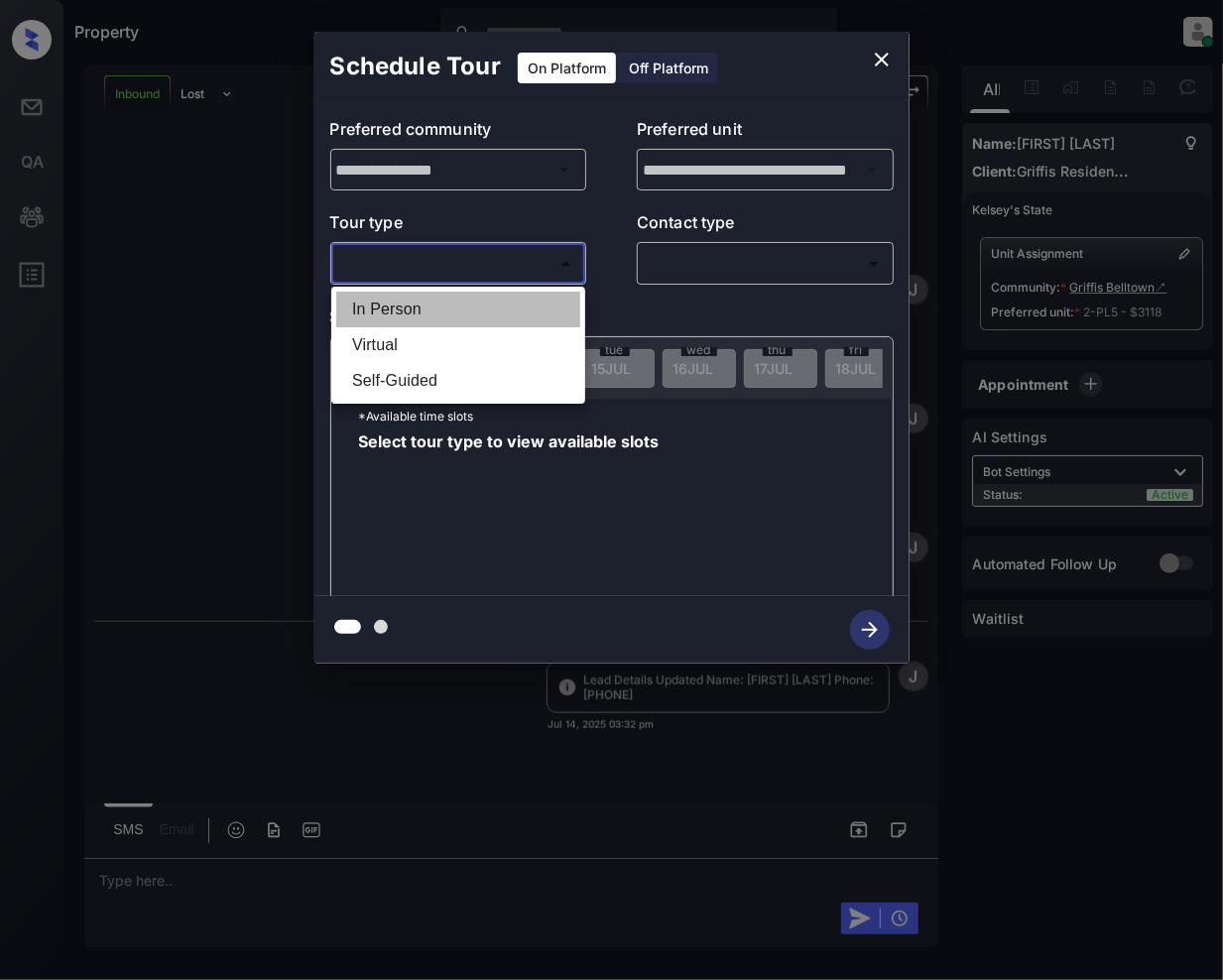 click on "In Person" at bounding box center [458, 309] 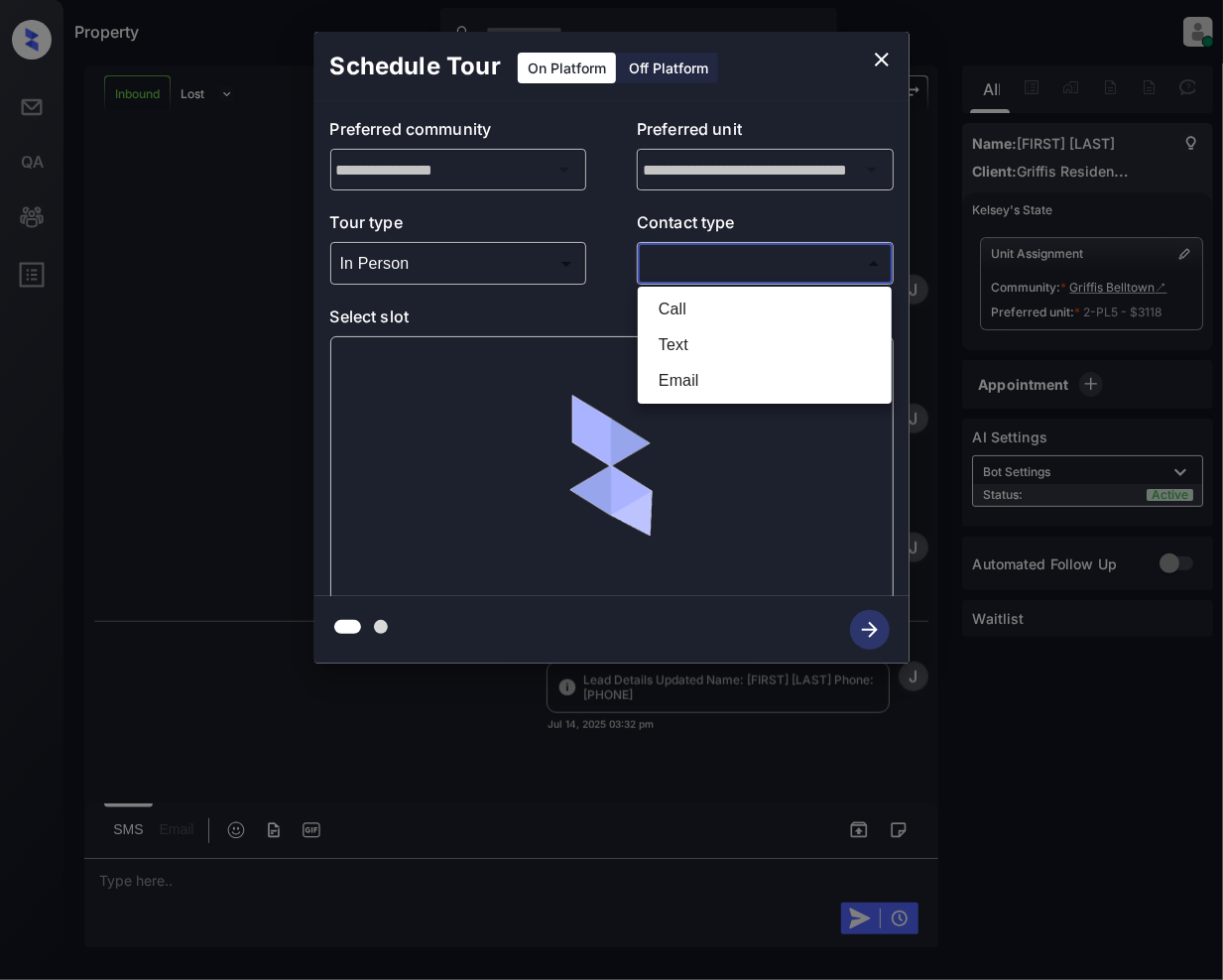 drag, startPoint x: 708, startPoint y: 262, endPoint x: 692, endPoint y: 274, distance: 20 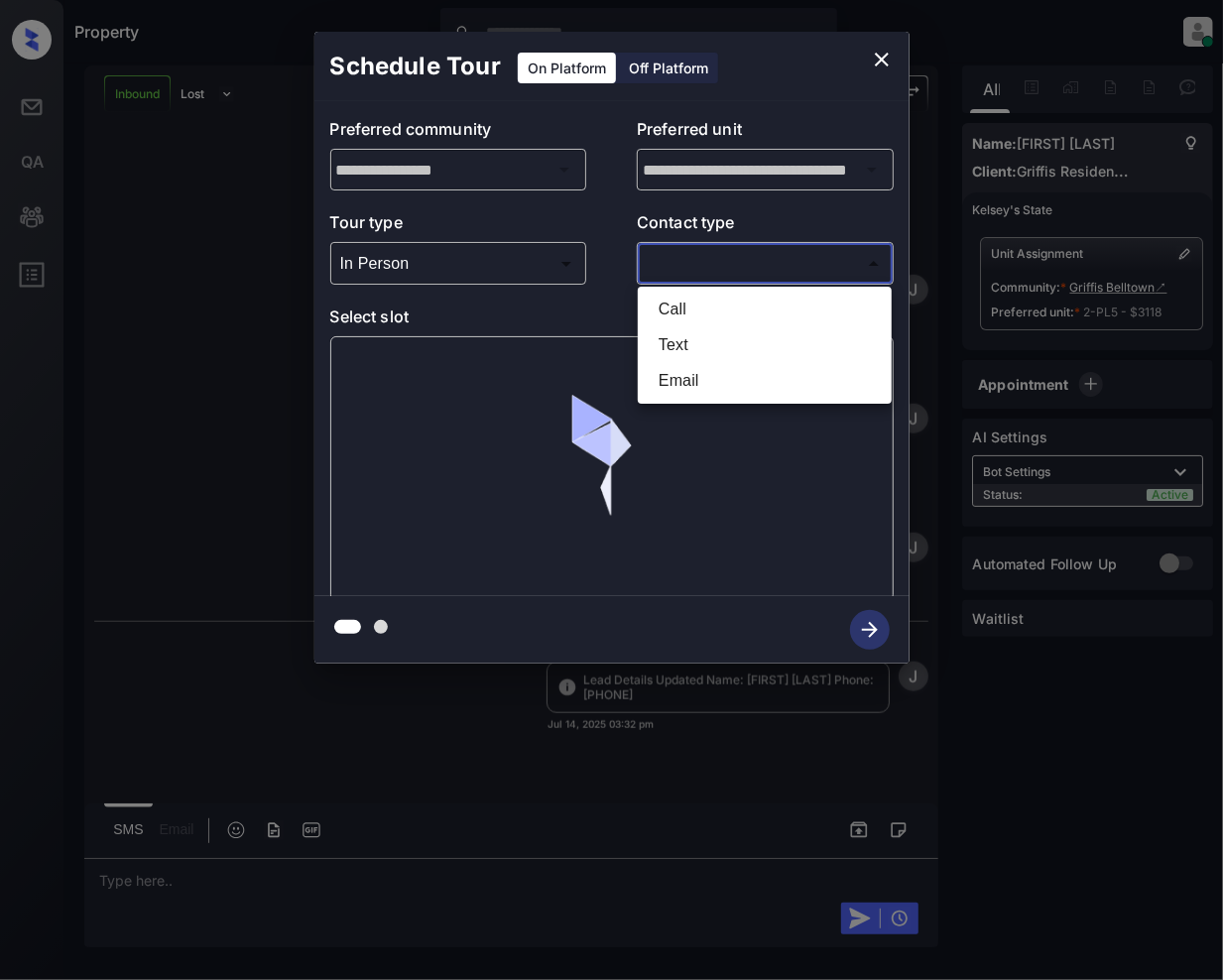 click on "Property Jeramie Castro Online Set yourself   offline Set yourself   on break Profile Switch to  light  mode Sign out Inbound Lost Lead Sentiment: Angry Upon sliding the acknowledgement:  Lead will move to lost stage. * ​ SMS and call option will be set to opt out. AFM will be turned off for the lead. Kelsey New Message Zuma Lead transferred to leasing agent: kelsey Jul 14, 2025 03:11 pm  Sync'd w  knock Z New Message Agent Lead created via callToText in Inbound stage. Jul 14, 2025 03:11 pm A New Message Agent AFM Request sent to Kelsey. Jul 14, 2025 03:11 pm A New Message Kelsey Hi, this is Kelsey reaching out because I saw you submitted an inquiry for Griffis Belltown. Would you like to schedule a tour or know any additional information? Also, please confirm that this is the best method to contact you. Jul 14, 2025 03:11 pm   | TemplateAFMSms  Sync'd w  knock K New Message Kelsey Lead archived by Kelsey! Jul 14, 2025 03:11 pm K New Message Kelsey Notes Note: Jul 14, 2025 03:13 pm  Sync'd w  knock K J J J" at bounding box center [611, 490] 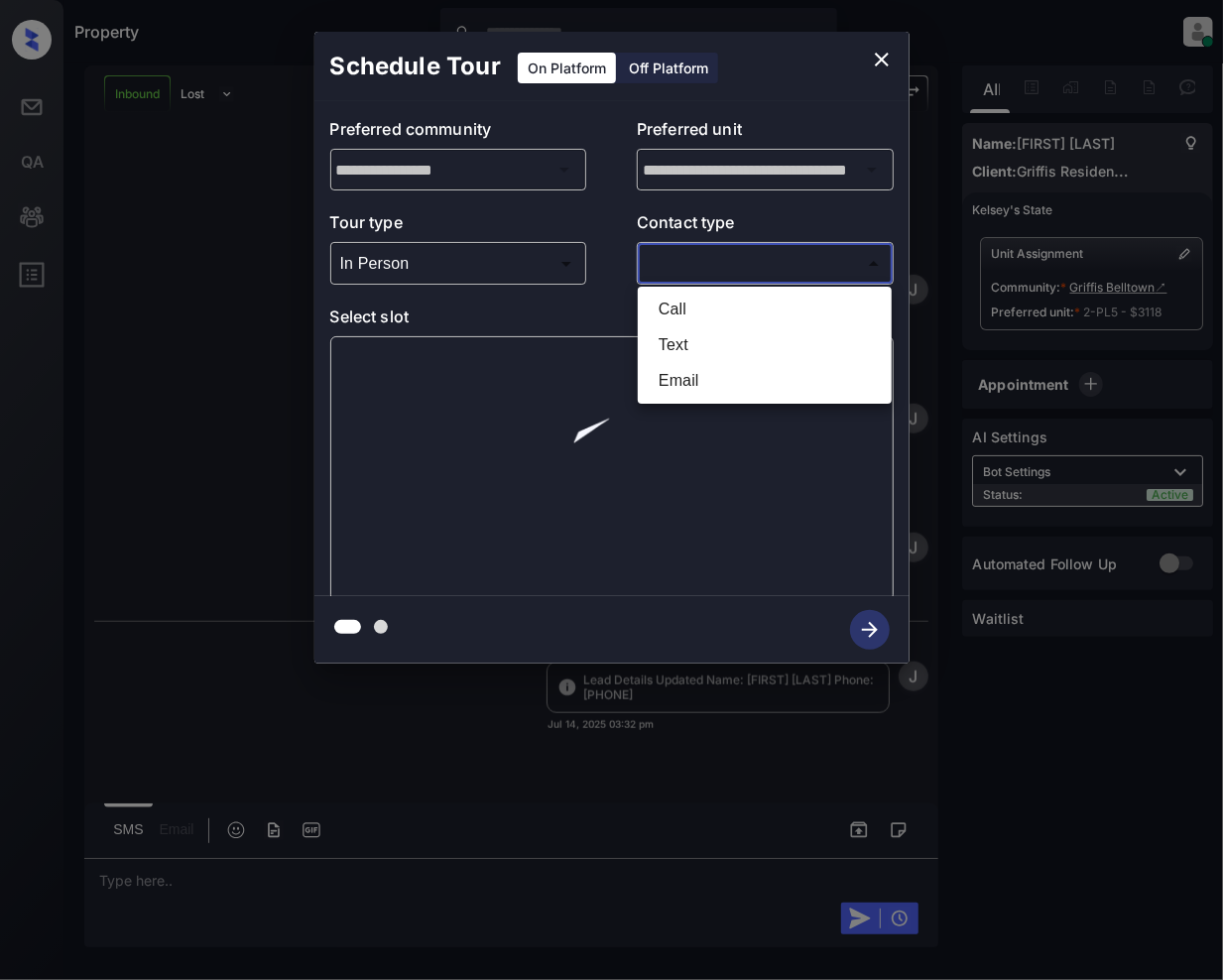 click on "Call" at bounding box center (765, 309) 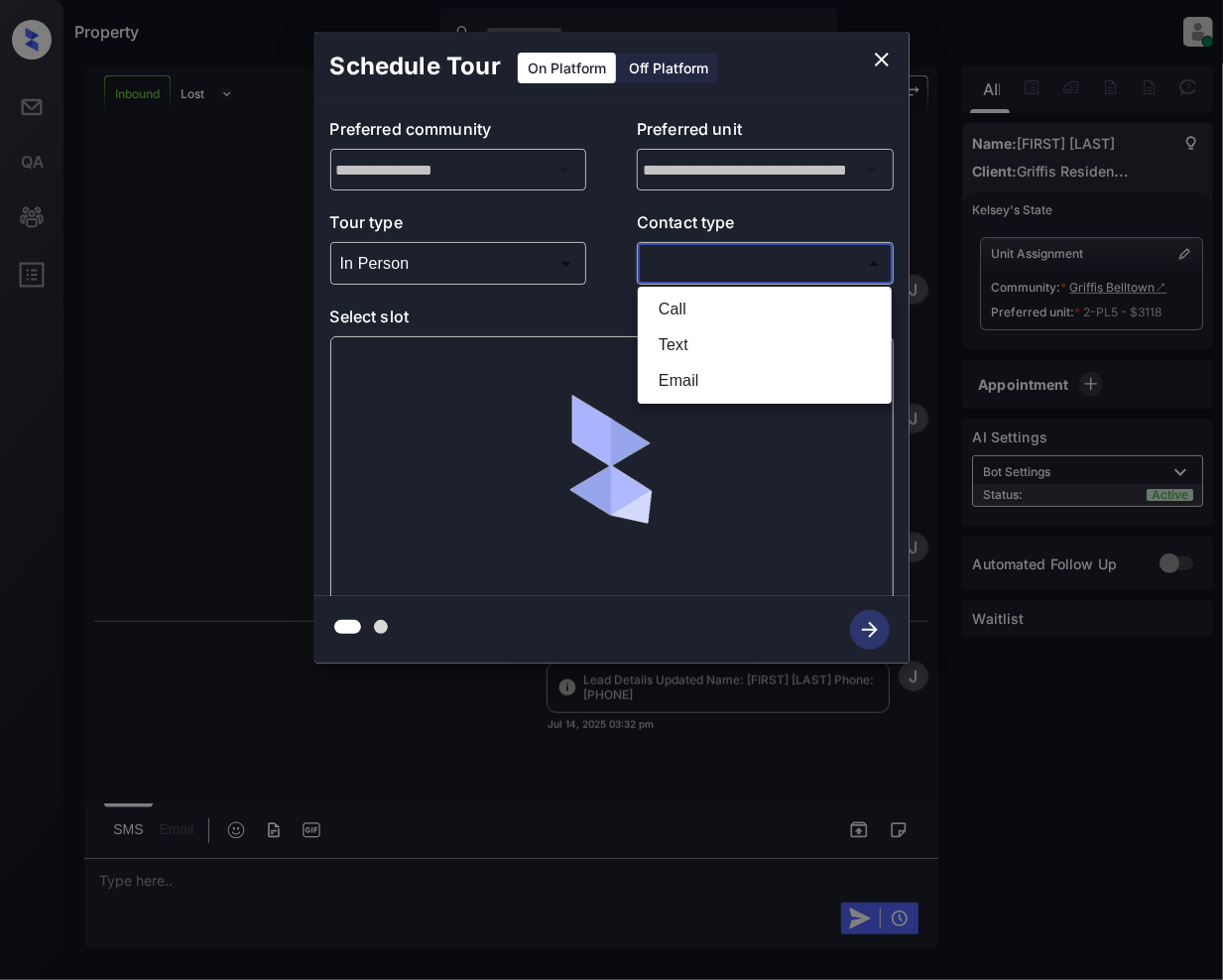 type on "****" 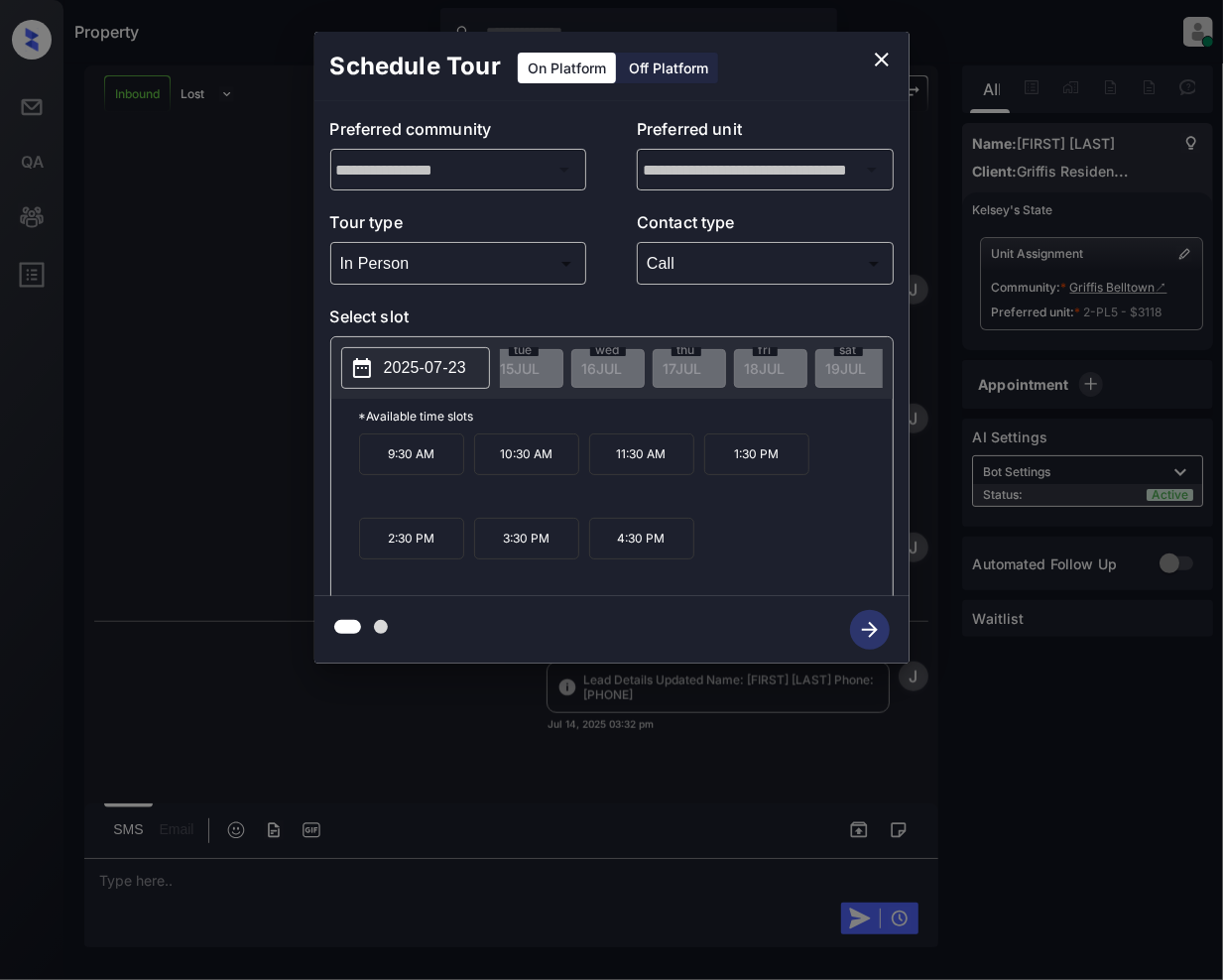 scroll, scrollTop: 0, scrollLeft: 105, axis: horizontal 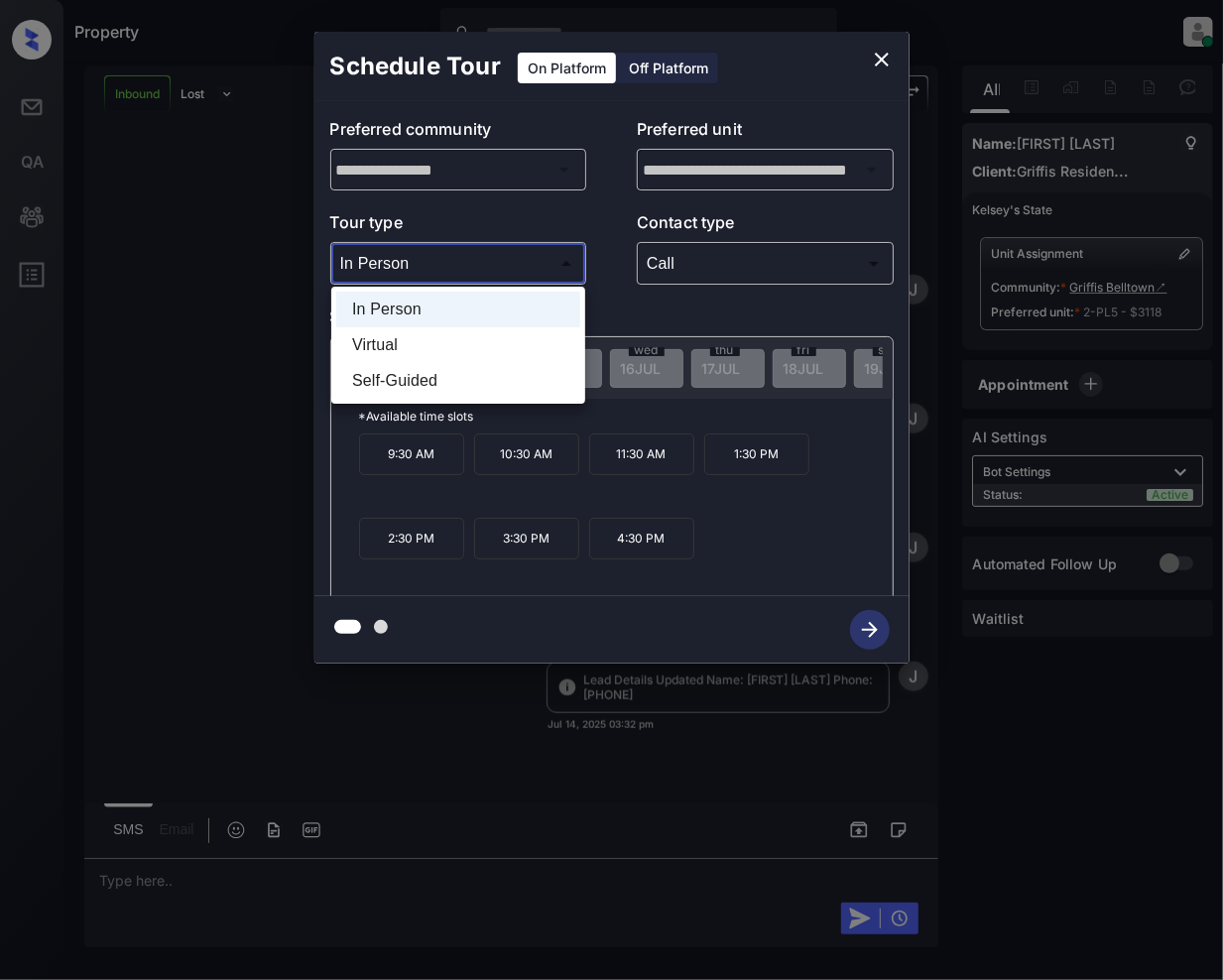 click on "Property Jeramie Castro Online Set yourself   offline Set yourself   on break Profile Switch to  light  mode Sign out Inbound Lost Lead Sentiment: Angry Upon sliding the acknowledgement:  Lead will move to lost stage. * ​ SMS and call option will be set to opt out. AFM will be turned off for the lead. Kelsey New Message Zuma Lead transferred to leasing agent: kelsey Jul 14, 2025 03:11 pm  Sync'd w  knock Z New Message Agent Lead created via callToText in Inbound stage. Jul 14, 2025 03:11 pm A New Message Agent AFM Request sent to Kelsey. Jul 14, 2025 03:11 pm A New Message Kelsey Hi, this is Kelsey reaching out because I saw you submitted an inquiry for Griffis Belltown. Would you like to schedule a tour or know any additional information? Also, please confirm that this is the best method to contact you. Jul 14, 2025 03:11 pm   | TemplateAFMSms  Sync'd w  knock K New Message Kelsey Lead archived by Kelsey! Jul 14, 2025 03:11 pm K New Message Kelsey Notes Note: Jul 14, 2025 03:13 pm  Sync'd w  knock K J J J" at bounding box center (611, 490) 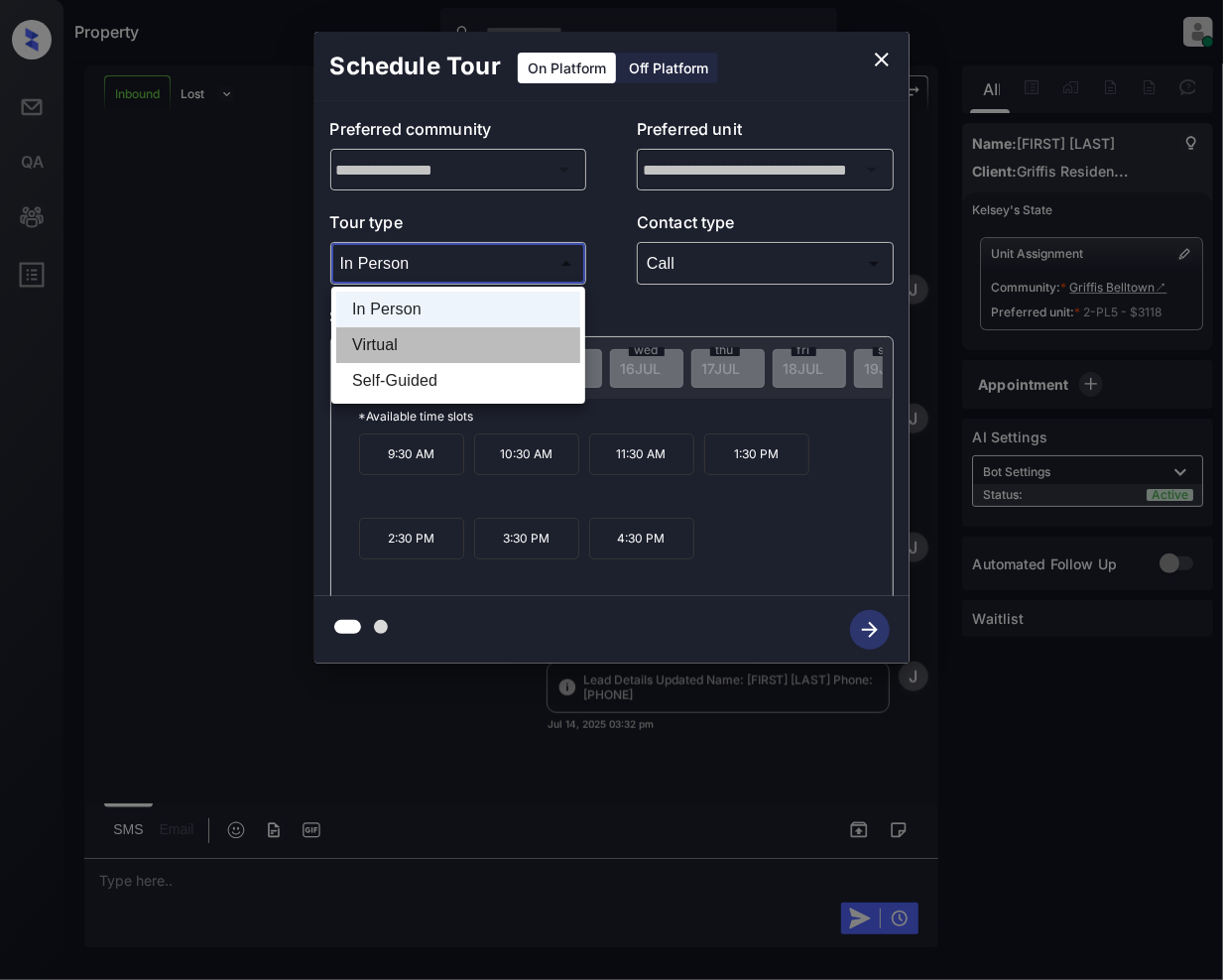 click on "Virtual" at bounding box center [458, 345] 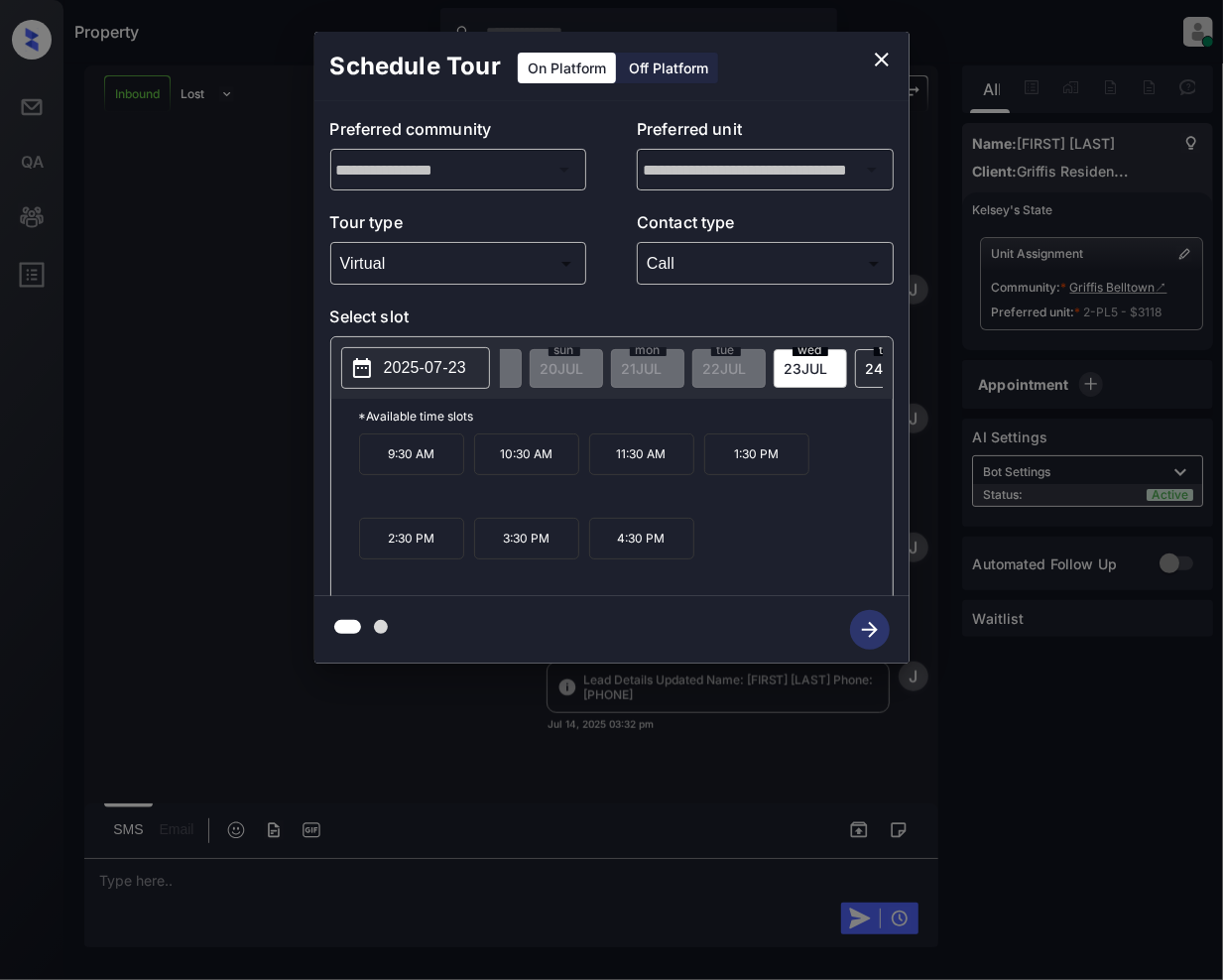 scroll, scrollTop: 0, scrollLeft: 512, axis: horizontal 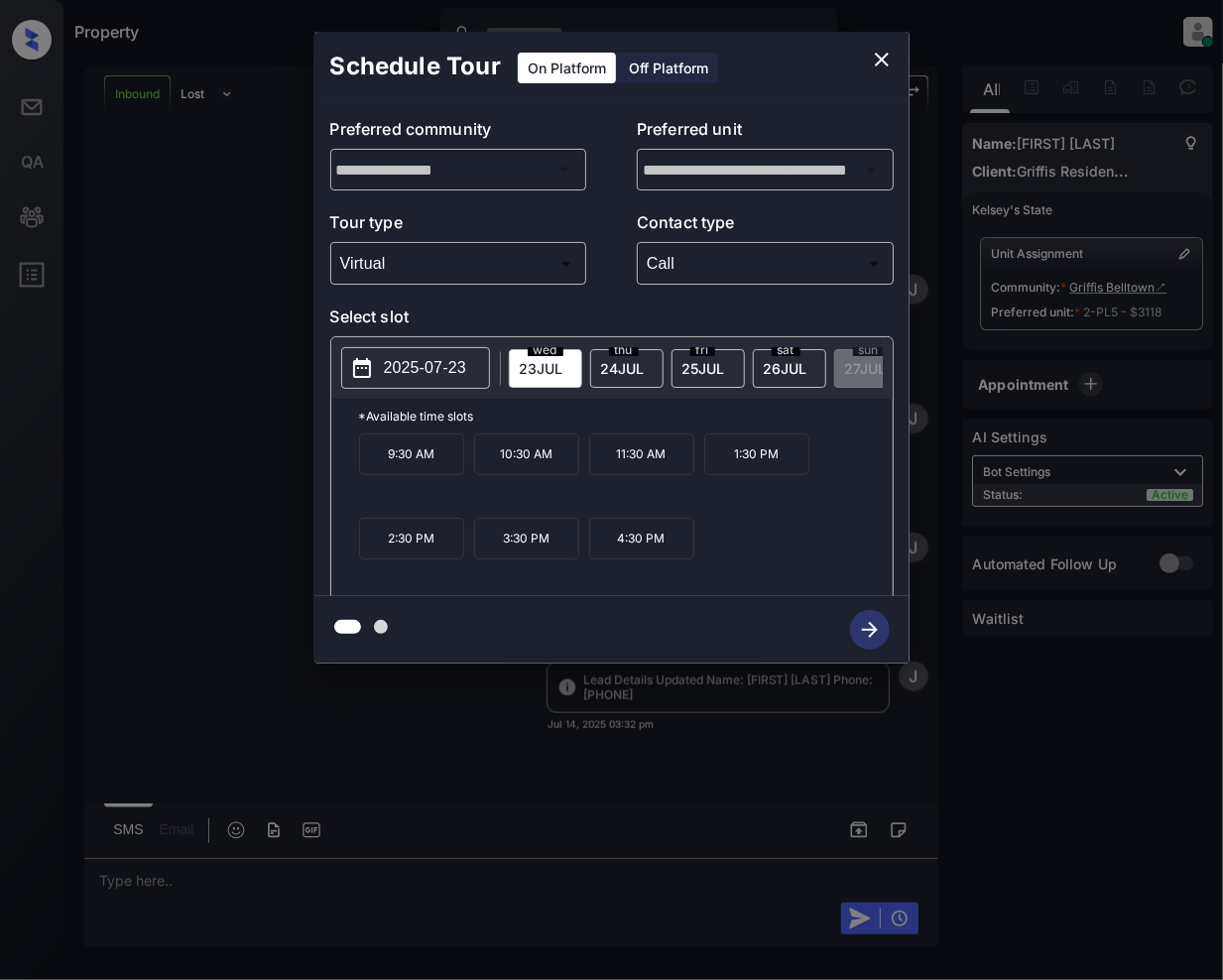 click 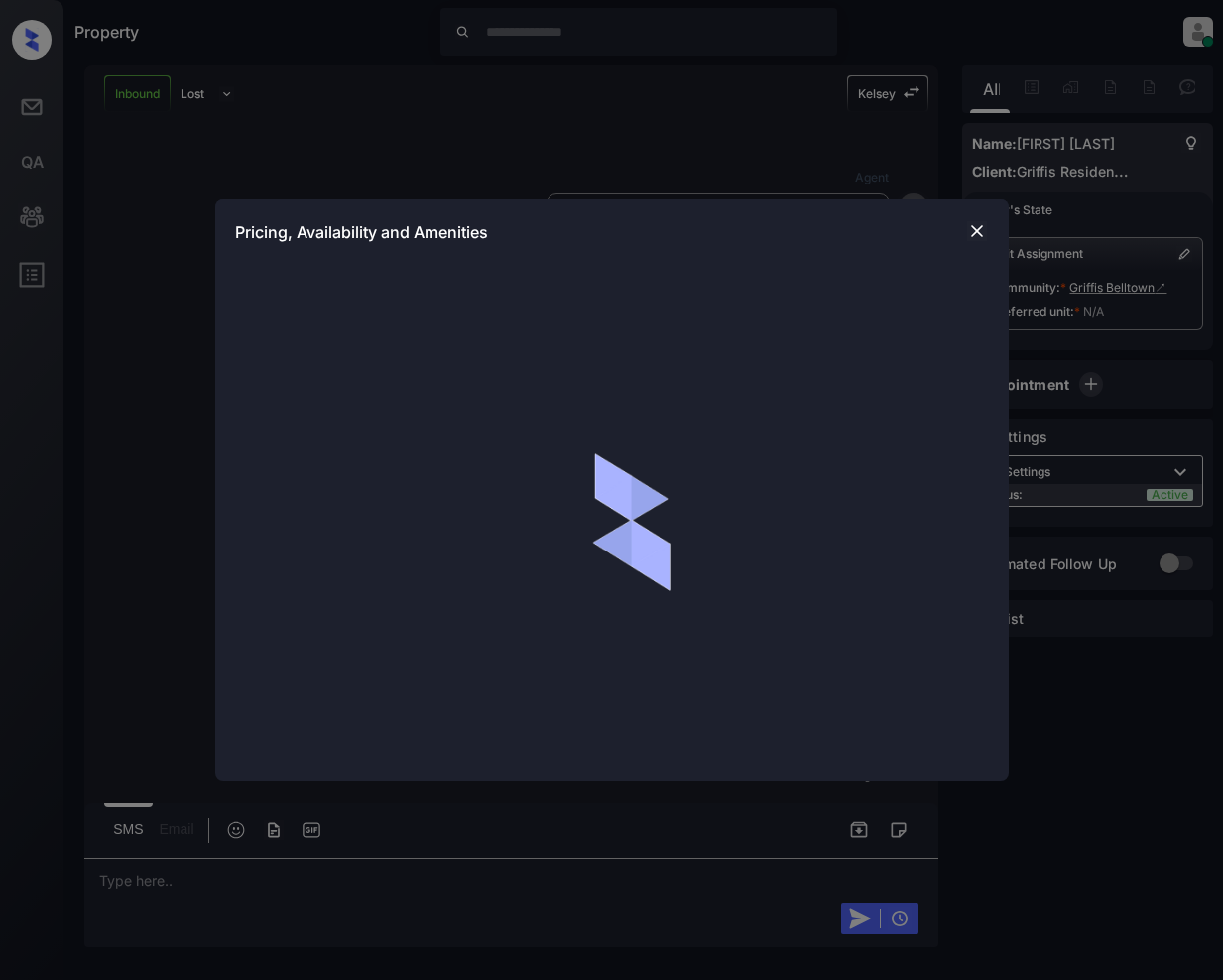 scroll, scrollTop: 0, scrollLeft: 0, axis: both 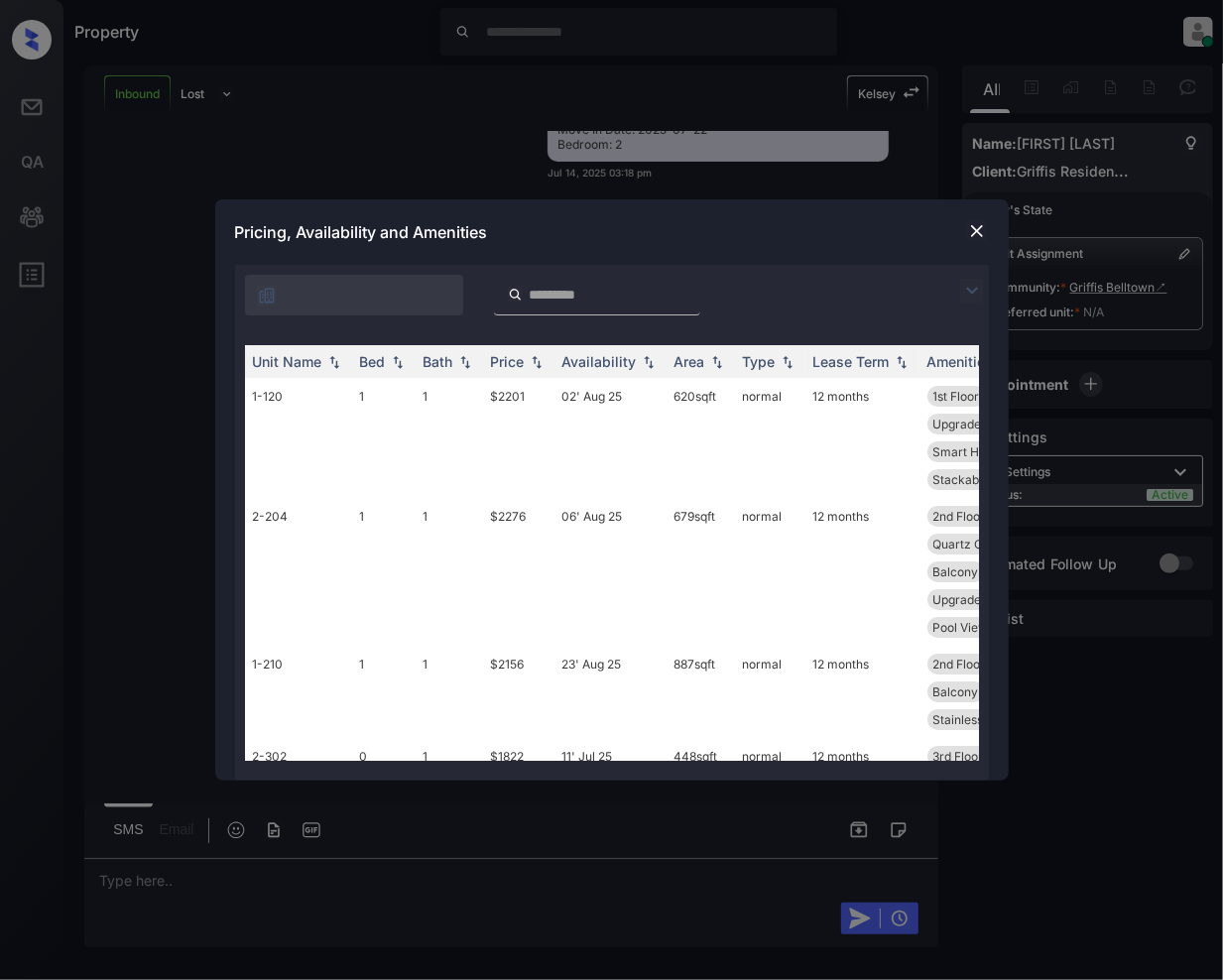 click at bounding box center (972, 291) 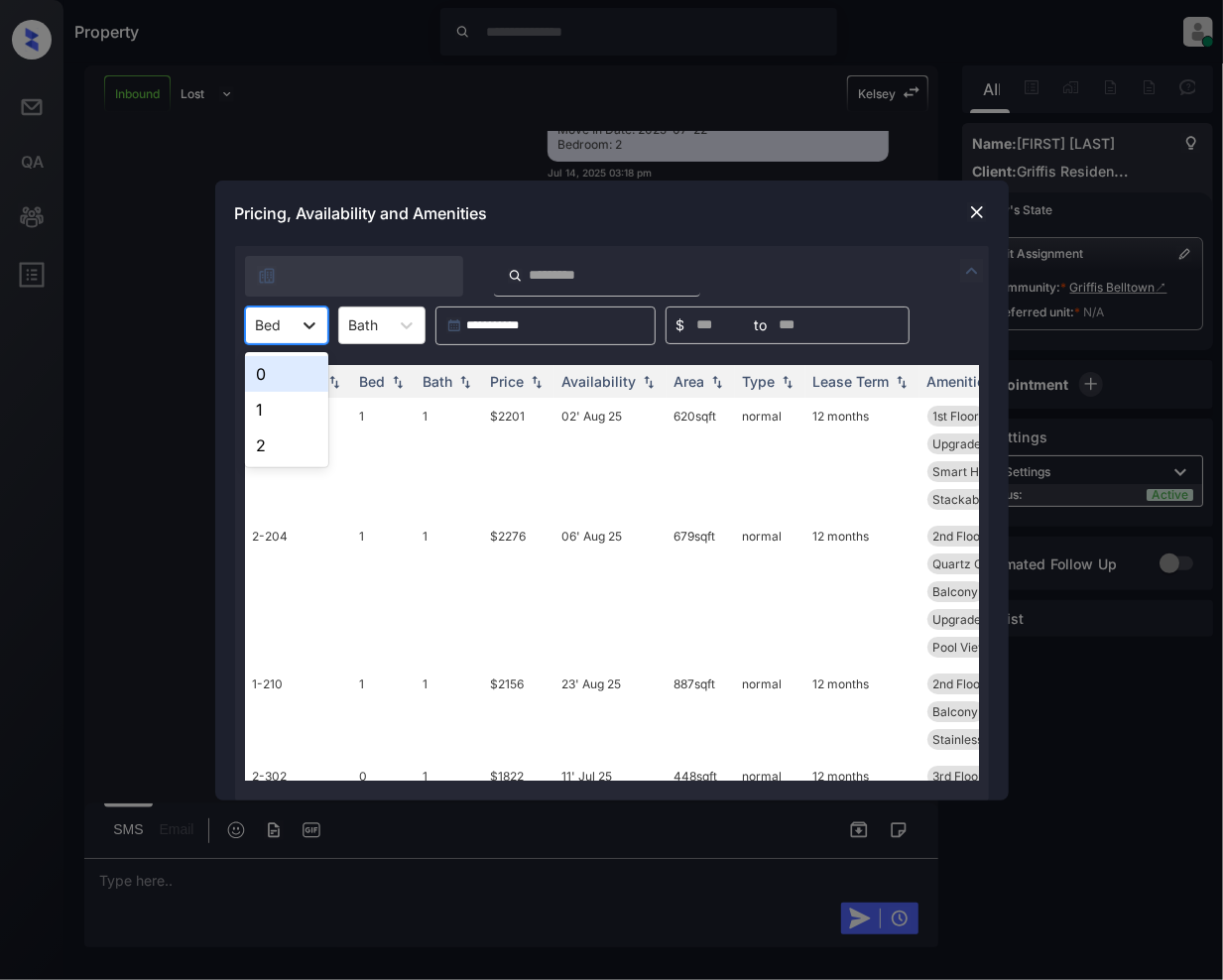 click 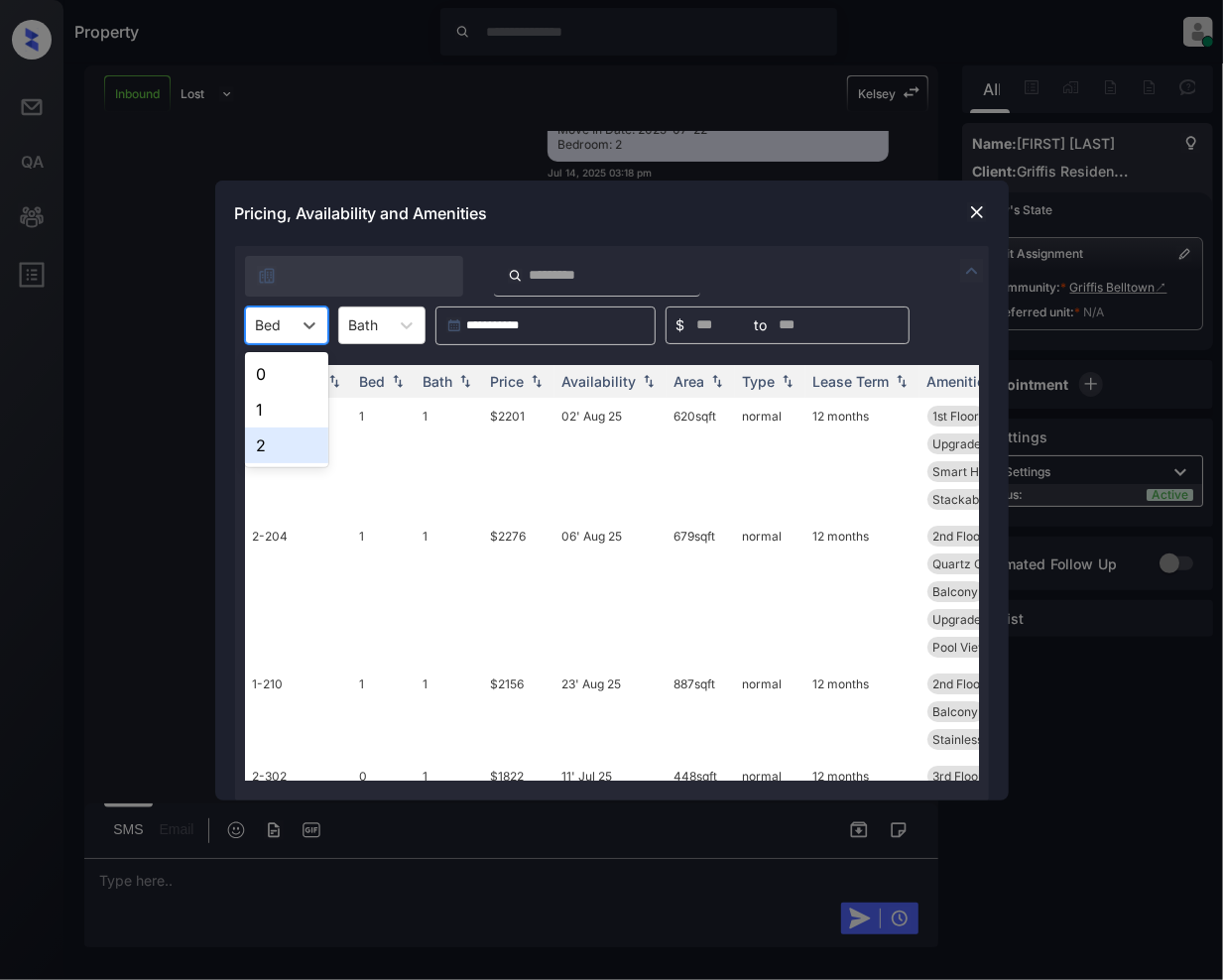 click on "2" at bounding box center (287, 445) 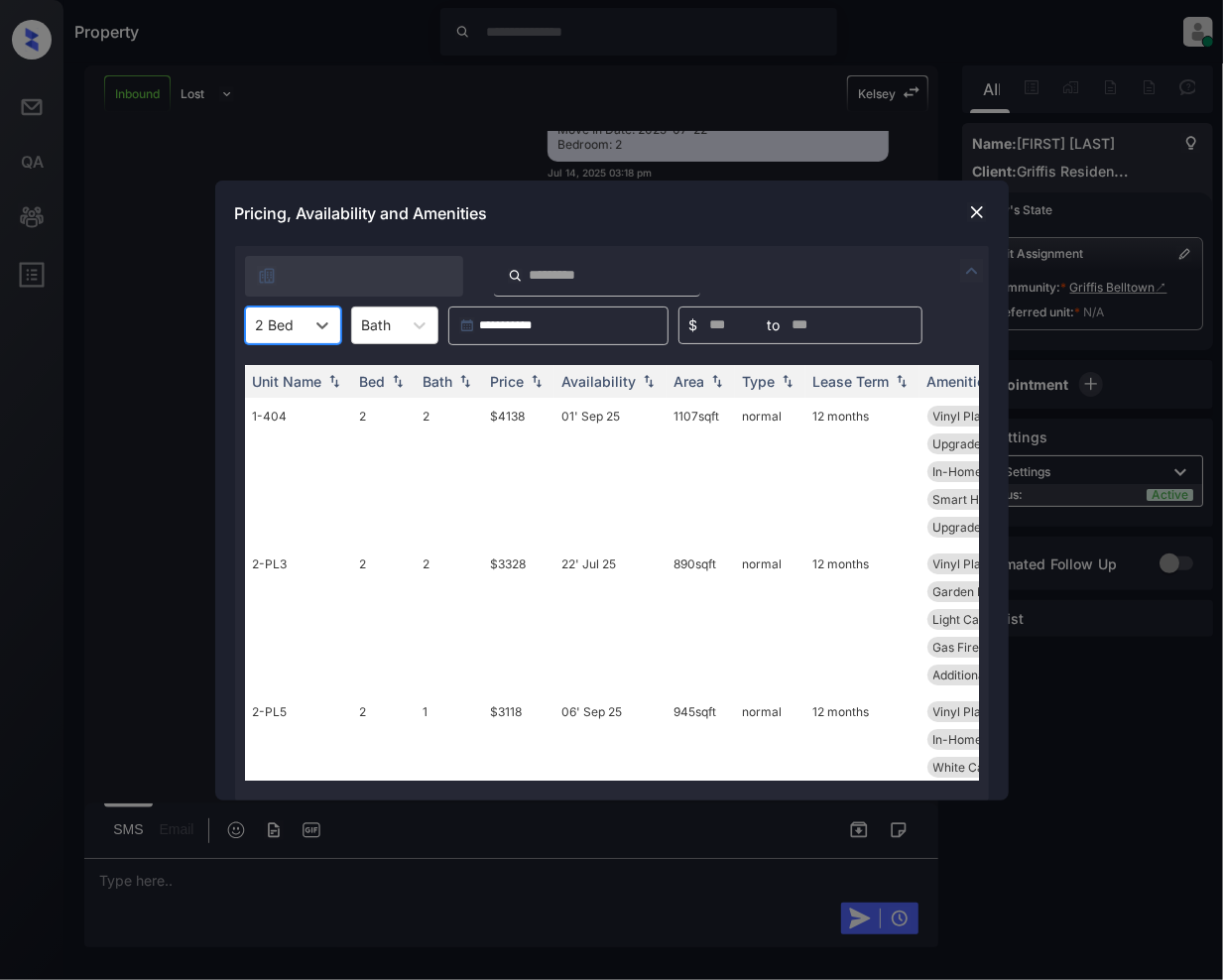 scroll, scrollTop: 108, scrollLeft: 0, axis: vertical 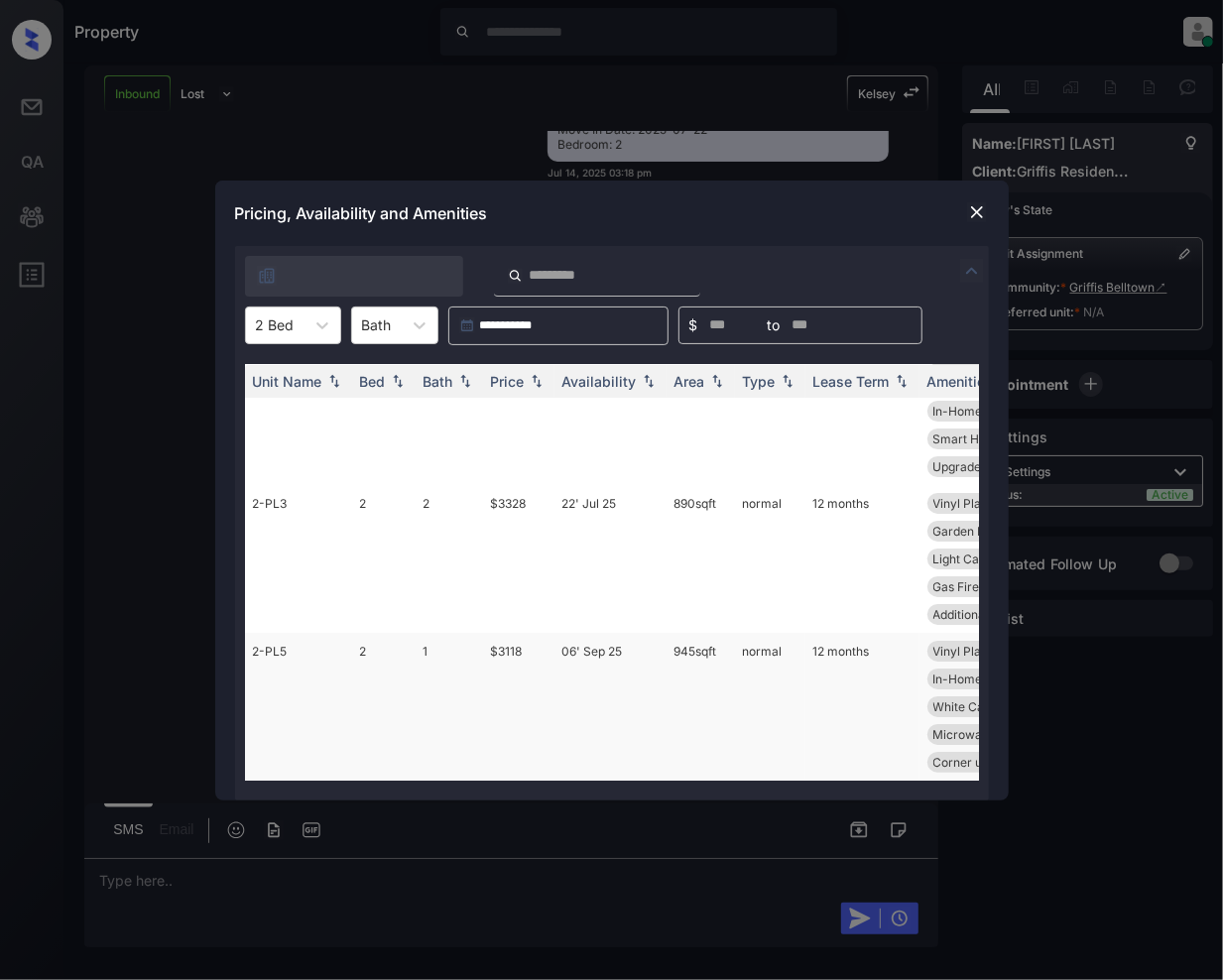 click on "$3118" at bounding box center [519, 706] 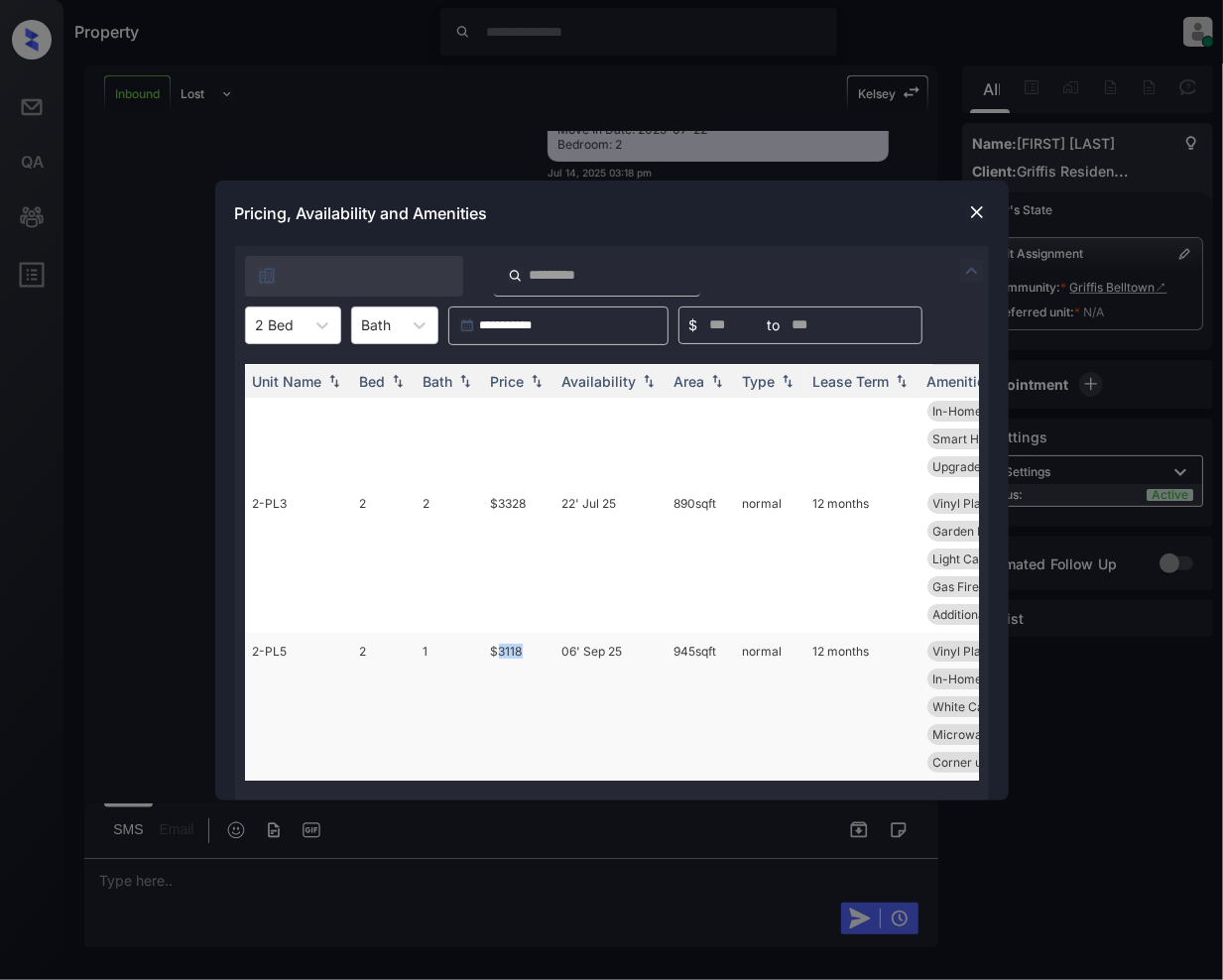 click on "$3118" at bounding box center (519, 706) 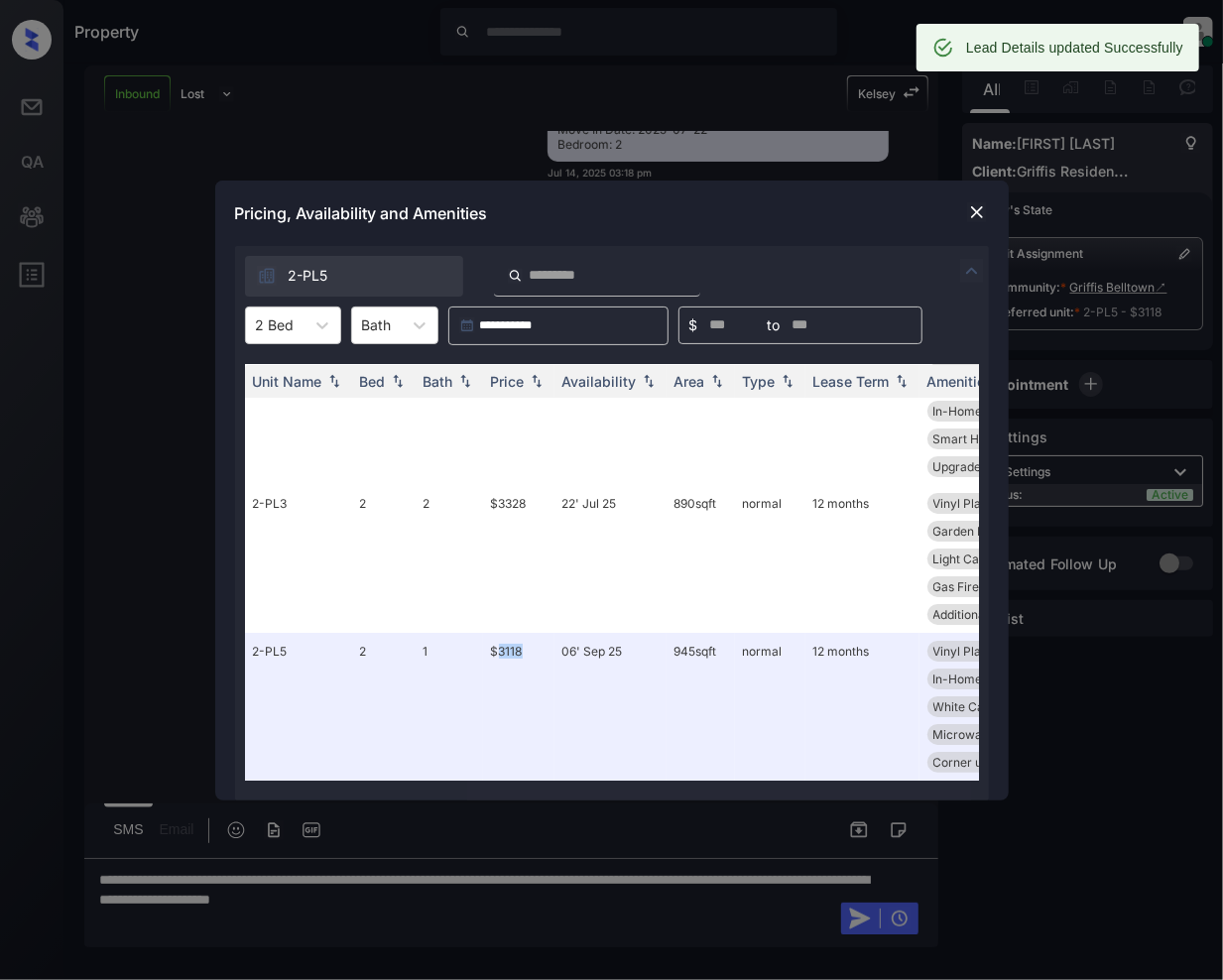 click at bounding box center (977, 212) 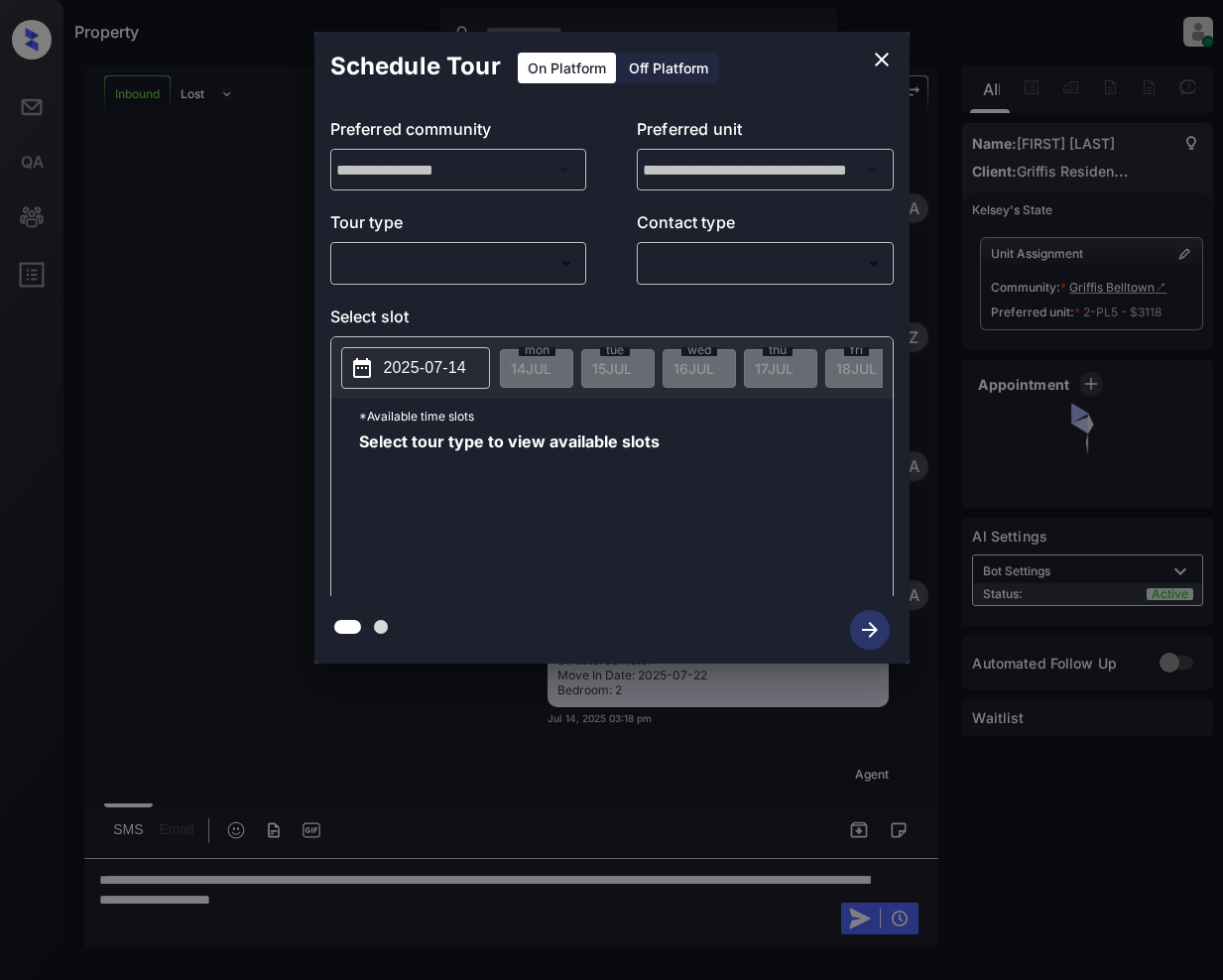 scroll, scrollTop: 0, scrollLeft: 0, axis: both 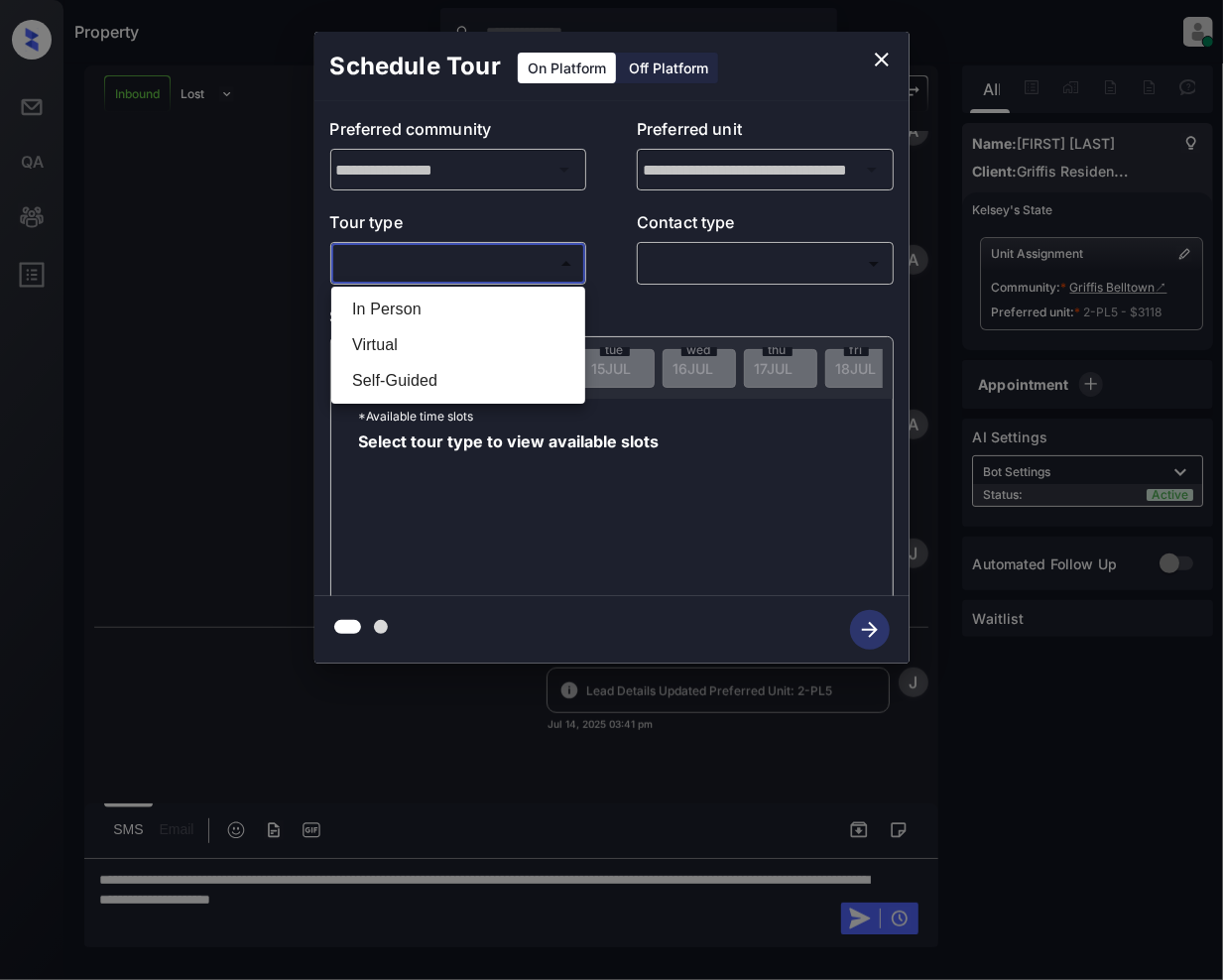 click on "Available slots fetched from knock successfully Property [FIRST] [LAST] Online Set yourself   offline Set yourself   on break Profile Switch to  light  mode Sign out Inbound Lost Lead Sentiment: Angry Upon sliding the acknowledgement:  Lead will move to lost stage. * ​ SMS and call option will be set to opt out. AFM will be turned off for the lead. [FIRST] New Message Agent Lead created via webhook in Inbound stage. Jul 14, 2025 03:18 pm A New Message Zuma Lead transferred to leasing agent: [FIRST] Jul 14, 2025 03:18 pm  Sync'd w  knock Z New Message Agent AFM Request sent to [FIRST]. Jul 14, 2025 03:18 pm A New Message Agent Notes Note: Structured Note:
Move In Date: 2025-07-22
Bedroom: 2
Jul 14, 2025 03:18 pm A New Message Agent Leasing agent has been updated to: Griffis Belltown Jul 14, 2025 03:18 pm A New Message Agent Error while sending AFM: {"responseCode":"ZE-00-01-02","message":"As [FIRST] is not the leasing agent, you are not authorised to reply to this lead.","responseData":null} Jul 14, 2025 03:18 pm A New Message Agent Jul 14, 2025 03:19 pm A" at bounding box center [611, 490] 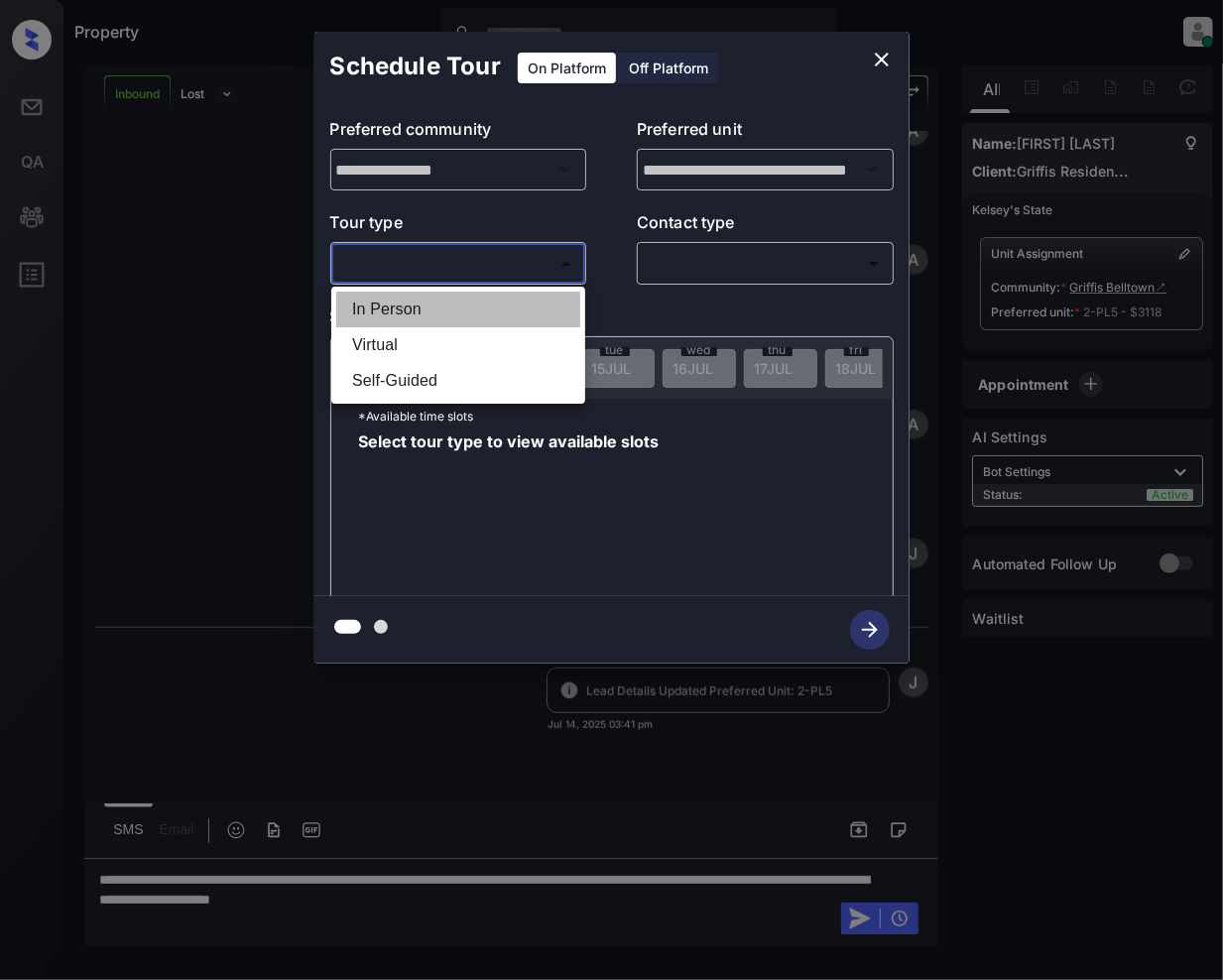 click on "In Person" at bounding box center [458, 309] 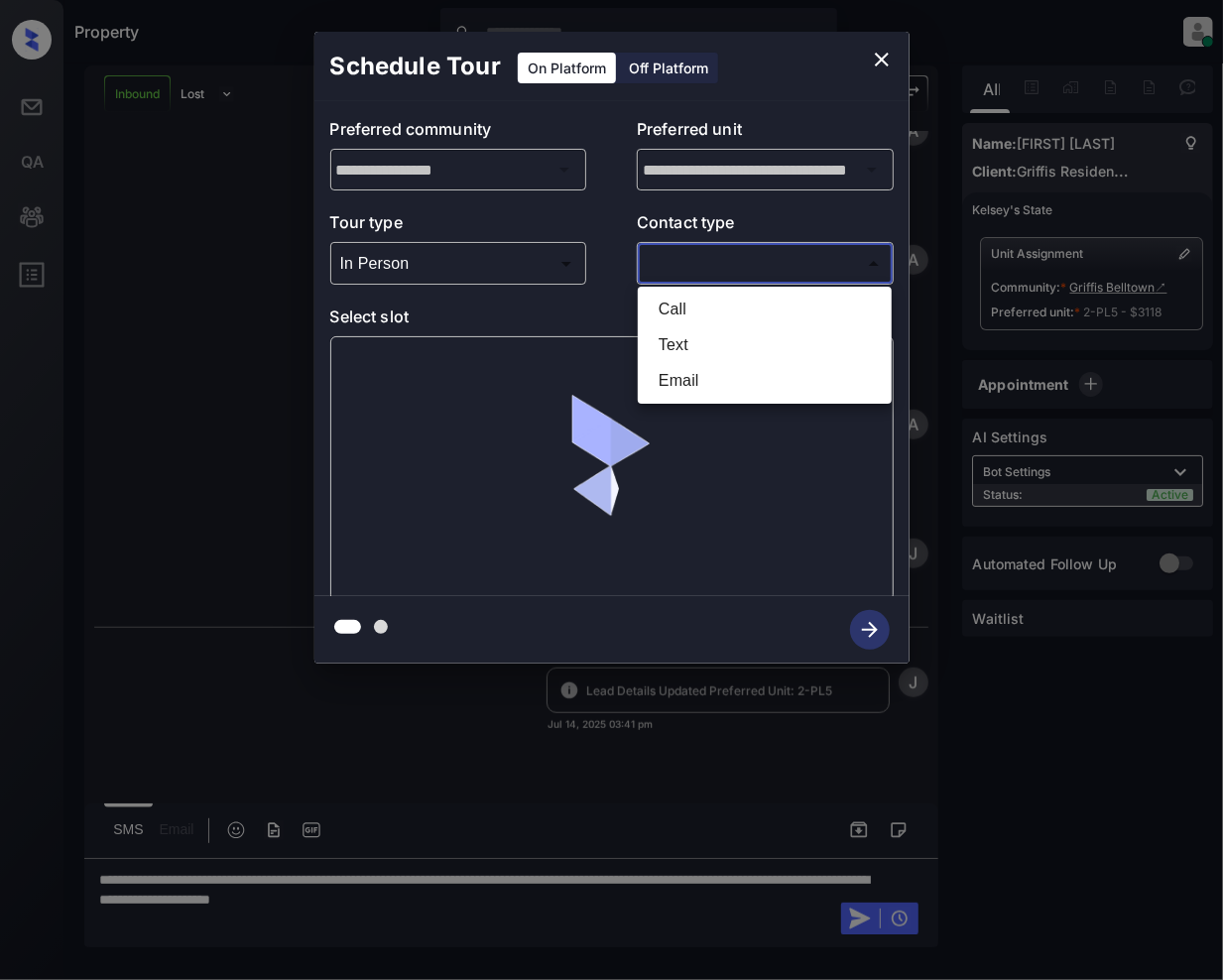 click on "Available slots fetched from knock successfully Property [FIRST] [LAST] Online Set yourself   offline Set yourself   on break Profile Switch to  light  mode Sign out Inbound Lost Lead Sentiment: Angry Upon sliding the acknowledgement:  Lead will move to lost stage. * ​ SMS and call option will be set to opt out. AFM will be turned off for the lead. [FIRST] New Message Agent Lead created via webhook in Inbound stage. Jul 14, 2025 03:18 pm A New Message Zuma Lead transferred to leasing agent: [FIRST] Jul 14, 2025 03:18 pm  Sync'd w  knock Z New Message Agent AFM Request sent to [FIRST]. Jul 14, 2025 03:18 pm A New Message Agent Notes Note: Structured Note:
Move In Date: 2025-07-22
Bedroom: 2
Jul 14, 2025 03:18 pm A New Message Agent Leasing agent has been updated to: Griffis Belltown Jul 14, 2025 03:18 pm A New Message Agent Error while sending AFM: {"responseCode":"ZE-00-01-02","message":"As [FIRST] is not the leasing agent, you are not authorised to reply to this lead.","responseData":null} Jul 14, 2025 03:18 pm A New Message Agent Jul 14, 2025 03:19 pm A" at bounding box center (611, 490) 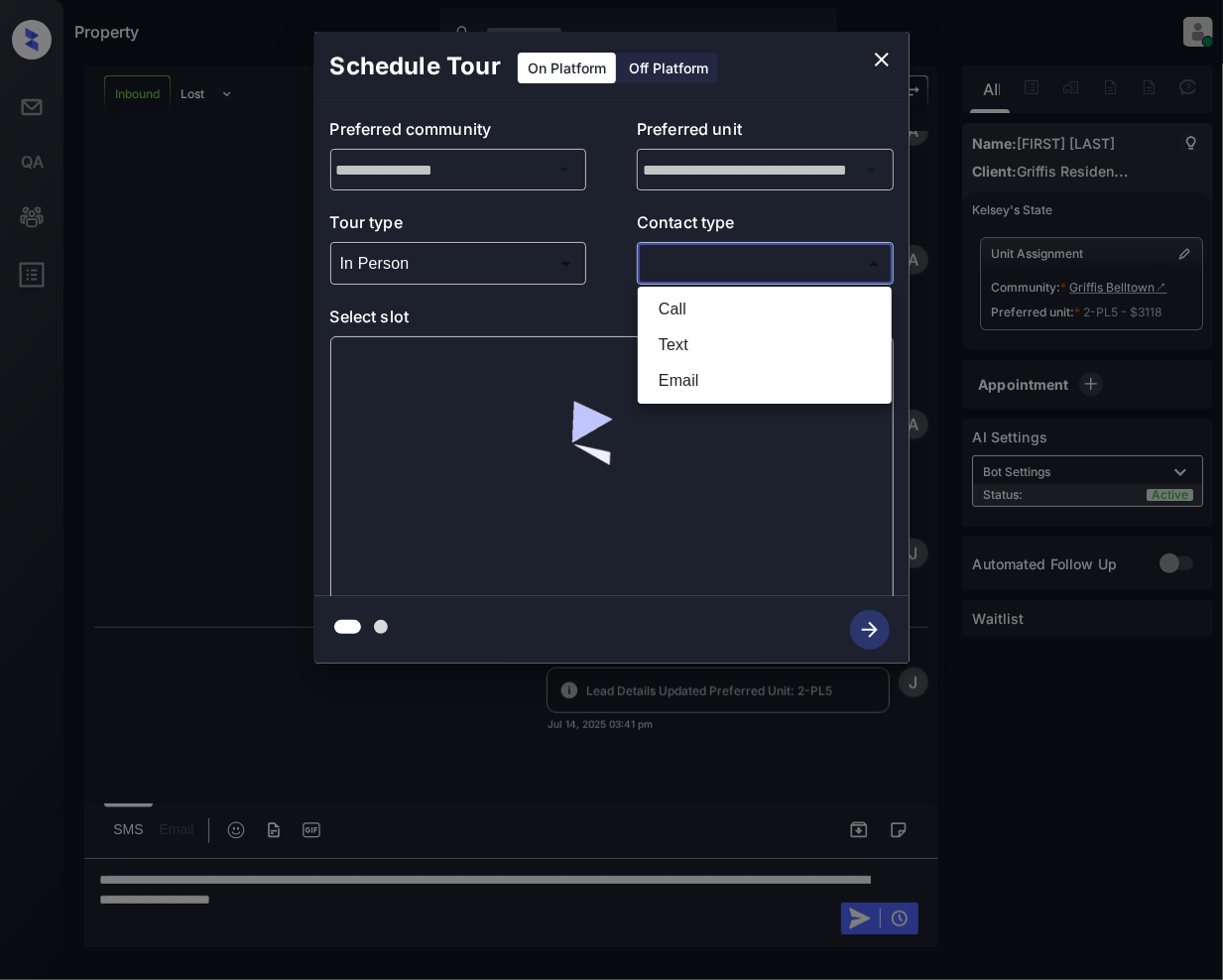 click on "Call" at bounding box center (765, 309) 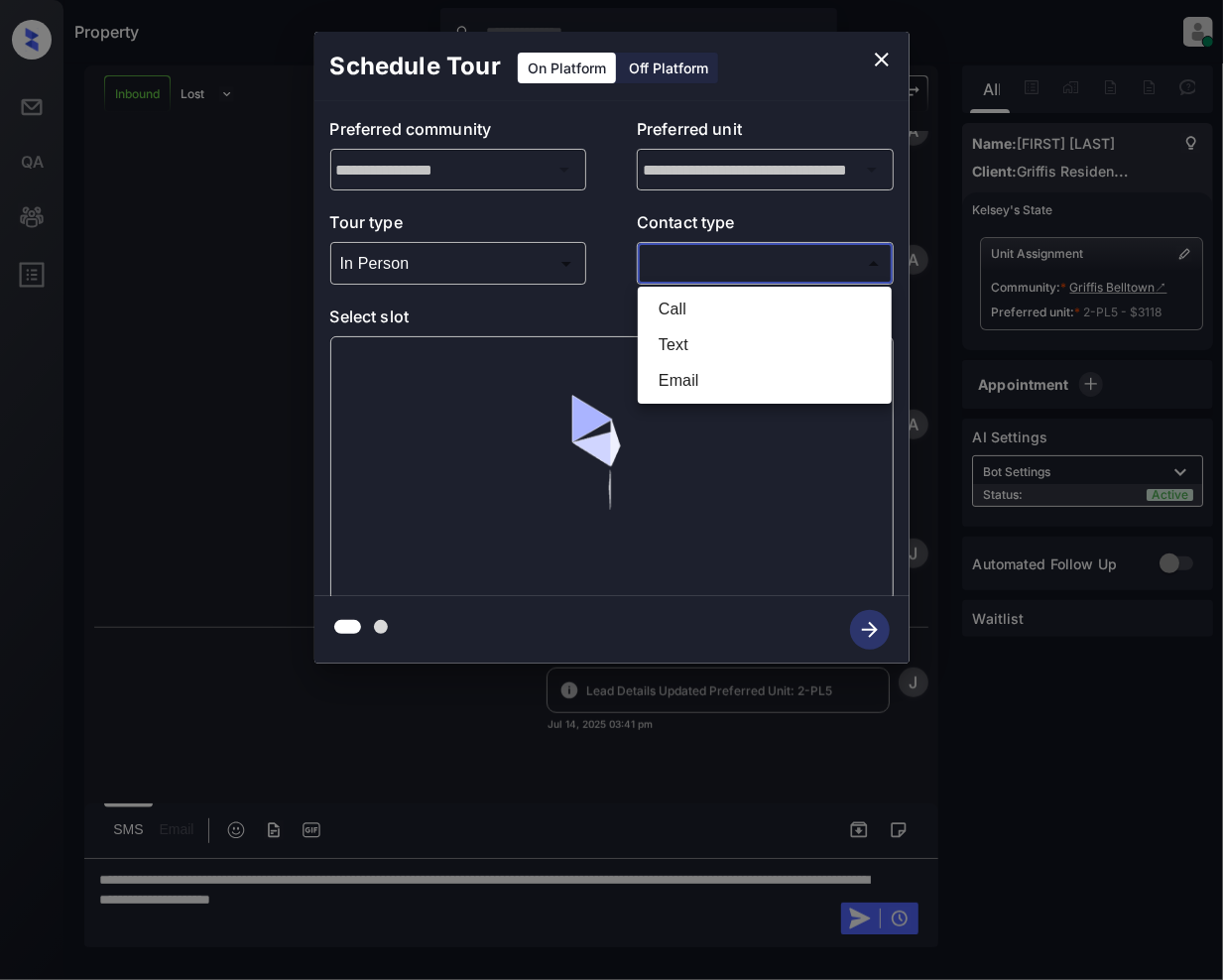 type on "****" 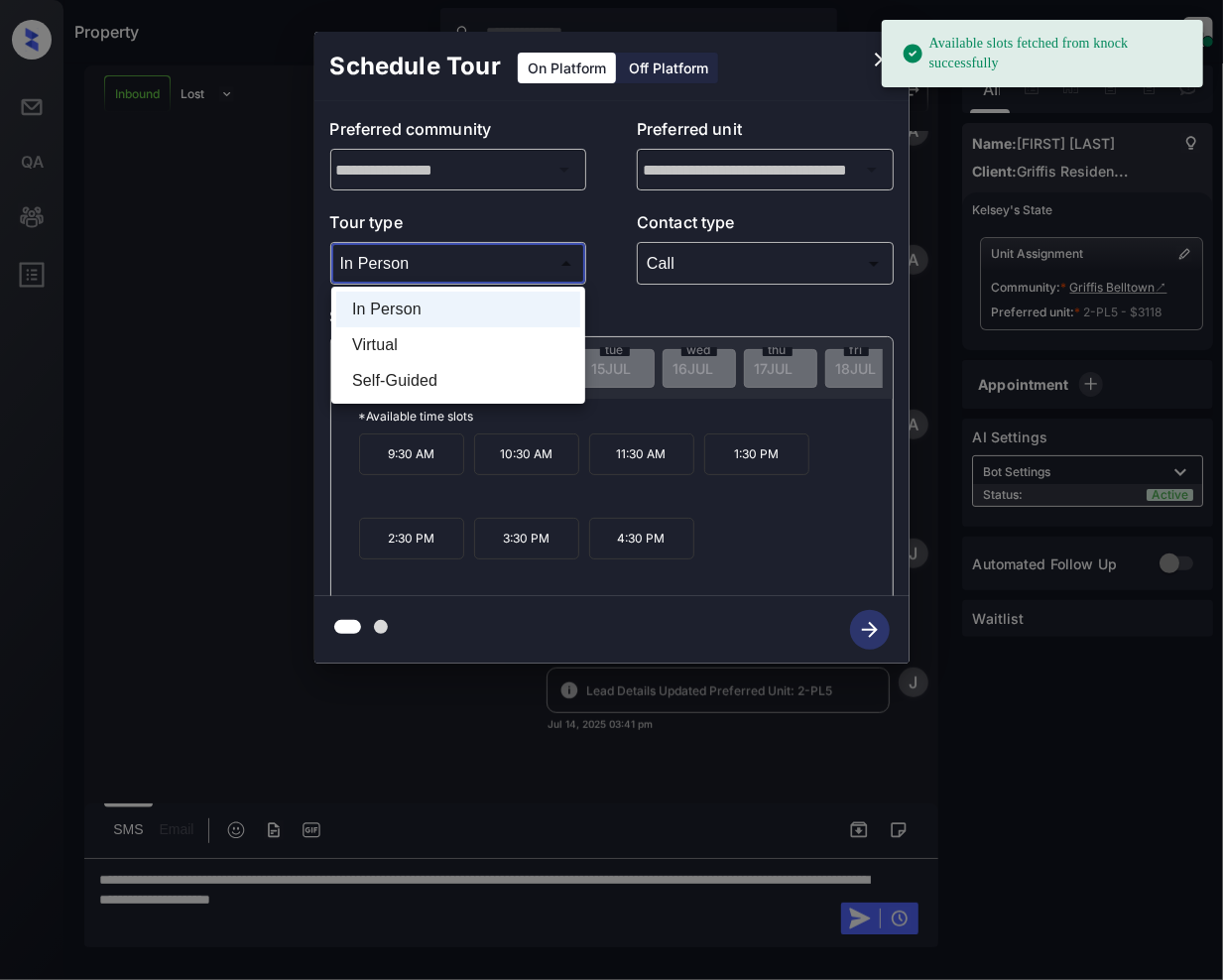 click on "Available slots fetched from knock successfully Property [FIRST] [LAST] Online Set yourself   offline Set yourself   on break Profile Switch to  light  mode Sign out Inbound Lost Lead Sentiment: Angry Upon sliding the acknowledgement:  Lead will move to lost stage. * ​ SMS and call option will be set to opt out. AFM will be turned off for the lead. [FIRST] New Message Agent Lead created via webhook in Inbound stage. Jul 14, 2025 03:18 pm A New Message Zuma Lead transferred to leasing agent: [FIRST] Jul 14, 2025 03:18 pm  Sync'd w  knock Z New Message Agent AFM Request sent to [FIRST]. Jul 14, 2025 03:18 pm A New Message Agent Notes Note: Structured Note:
Move In Date: 2025-07-22
Bedroom: 2
Jul 14, 2025 03:18 pm A New Message Agent Leasing agent has been updated to: Griffis Belltown Jul 14, 2025 03:18 pm A New Message Agent Error while sending AFM: {"responseCode":"ZE-00-01-02","message":"As [FIRST] is not the leasing agent, you are not authorised to reply to this lead.","responseData":null} A New Message A J" at bounding box center [611, 490] 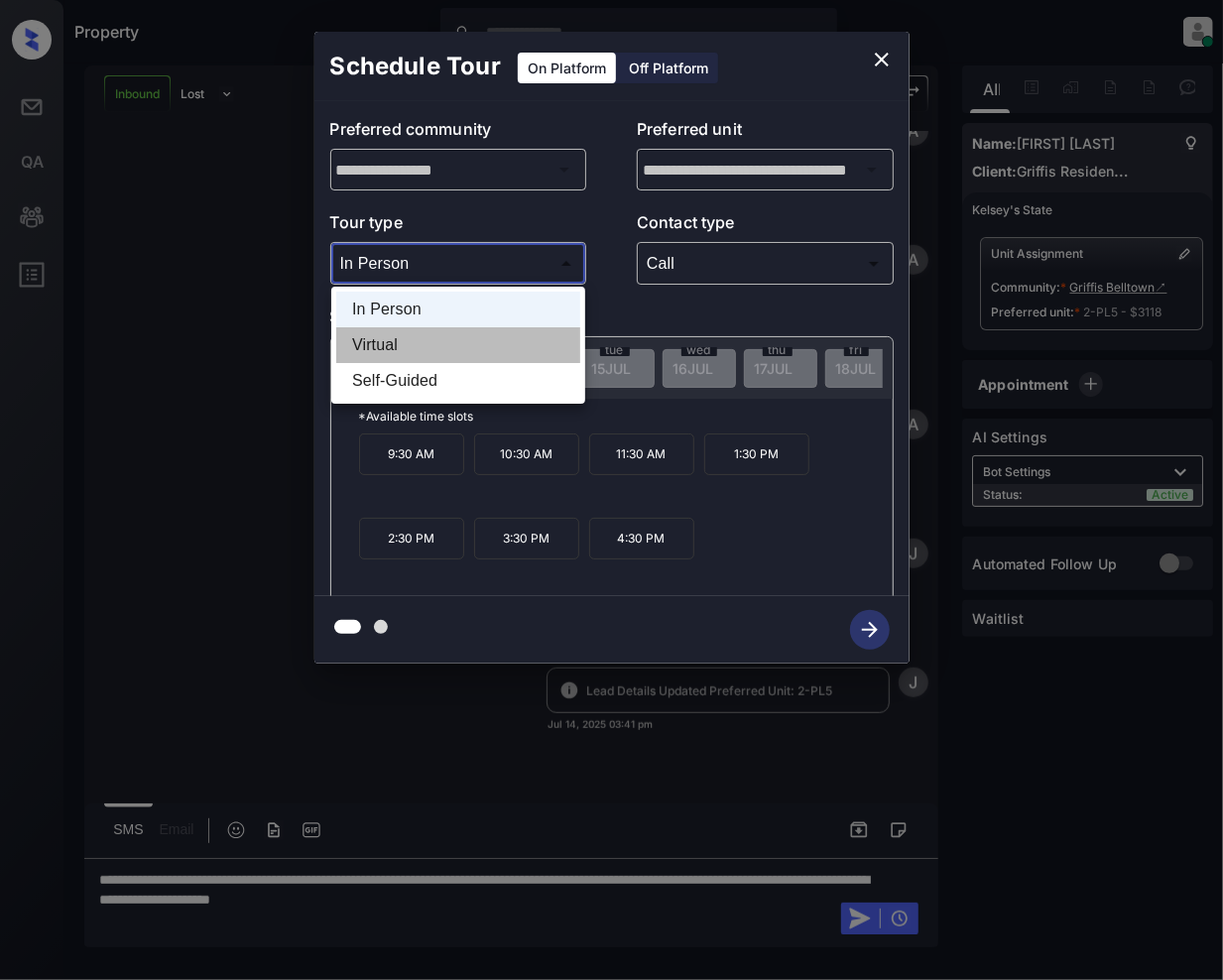 click on "Virtual" at bounding box center (458, 345) 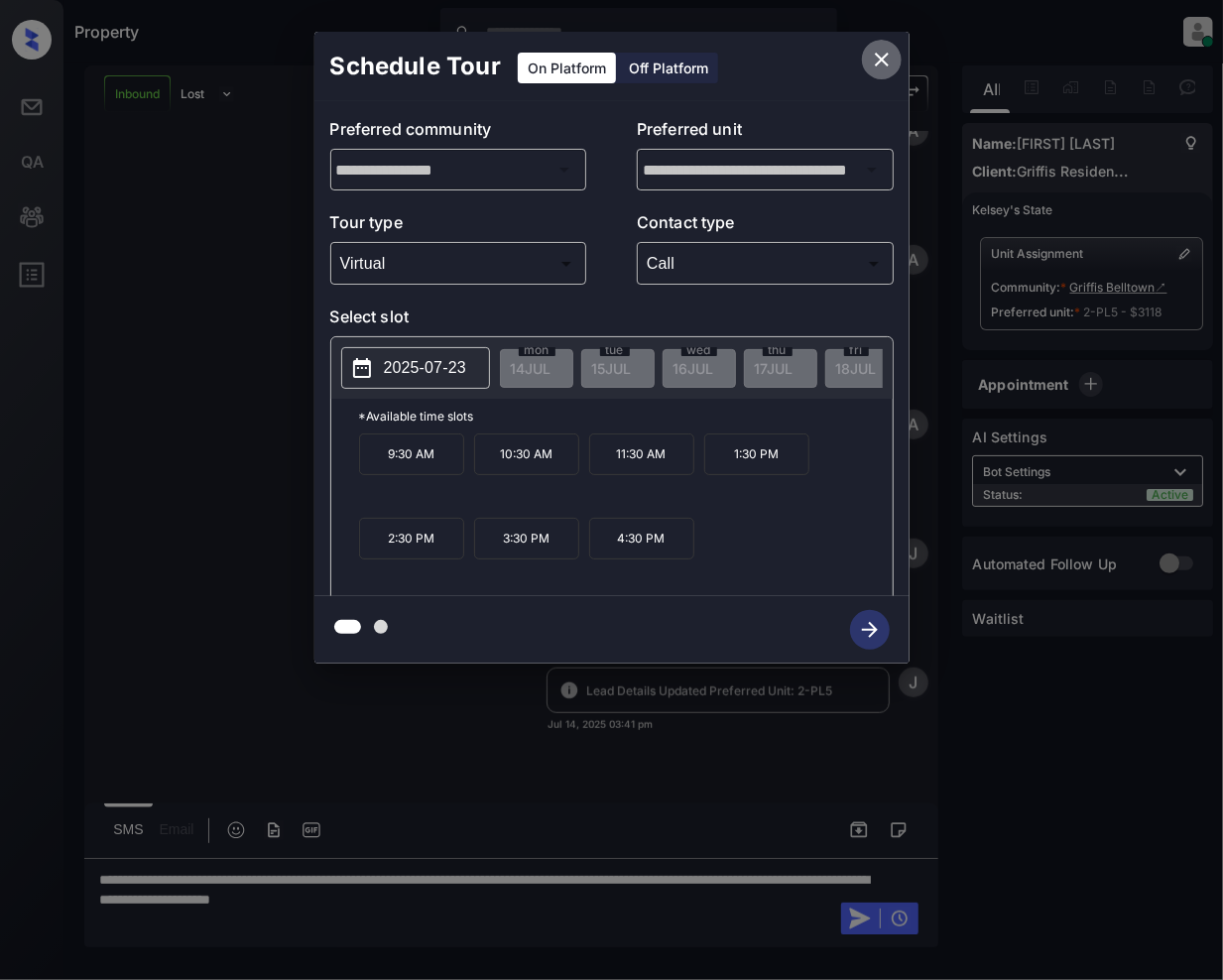 click 